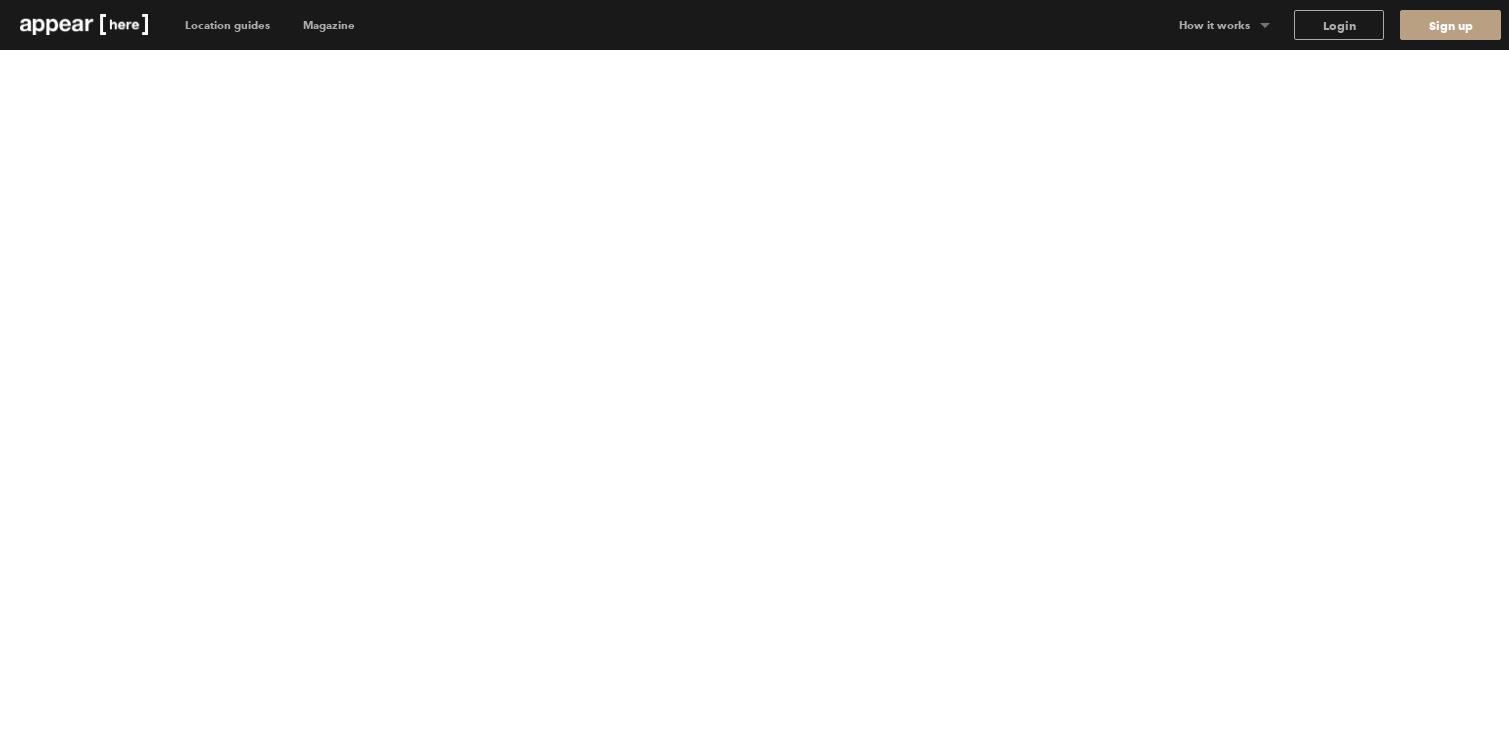 scroll, scrollTop: 0, scrollLeft: 0, axis: both 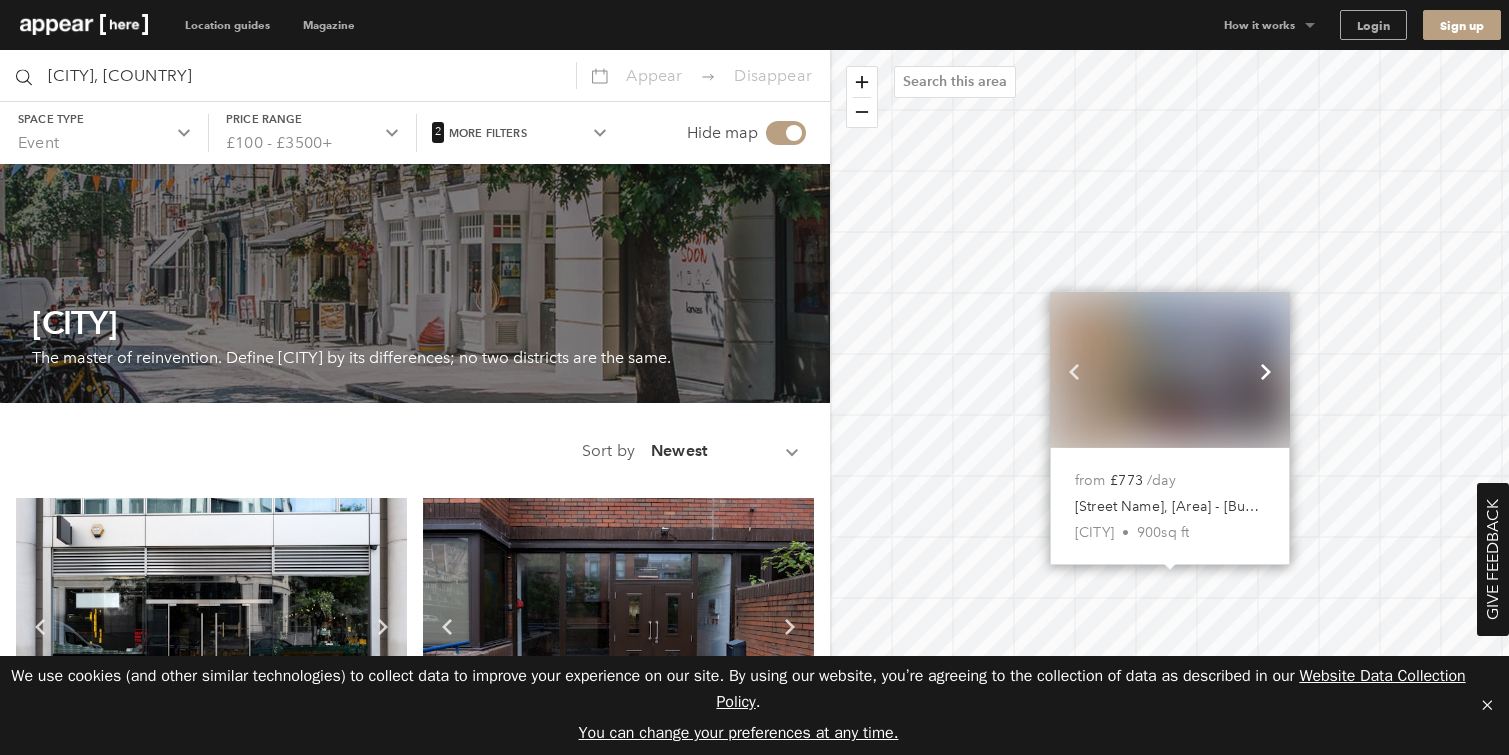 click on "Chevron-up" at bounding box center (1266, 369) 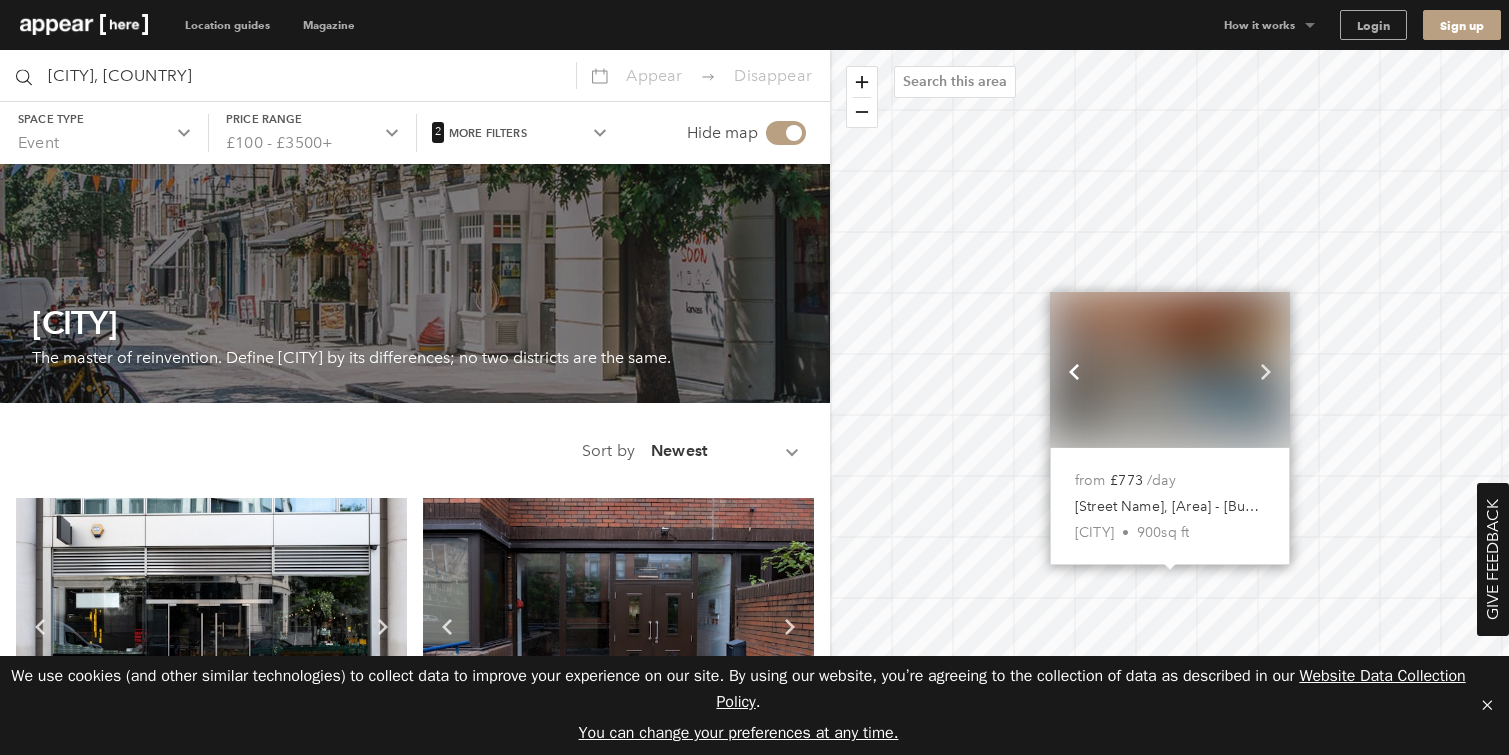 click on "Chevron-up" at bounding box center (1074, 371) 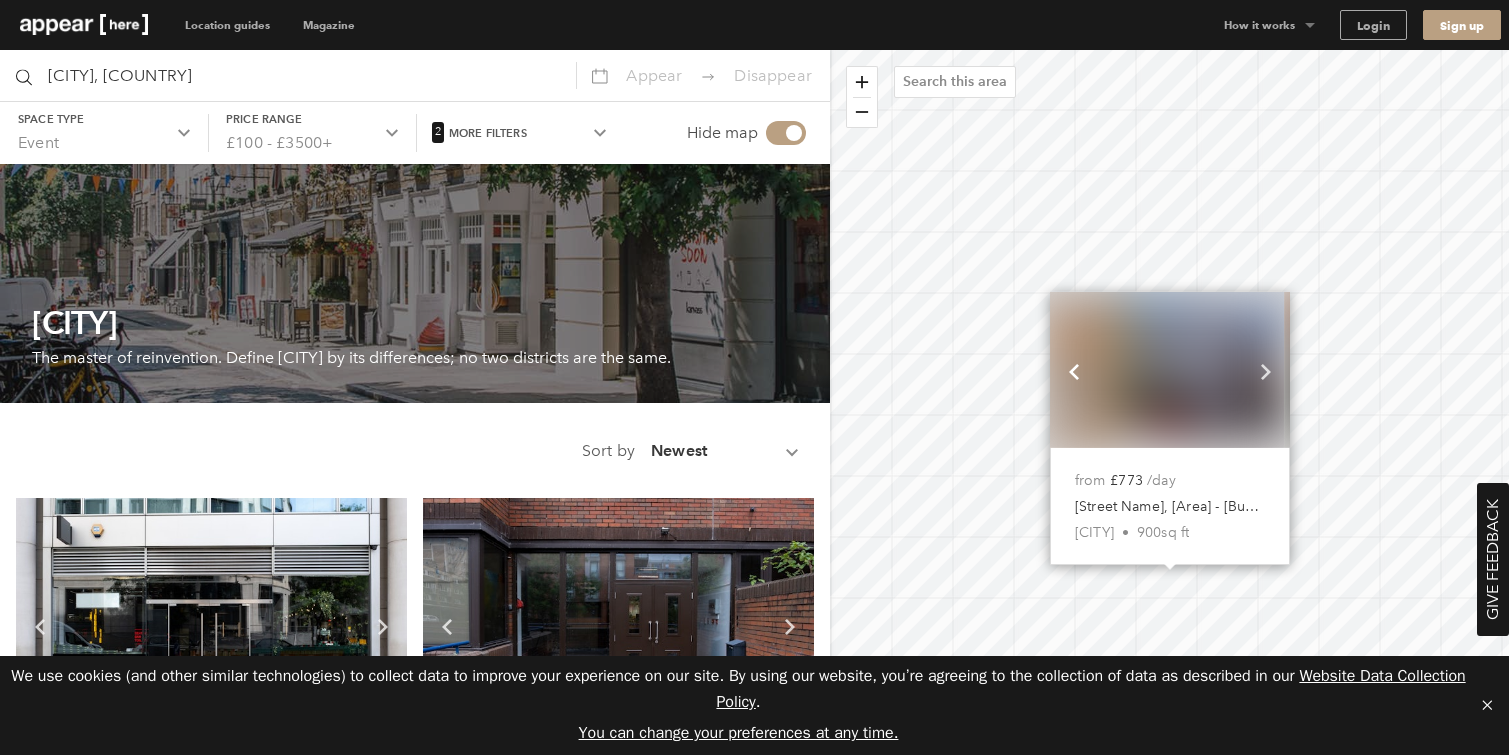 click on "Chevron-up" at bounding box center (1074, 371) 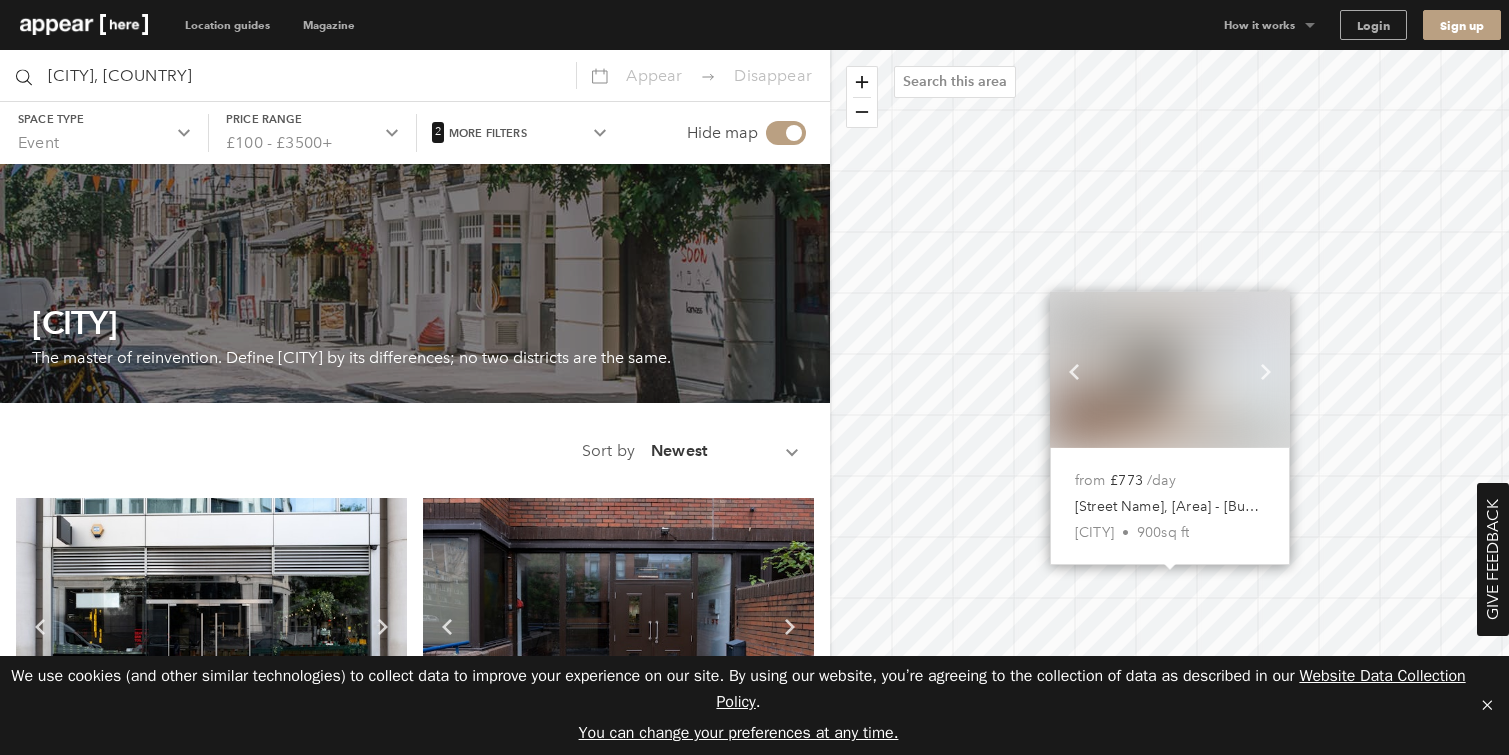 click on "[Street Name], [Area] - [Business Name]" at bounding box center (1168, 507) 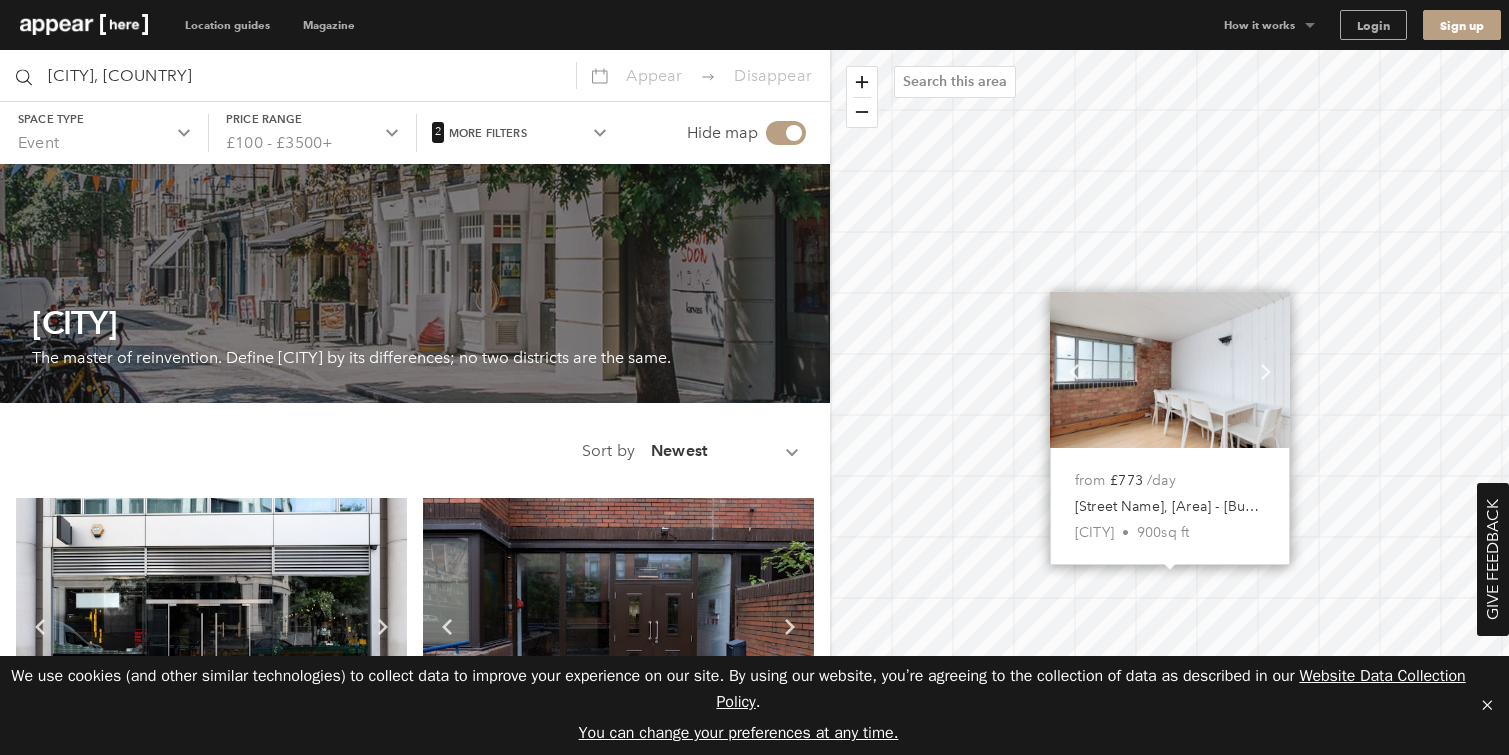 click on "Space type   Event" at bounding box center (104, 133) 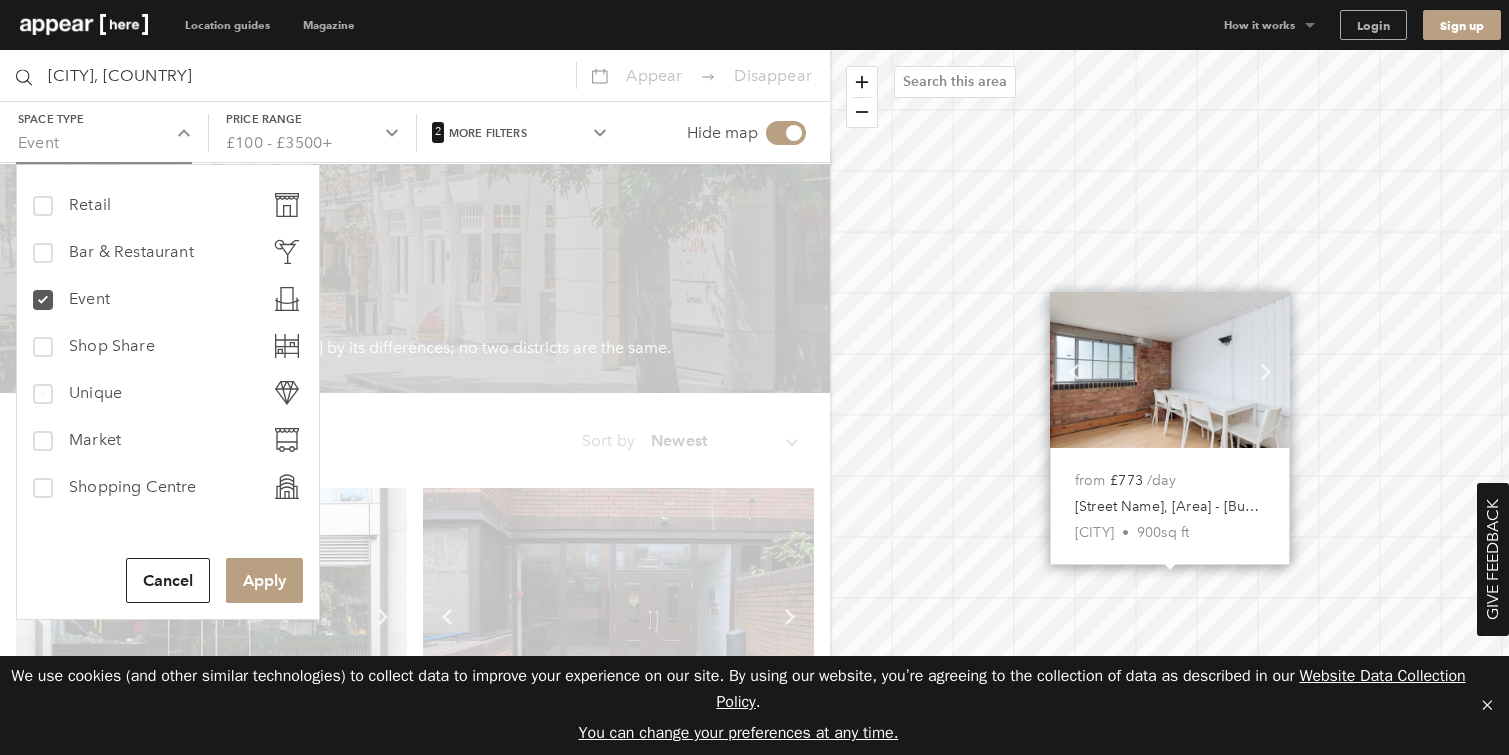 scroll, scrollTop: 0, scrollLeft: 0, axis: both 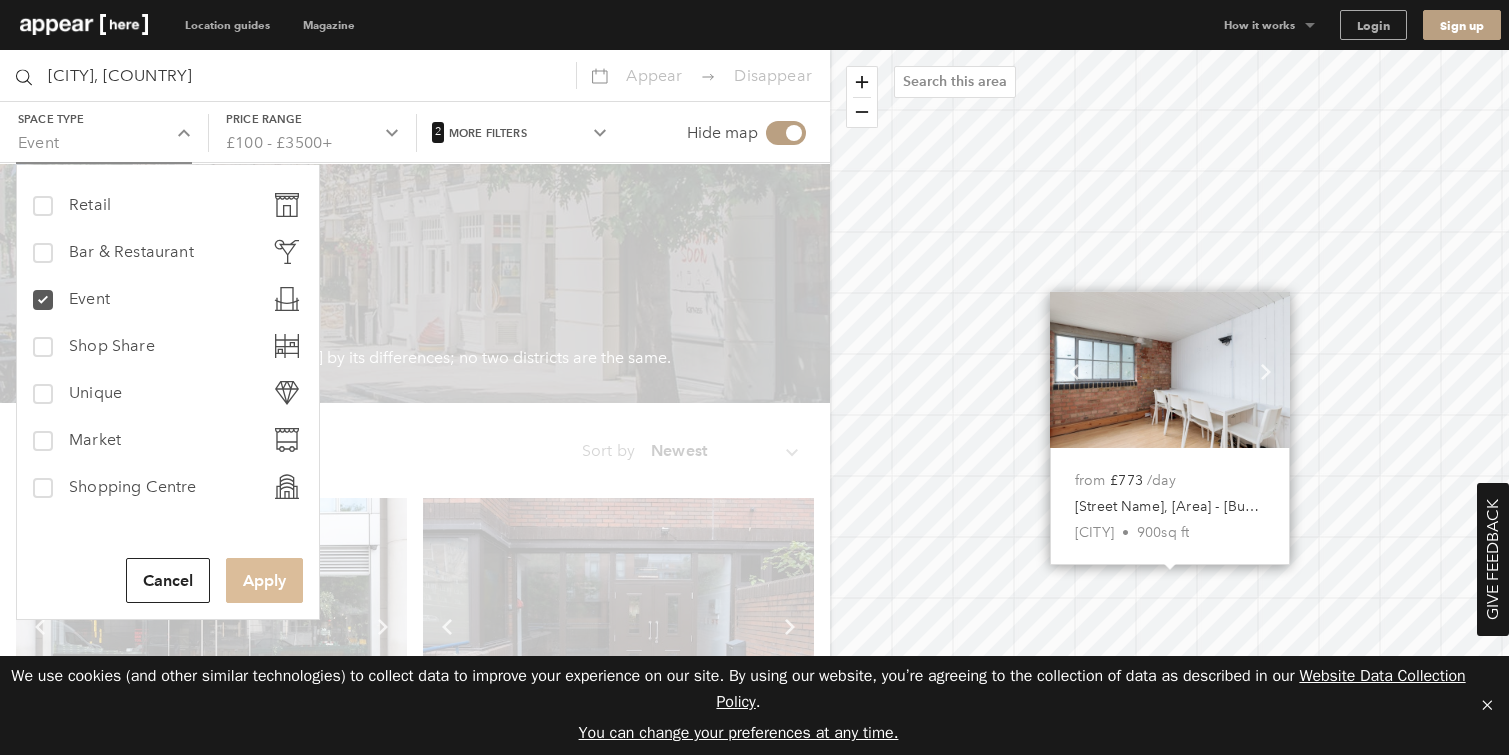 click on "Apply" at bounding box center (264, 580) 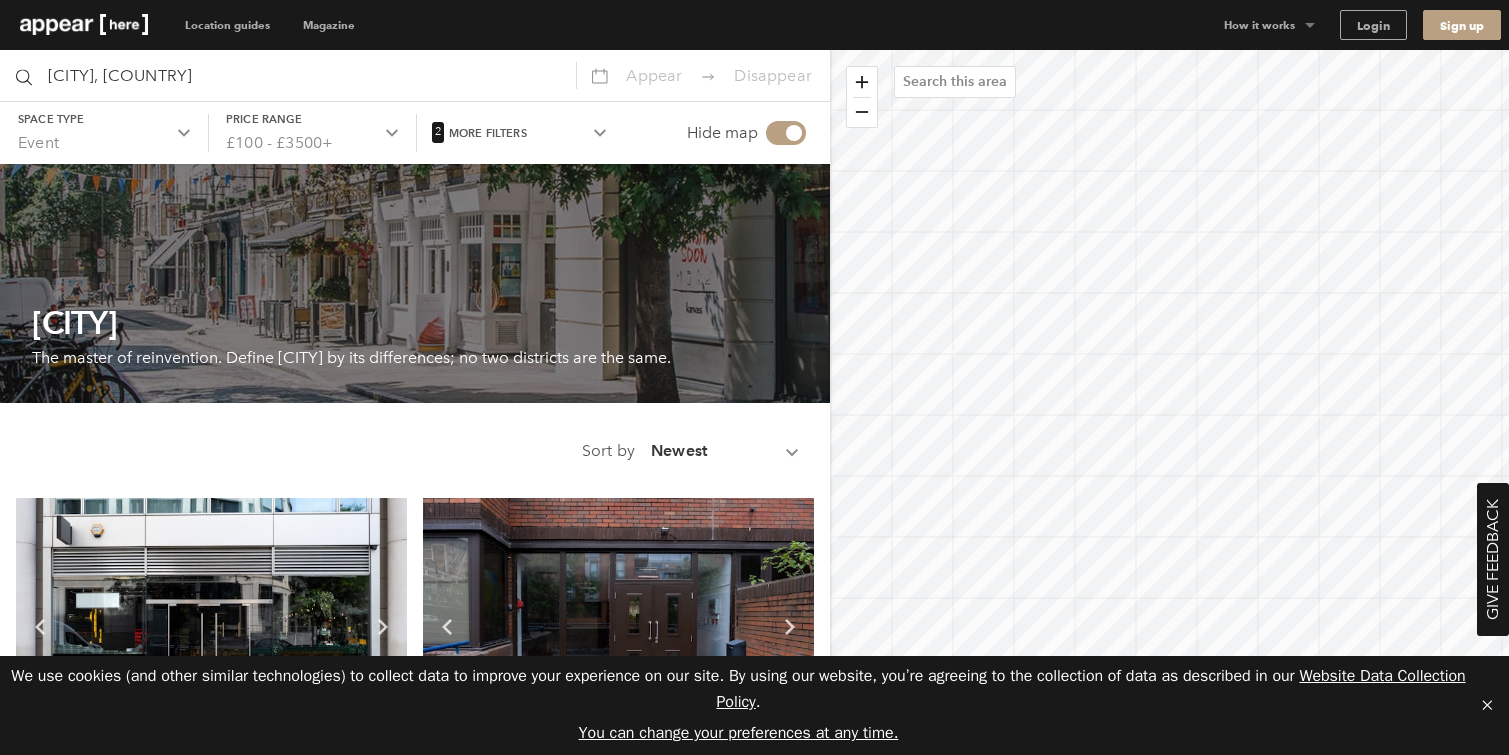 click on "Menu
Location guides
Destinations
[CITY]
[CITY]
[CITY]
[CITY]
[CITY]
[CITY]
[CITY]
[CITY]
Collections
Food & Beverage
Fashion
Shopping Centres
Gallery
Train Stations
Exceptional Value
Coffee Shop
Markets
Deptford Market Yard
Small Shops
Instant book
Collection
Plus
Explore now
Collection
Food & Beverage
Explore now
Magazine
Magazine
Editorial
Videos
Destinations
How-to guides
Reports
Events
blog
From raves to Rottiserie—James Dye’s Latest Move
Read now
blog
Not Your Sunday League Potter; Meet Lev Rosenbush
Read now
How it works
Back How it works
Why Appear Here
Listing space
Finding space
Landlord dashboards
Login
Sign up
Back Back" at bounding box center (754, 377) 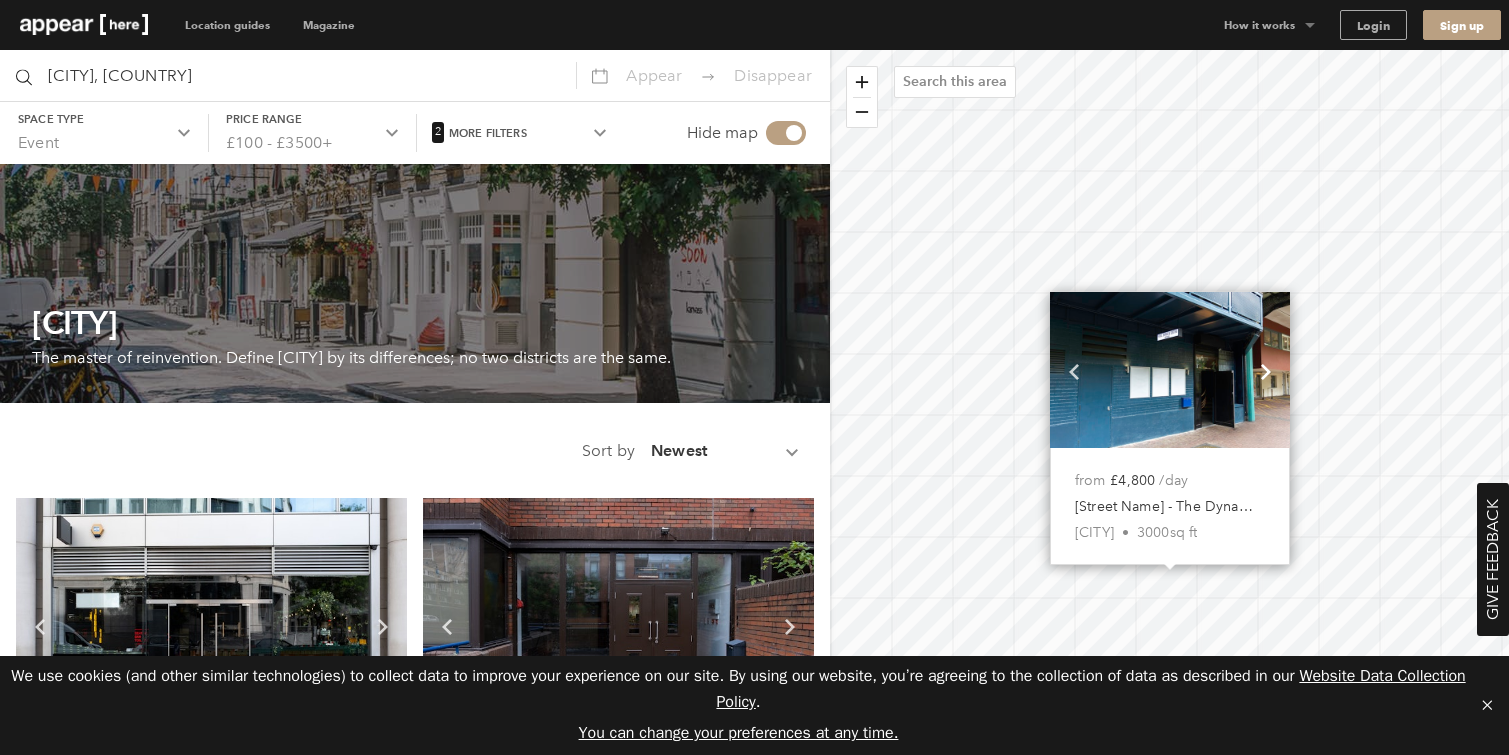 click on "Chevron-up" at bounding box center (1266, 371) 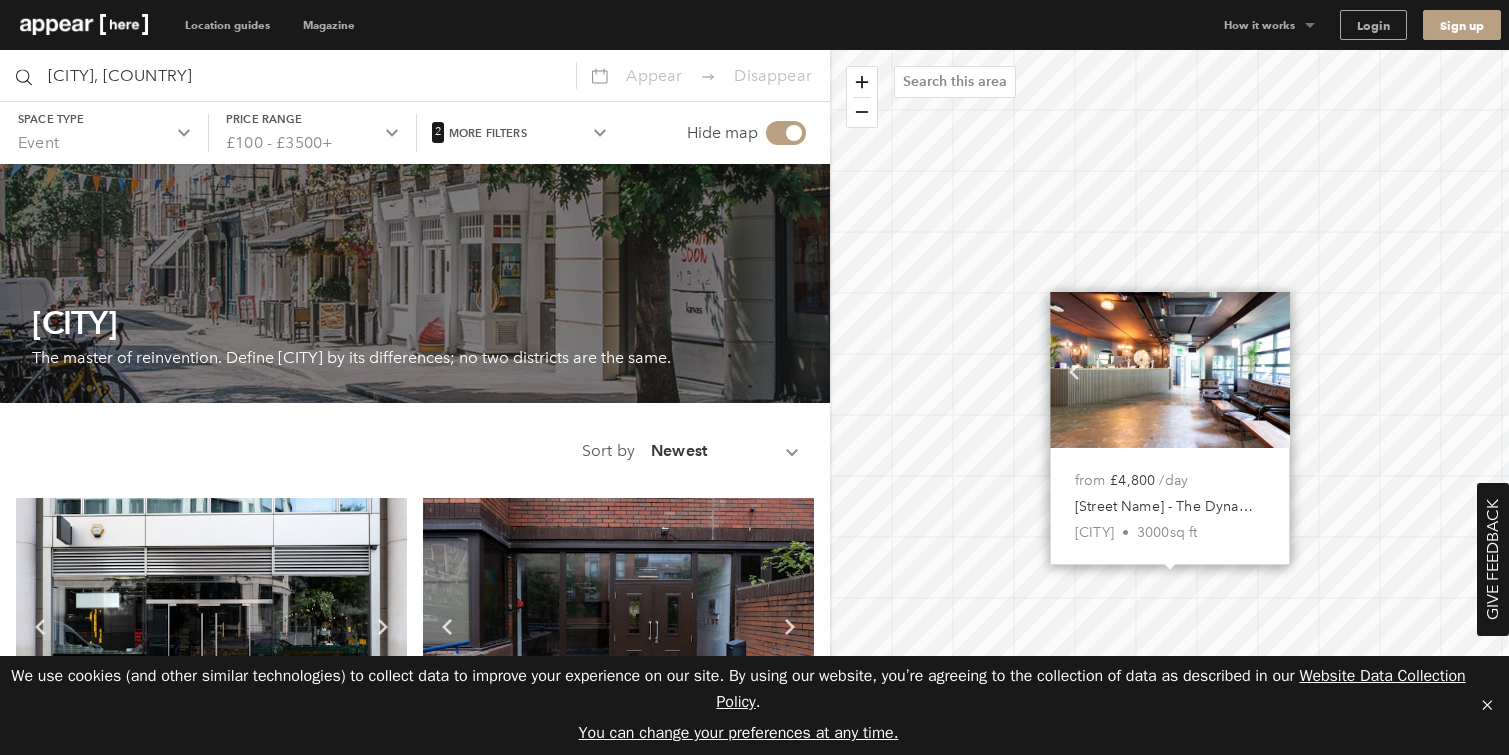 click on "Chevron-up" at bounding box center [1266, 371] 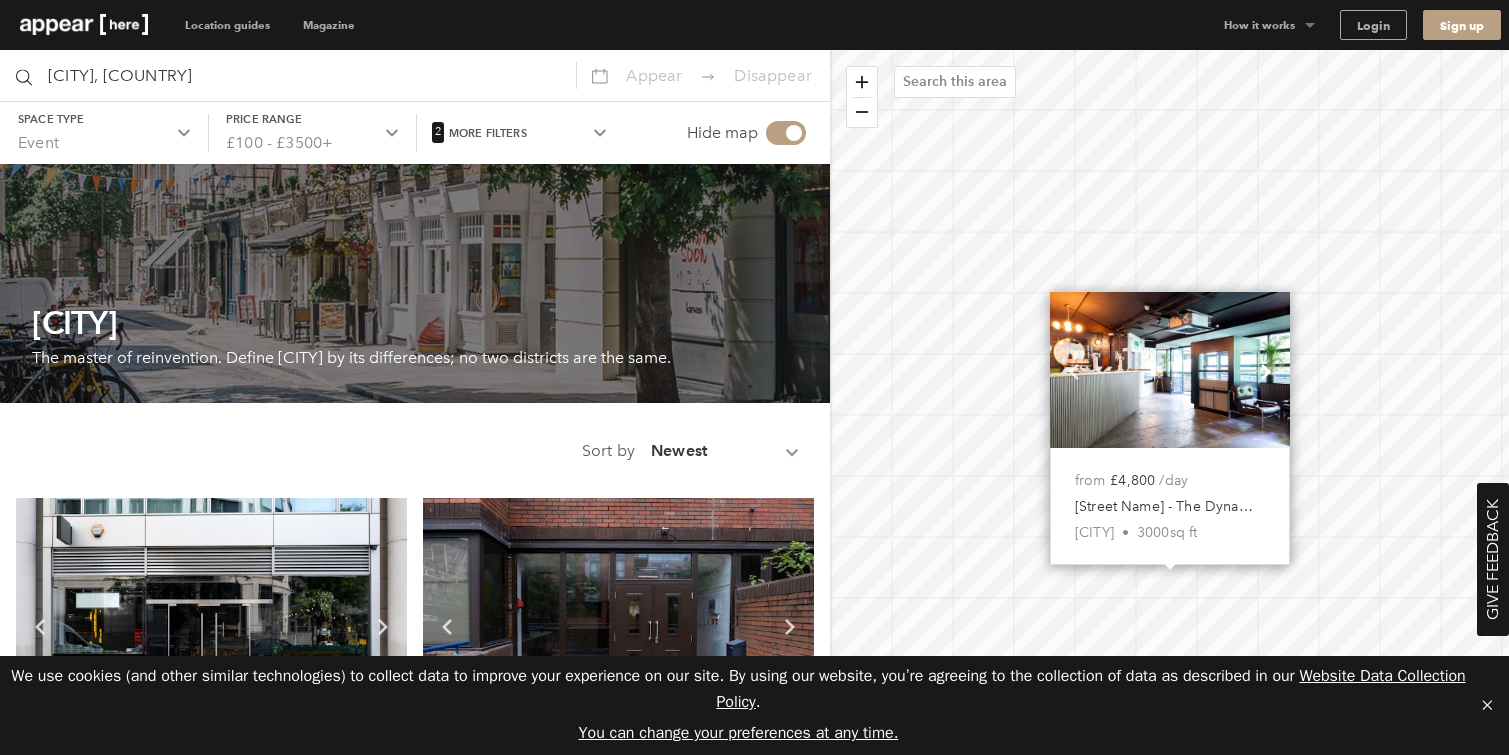 click on "Chevron-up" at bounding box center (1266, 371) 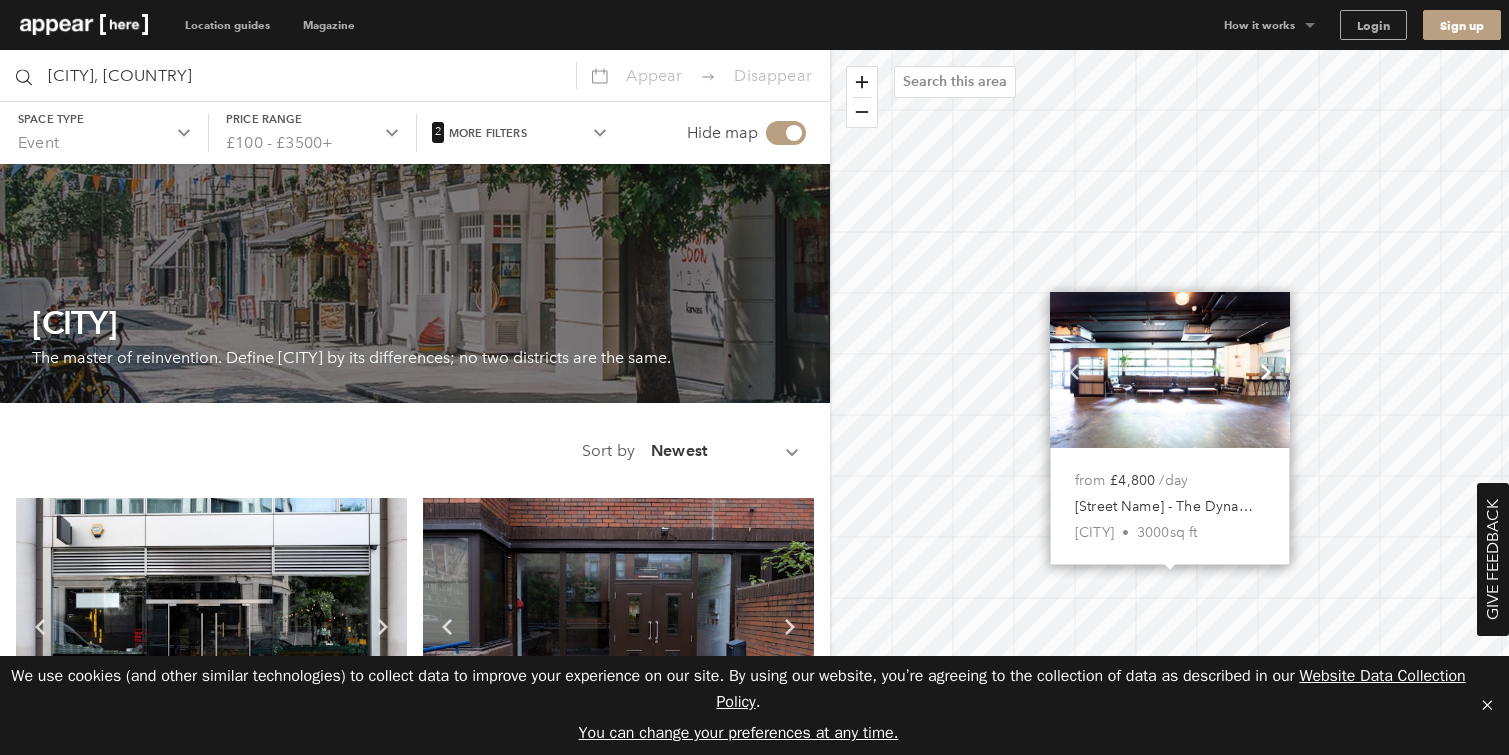 click on "Chevron-up" at bounding box center [1266, 371] 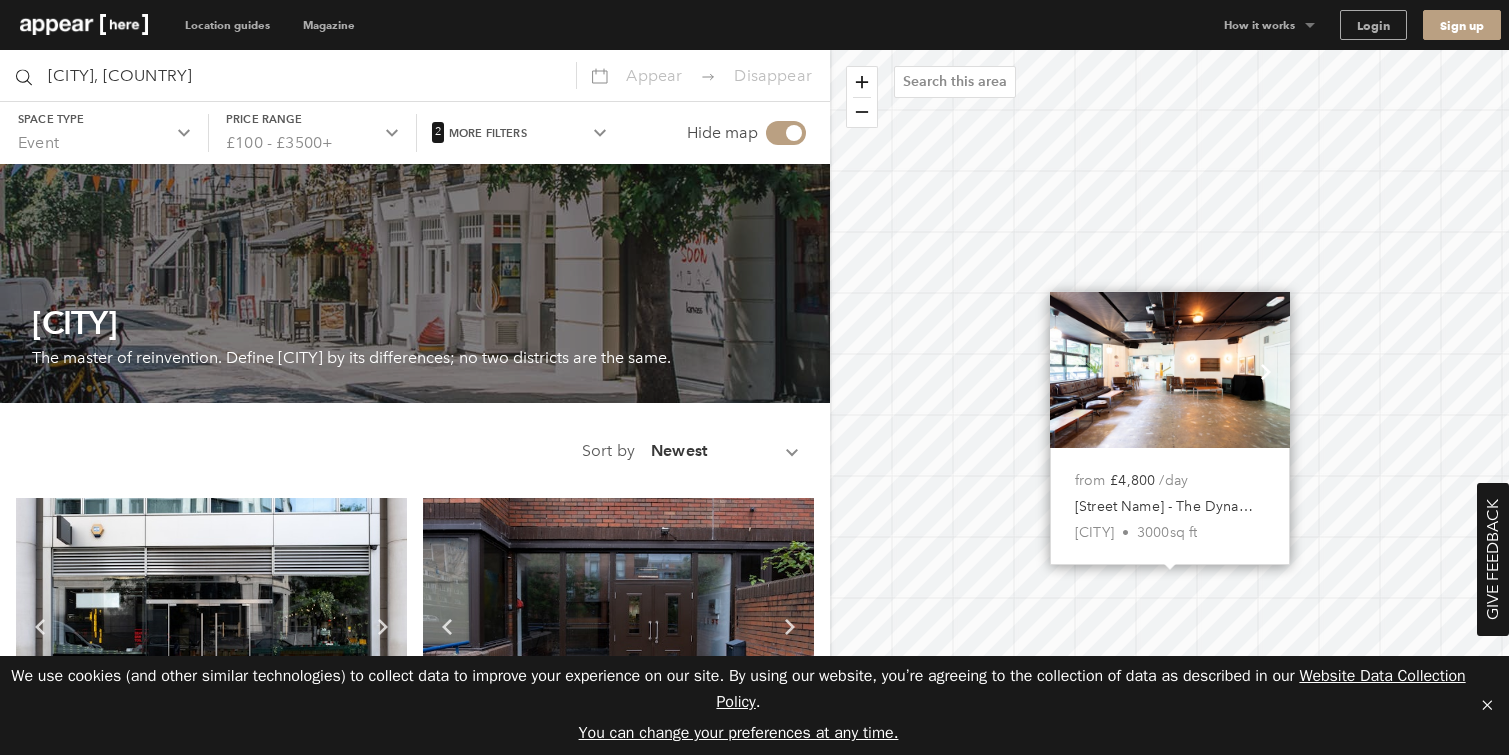 click on "Chevron-up" at bounding box center [1266, 371] 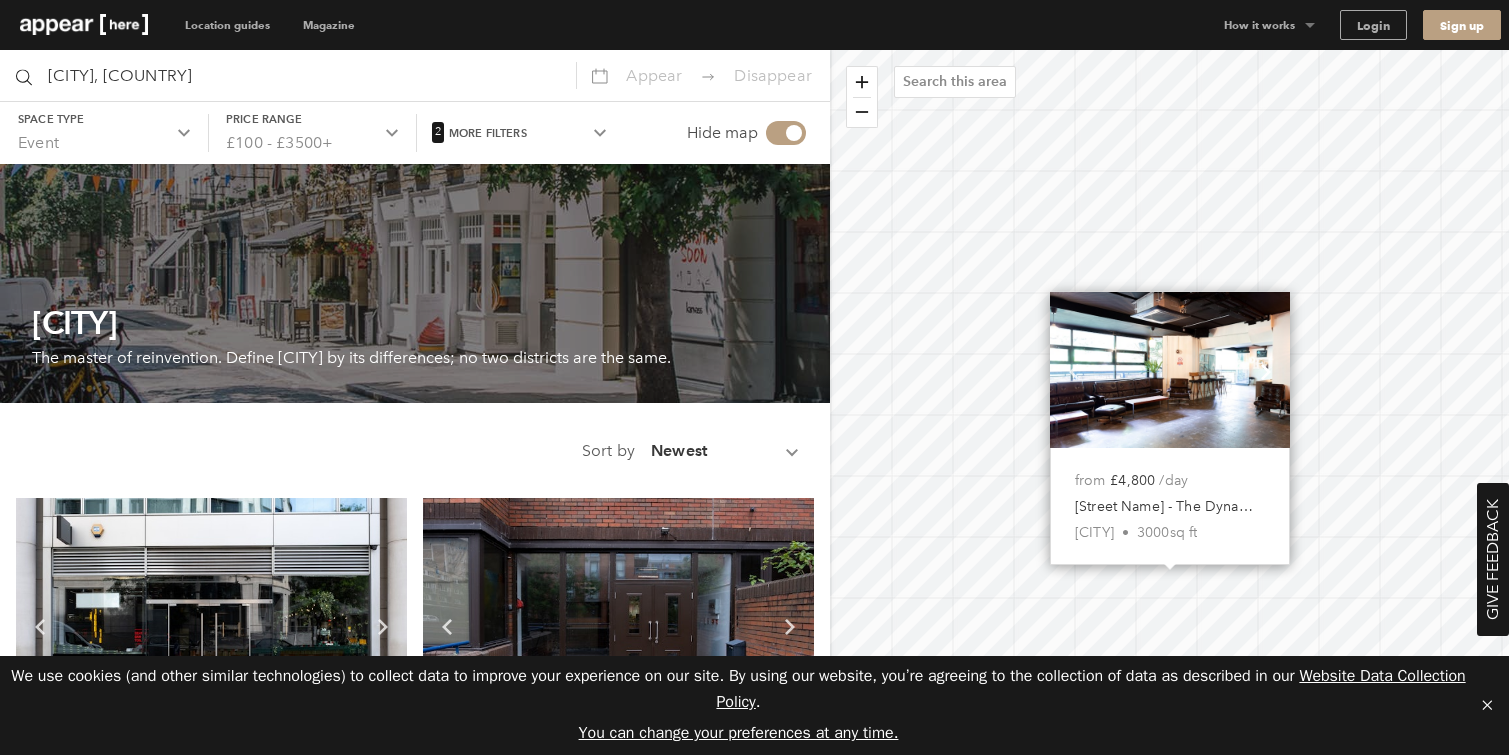 click on "Chevron-up" at bounding box center (1266, 371) 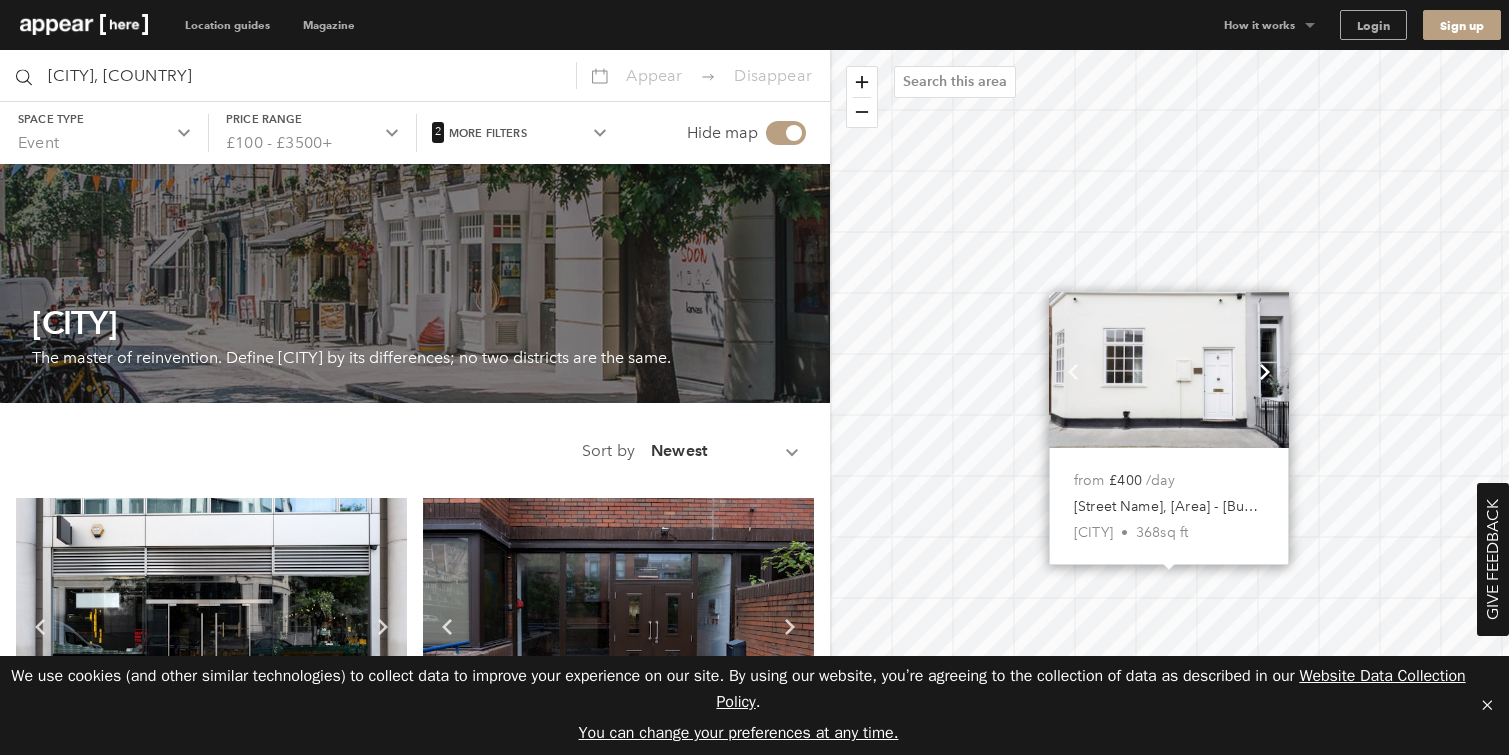 click on "Chevron-up" at bounding box center [1265, 369] 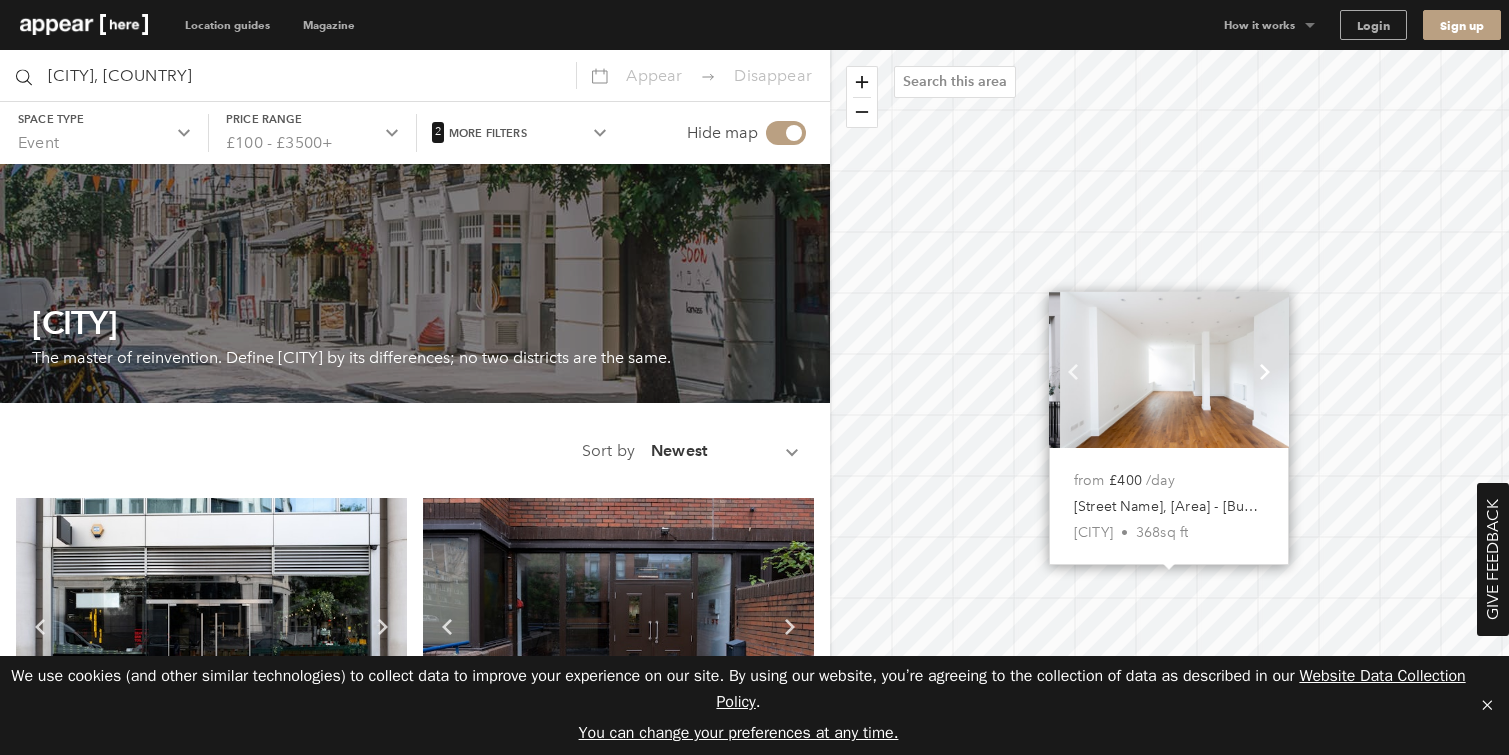 click on "Chevron-up" at bounding box center (1265, 369) 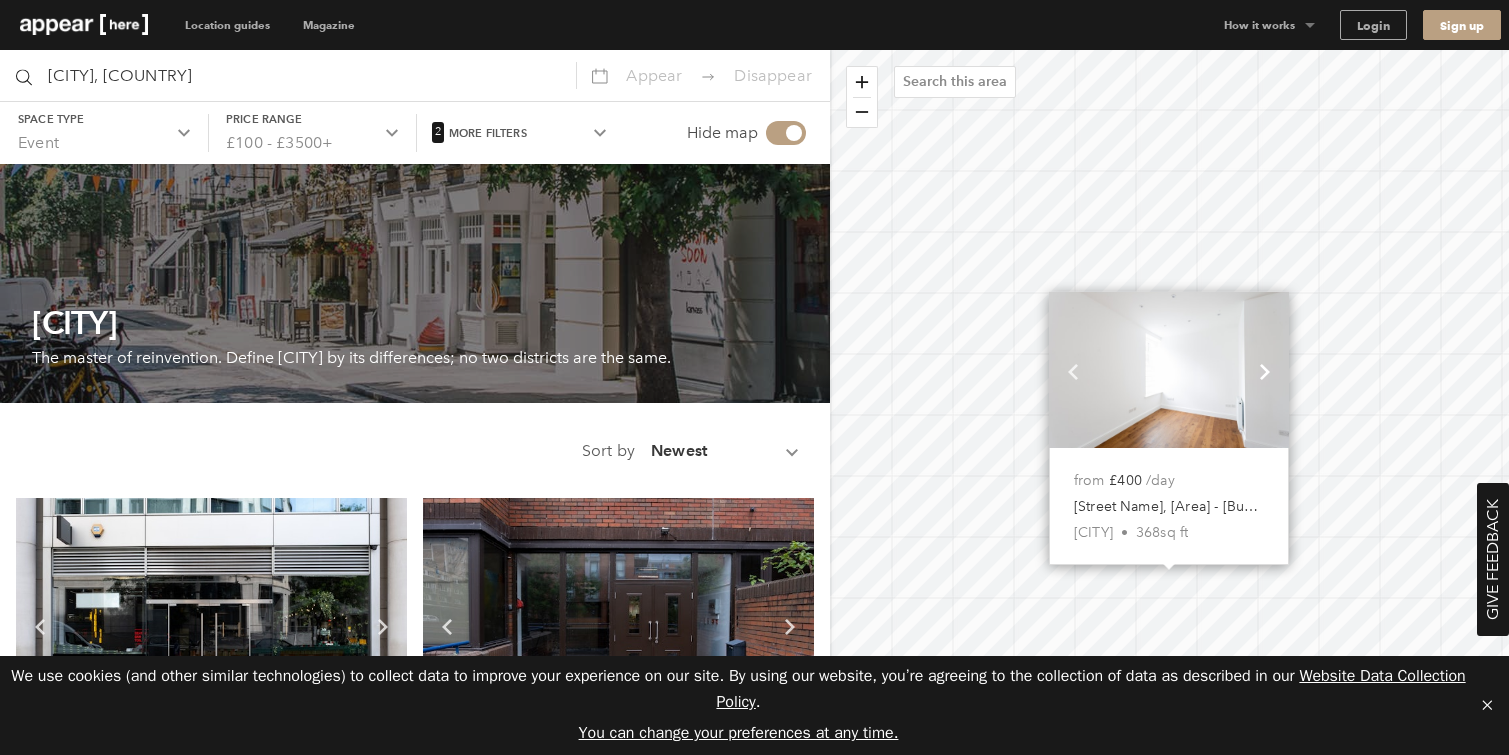 click on "Chevron-up" at bounding box center (1265, 369) 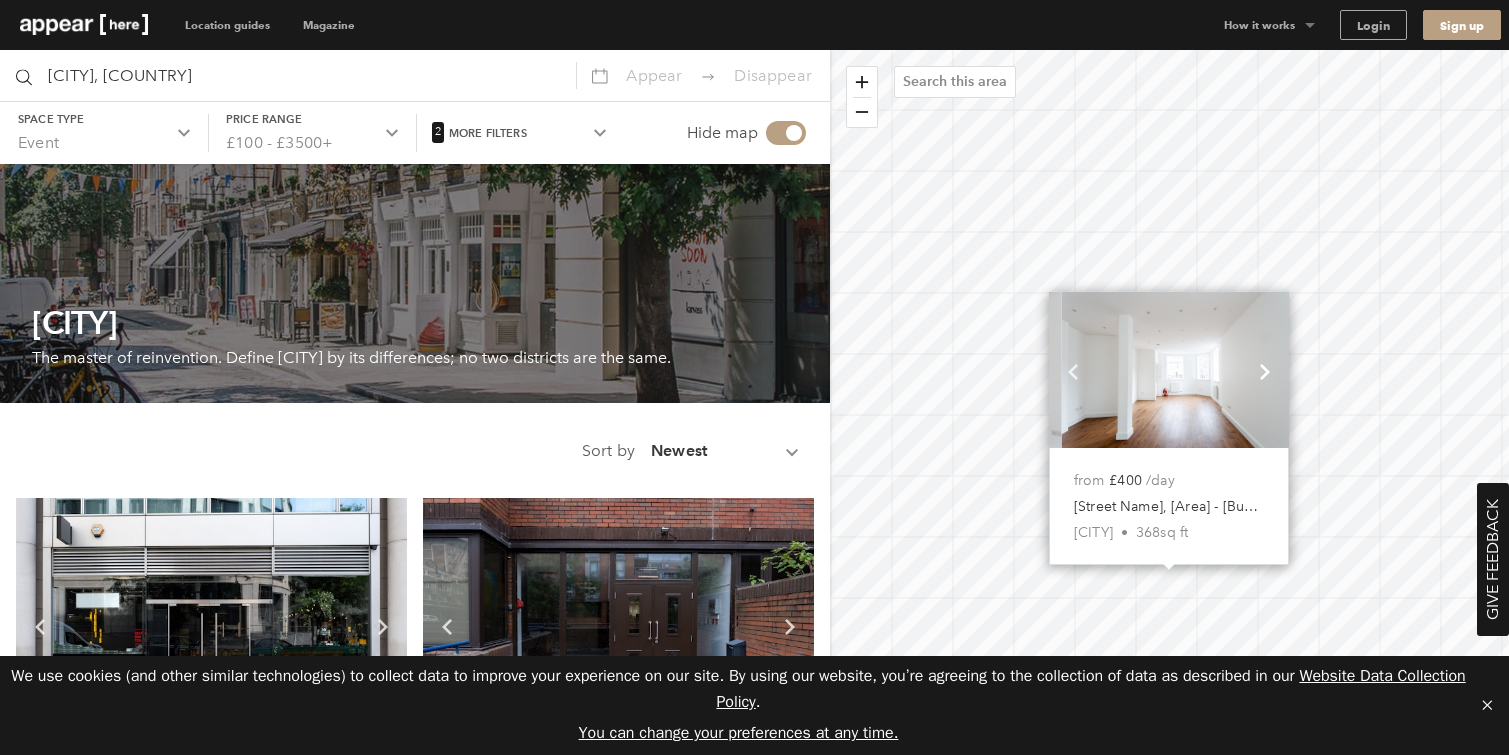 click on "Chevron-up" at bounding box center (1265, 369) 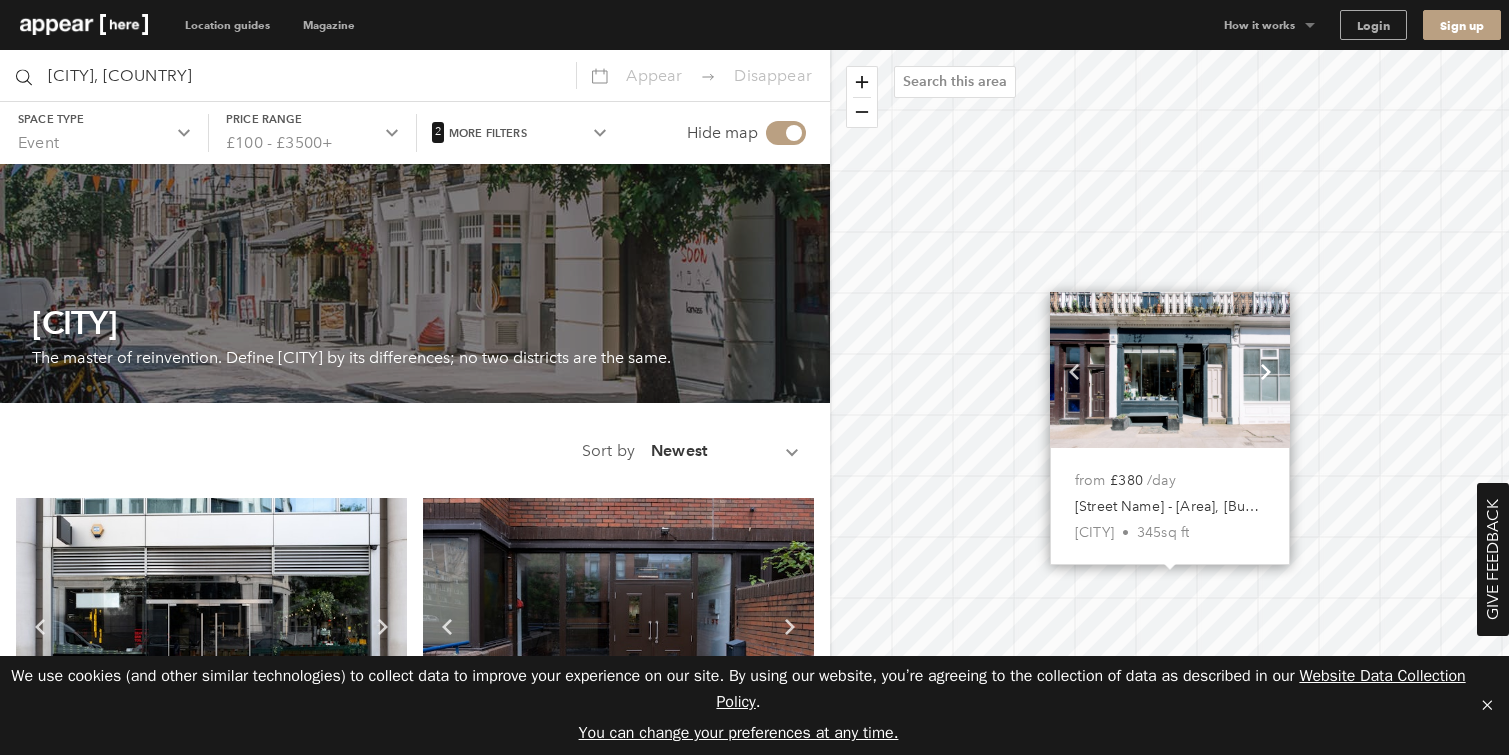 click on "Chevron-up" at bounding box center (1266, 371) 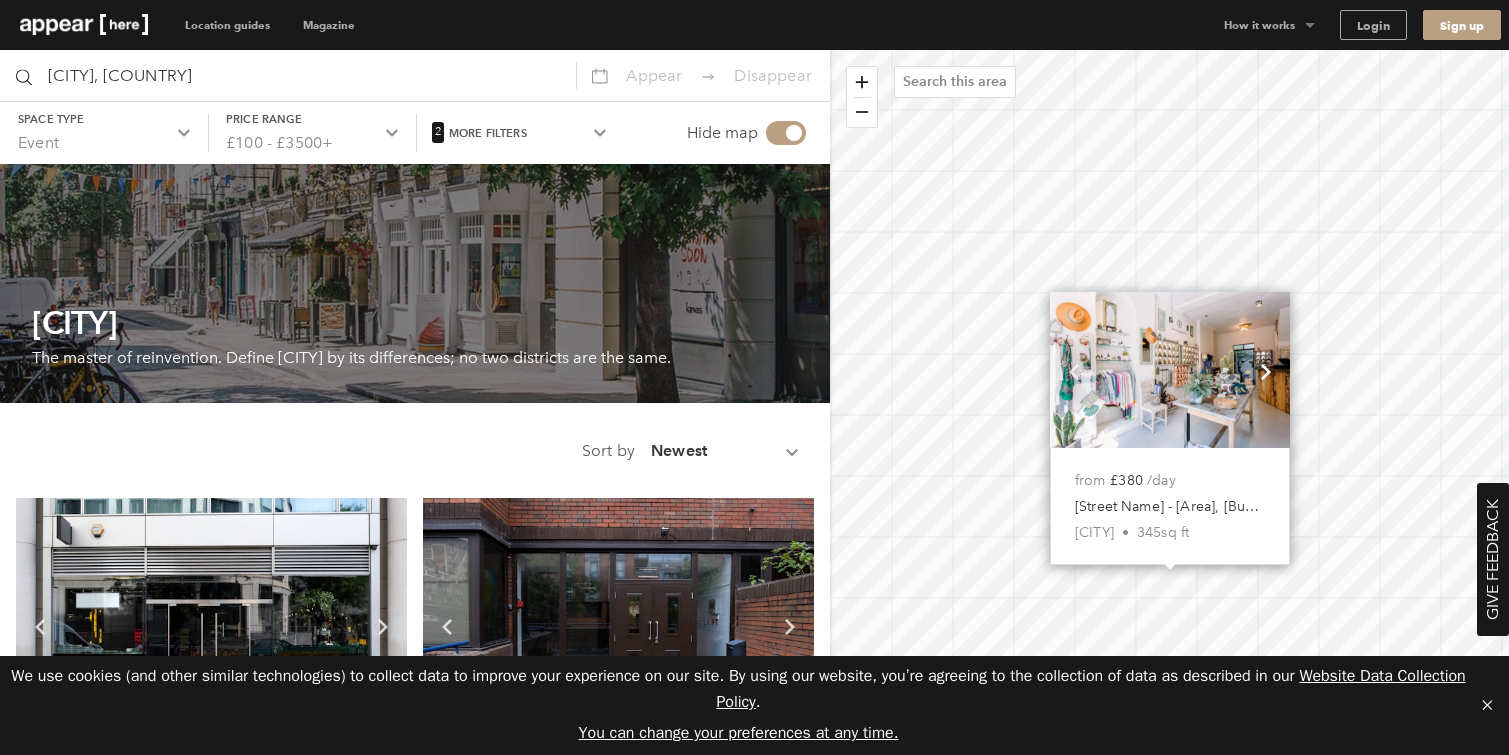 click on "Chevron-up" at bounding box center [1266, 371] 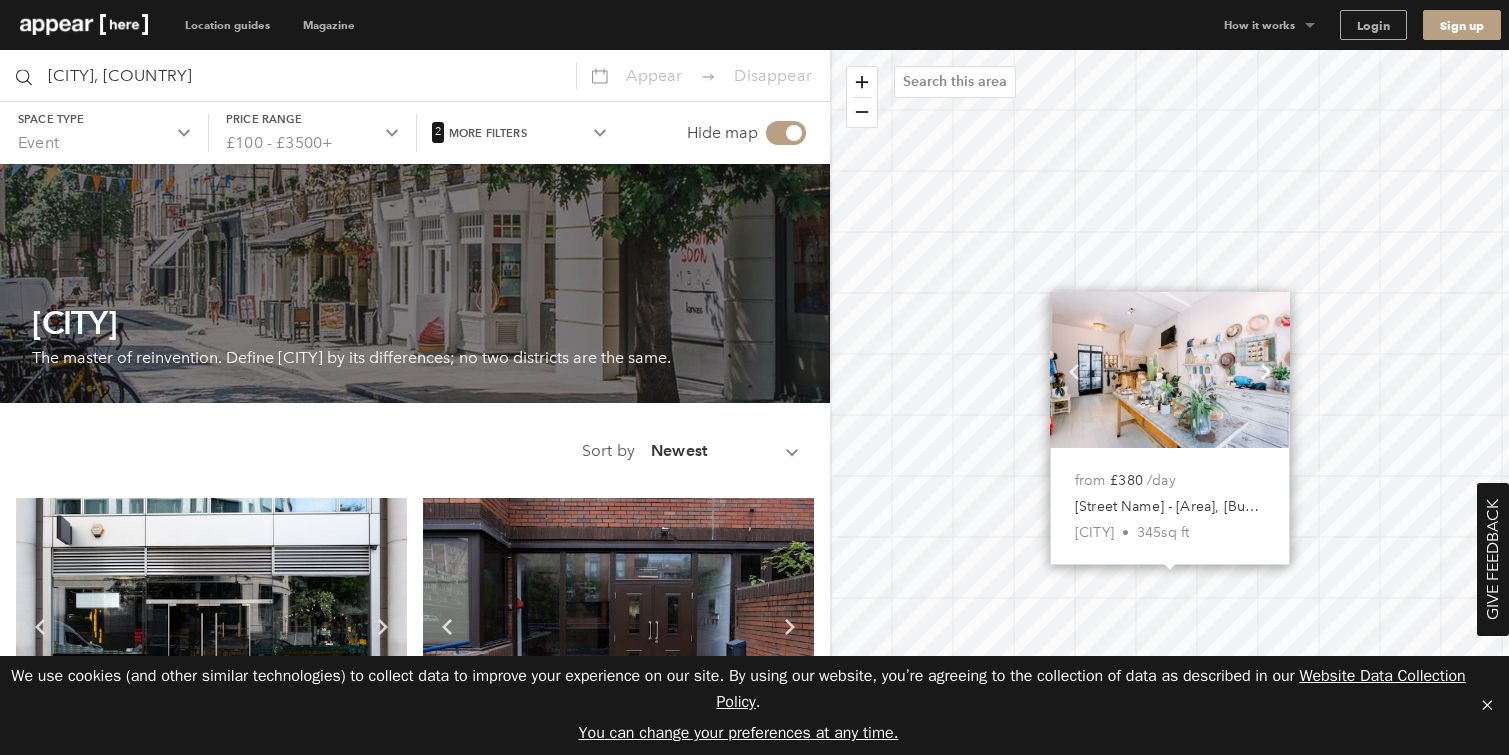 click on "Chevron-up" at bounding box center (1266, 371) 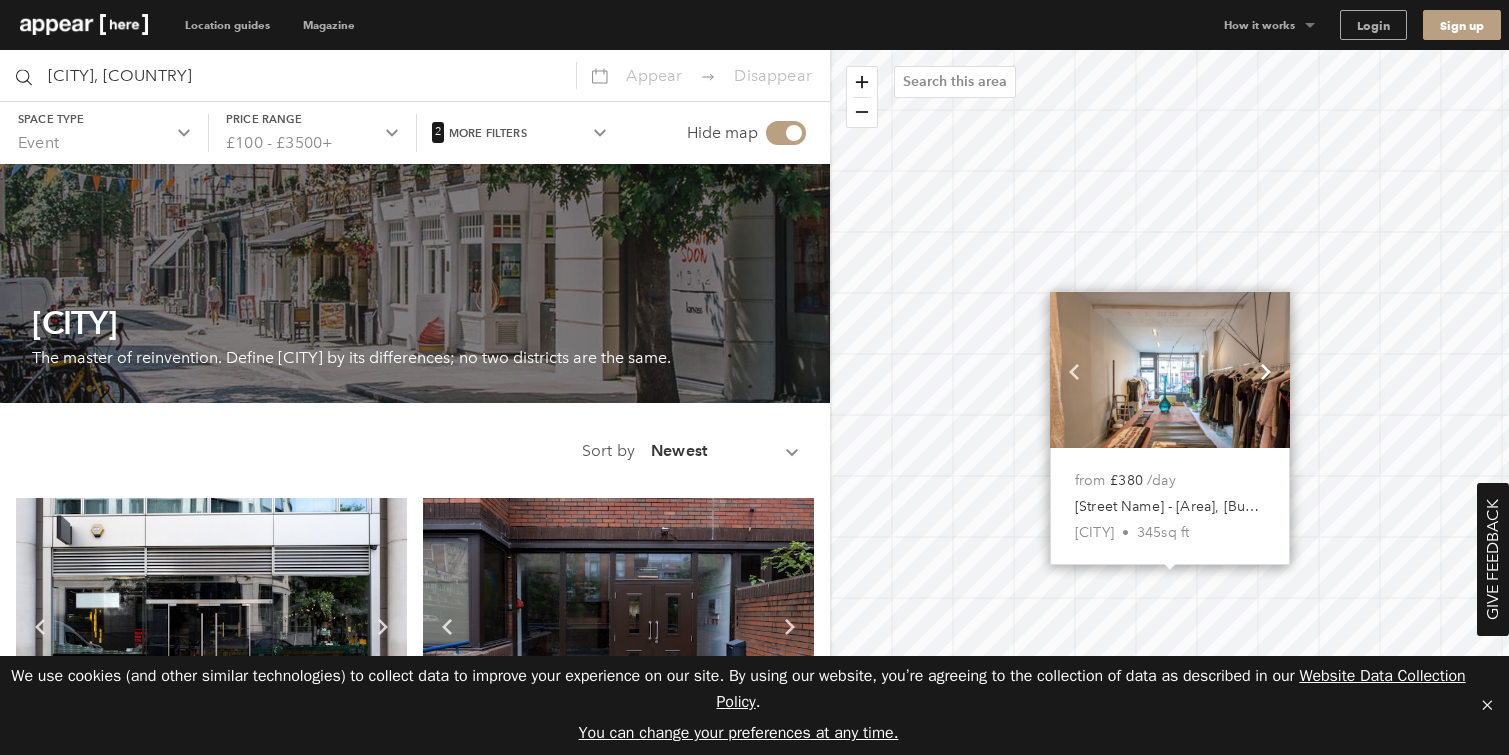 click on "Chevron-up" at bounding box center (1266, 371) 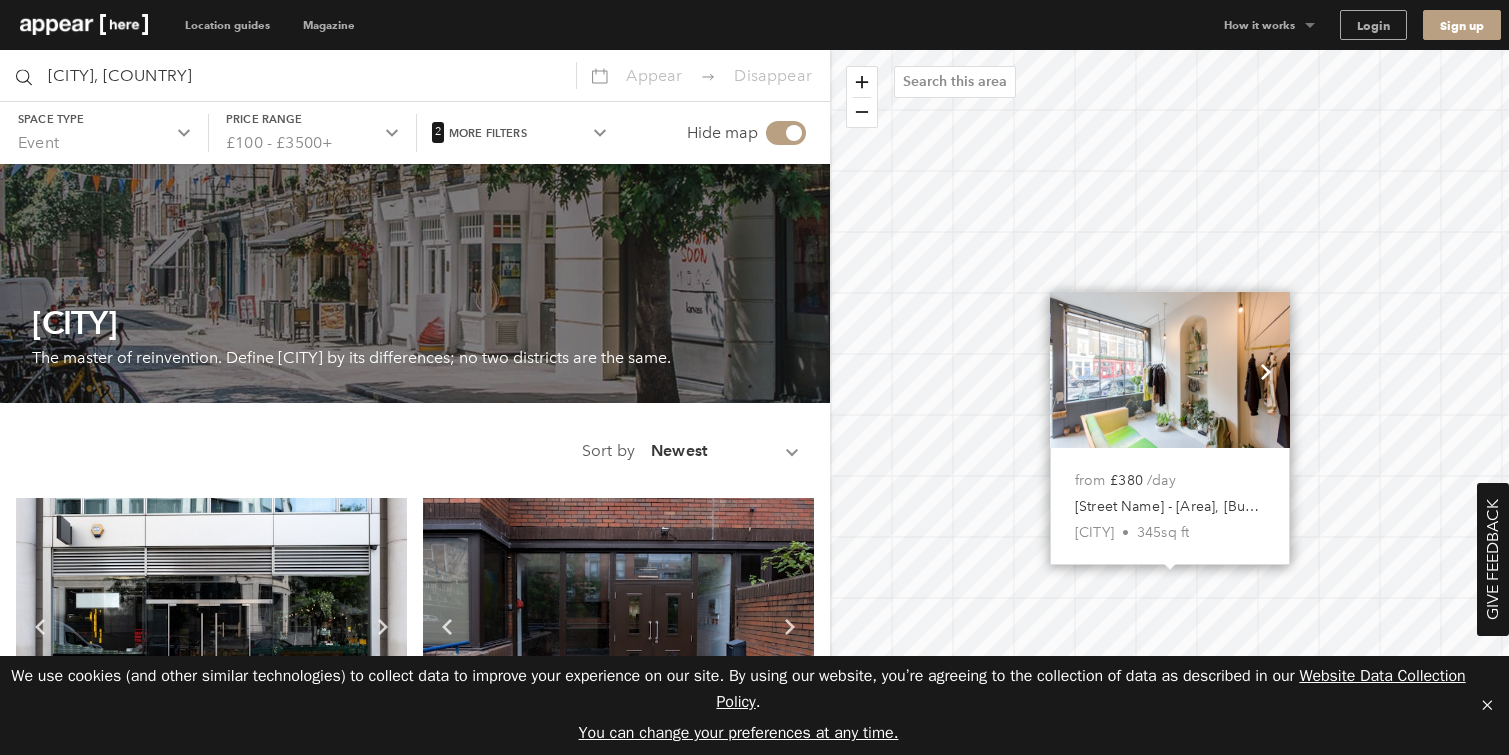 click on "Chevron-up" at bounding box center [1266, 371] 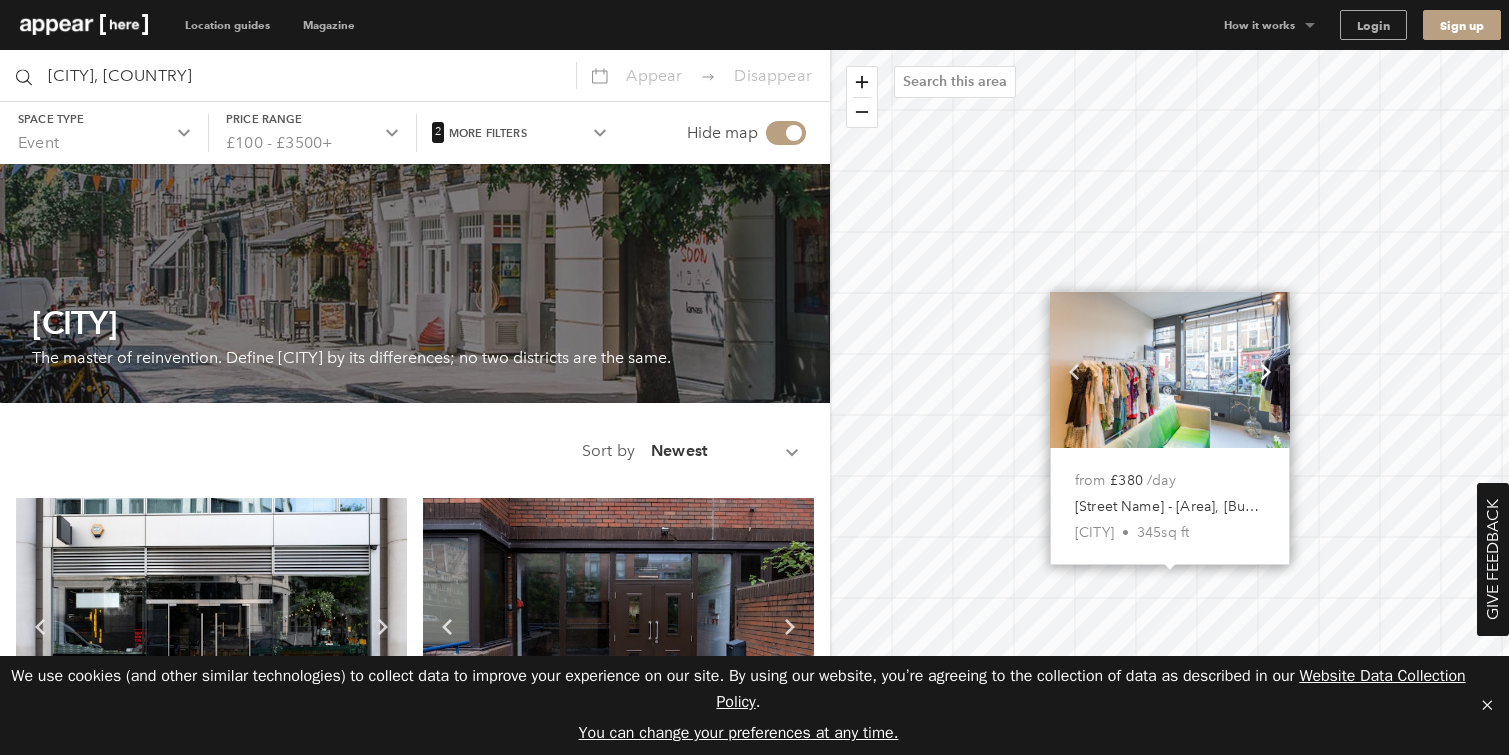 click on "Chevron-up" at bounding box center [1266, 371] 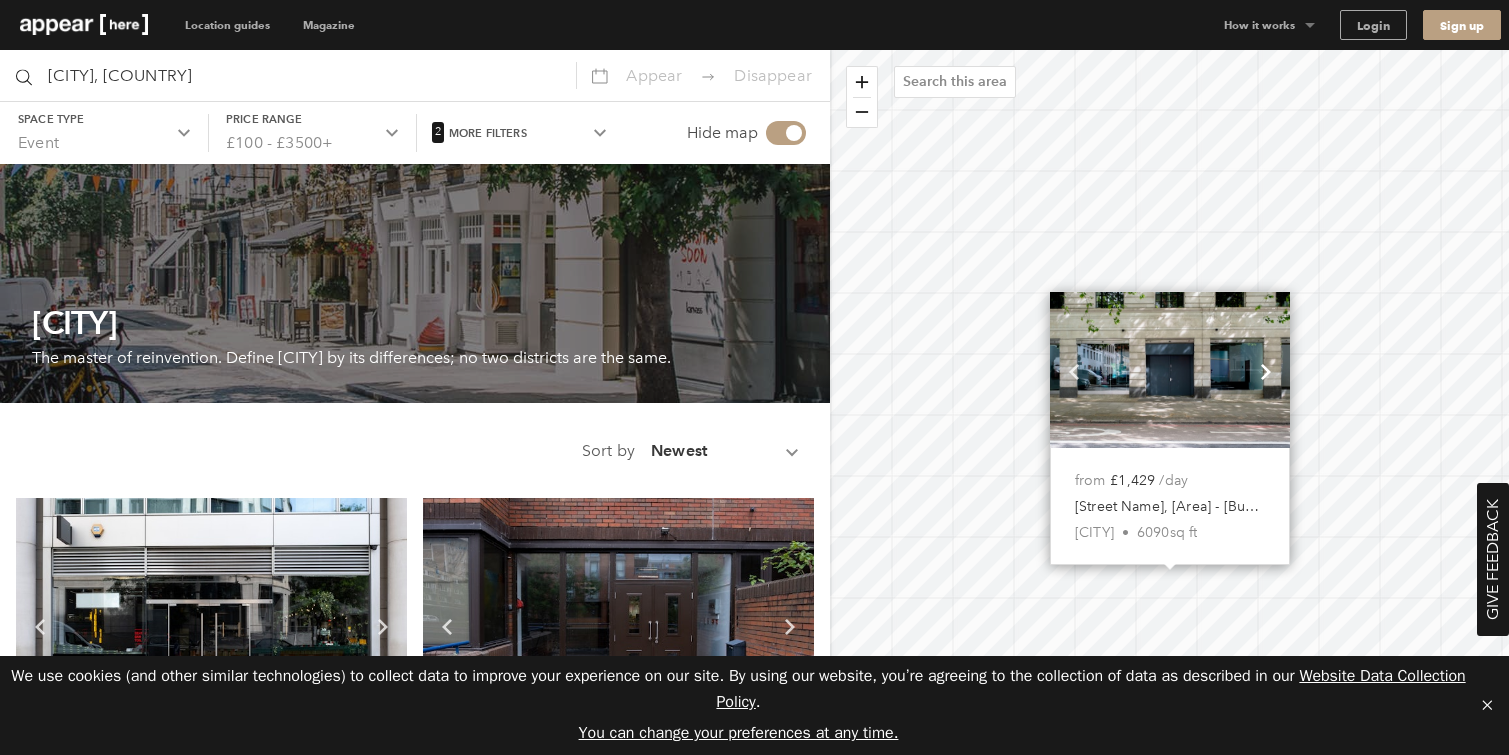 click on "Chevron-up" at bounding box center [1266, 371] 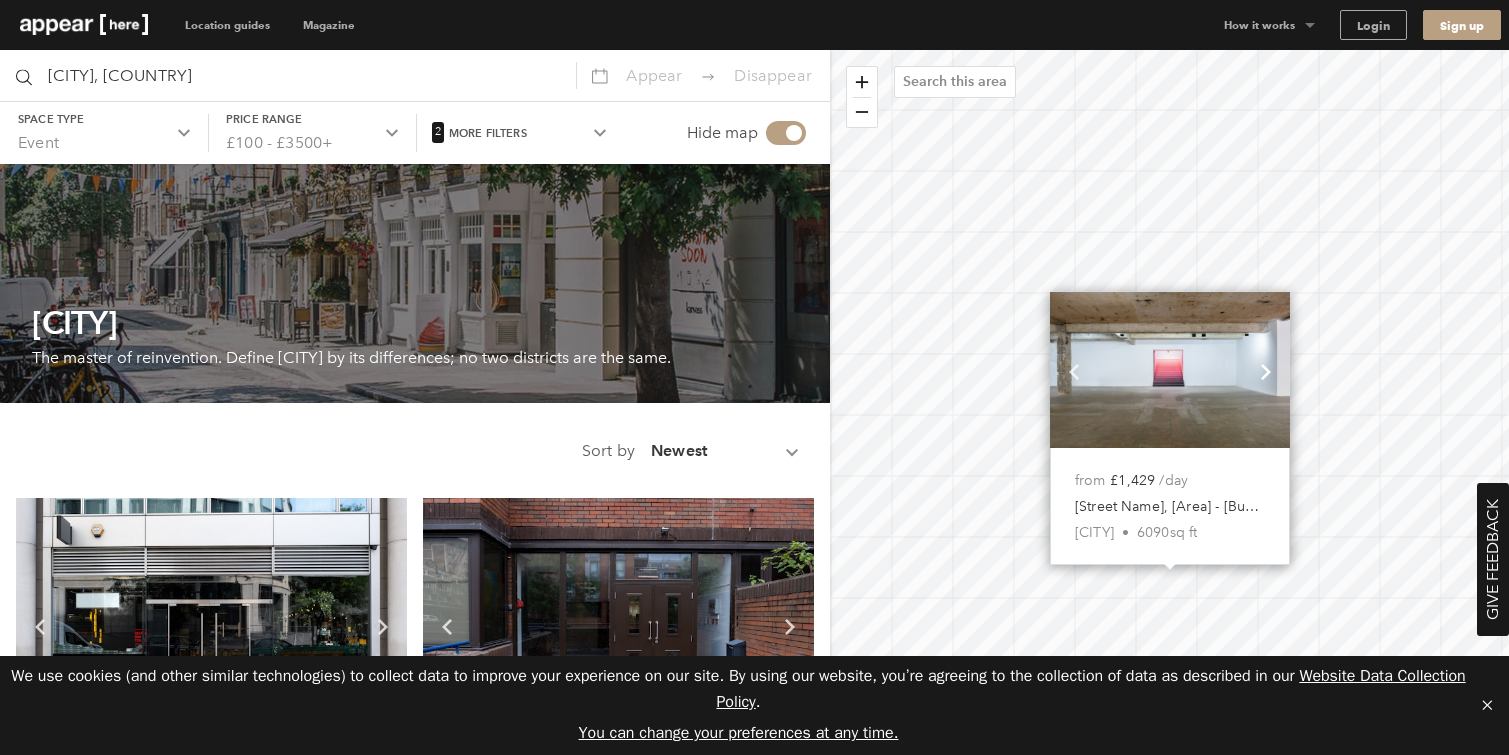 click on "Chevron-up" at bounding box center (1266, 371) 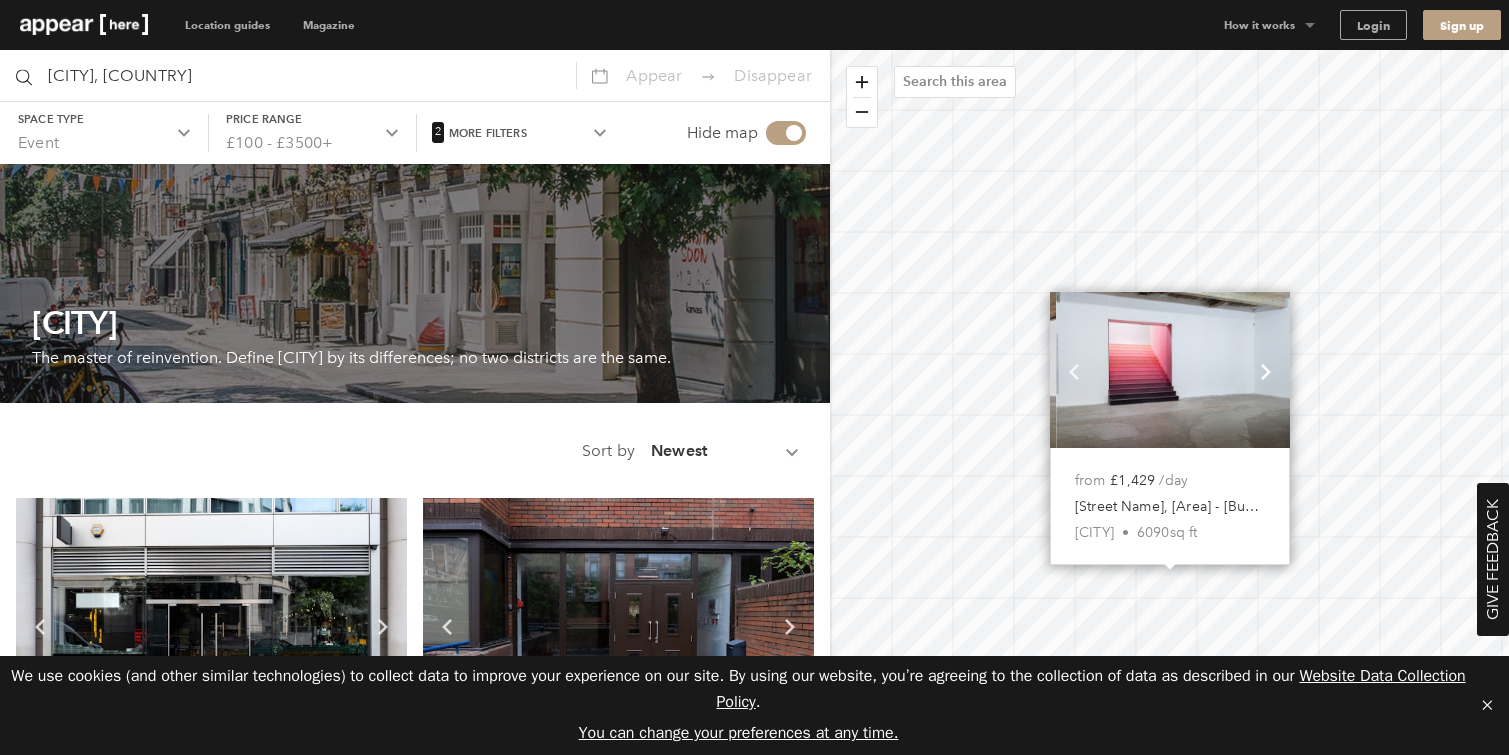 click on "Chevron-up" at bounding box center (1266, 371) 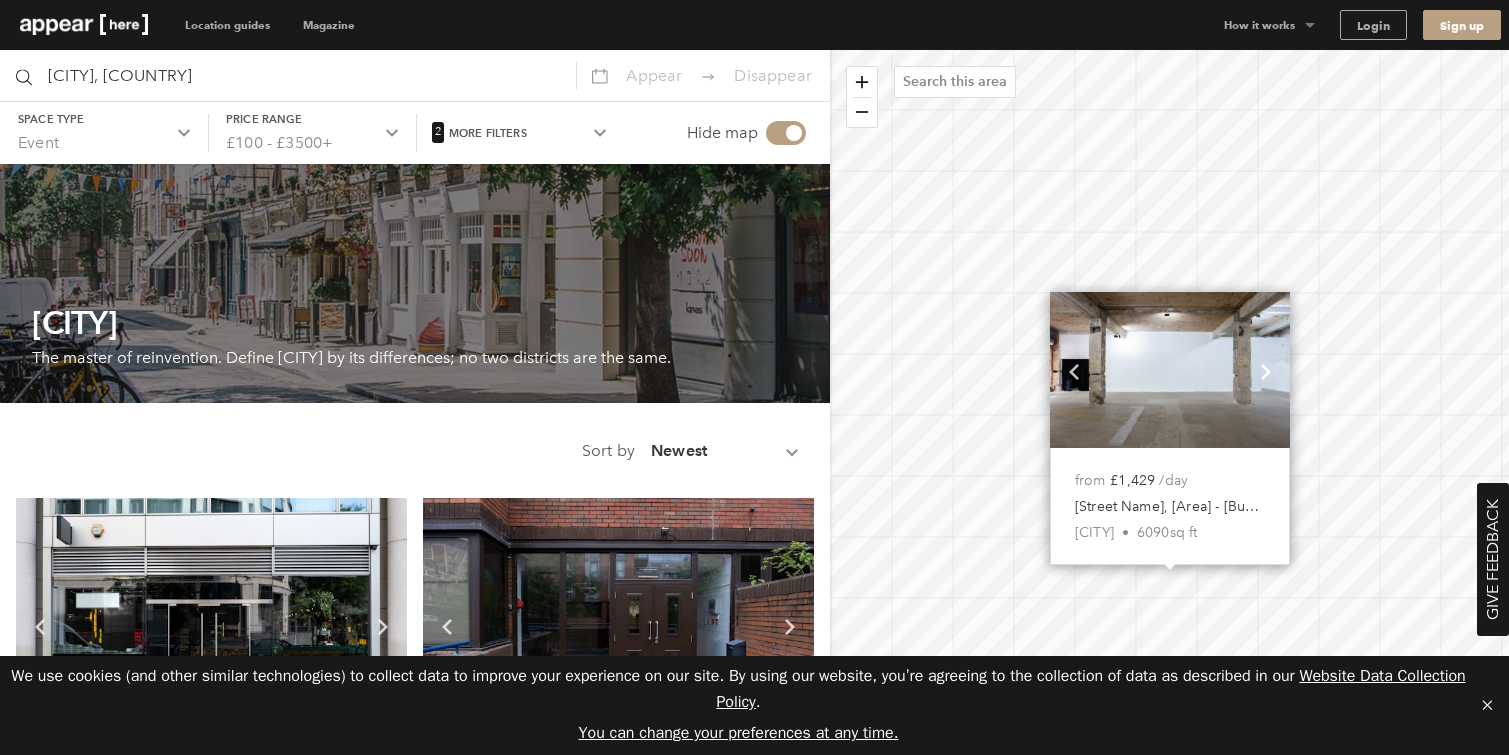 click on "Chevron-up" at bounding box center [1266, 371] 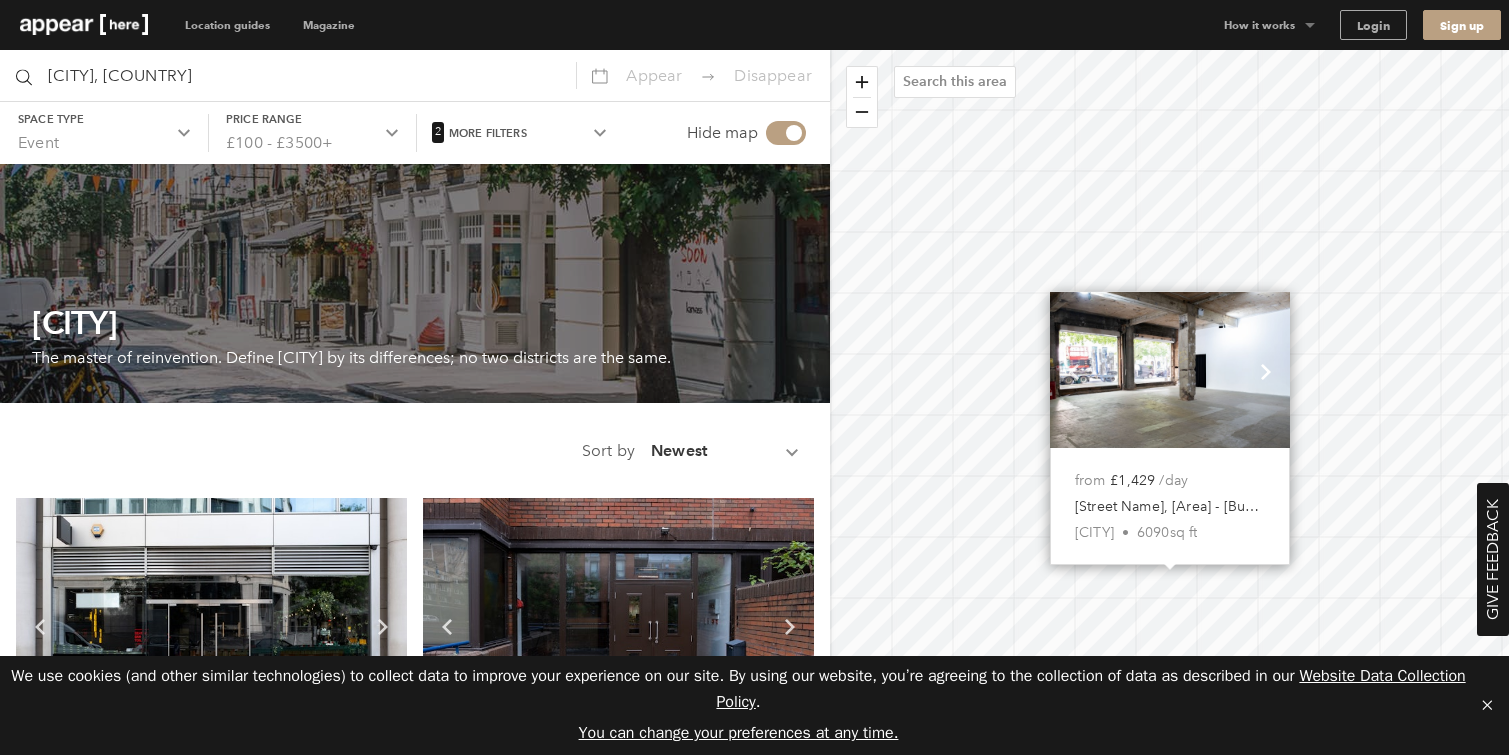 click on "Chevron-up" at bounding box center (1266, 371) 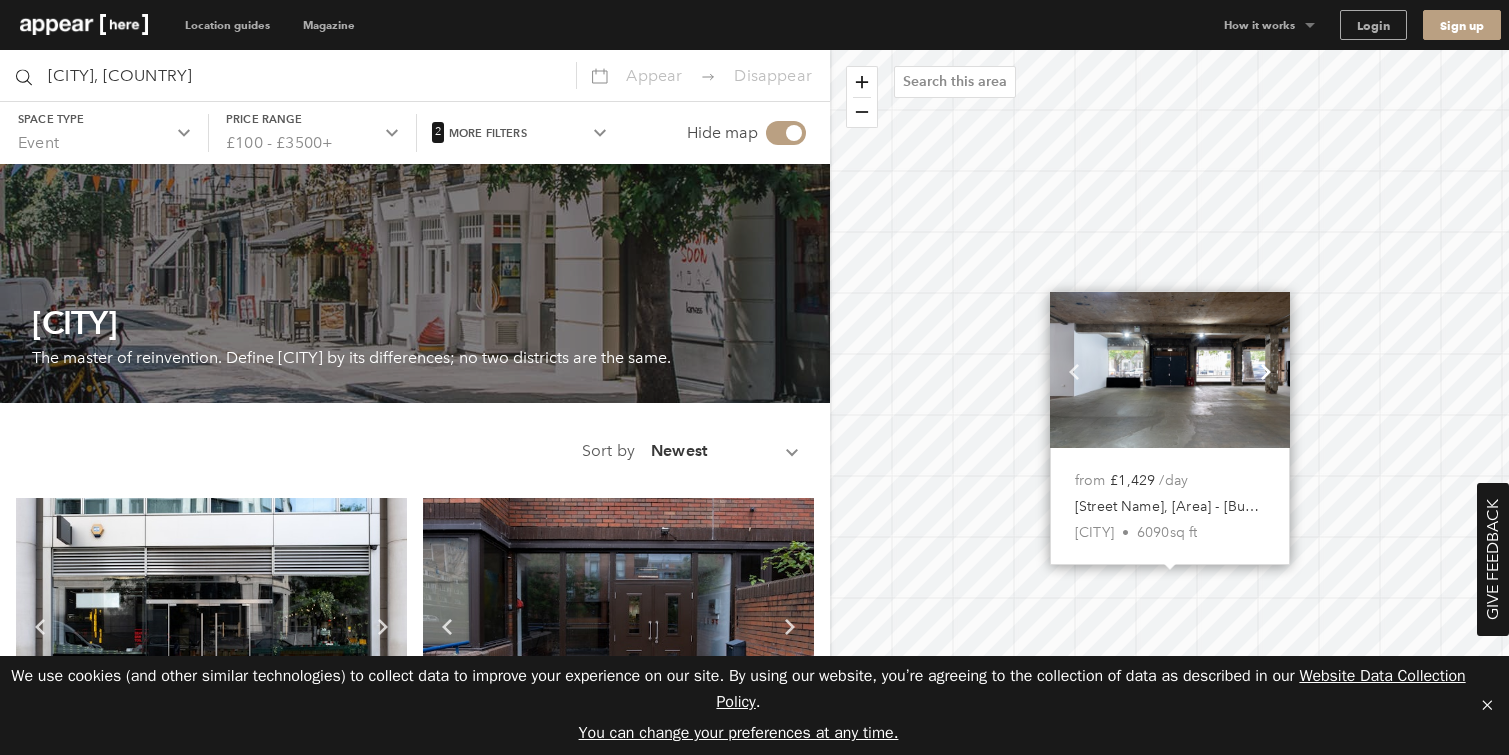 click on "Chevron-up" at bounding box center [1266, 371] 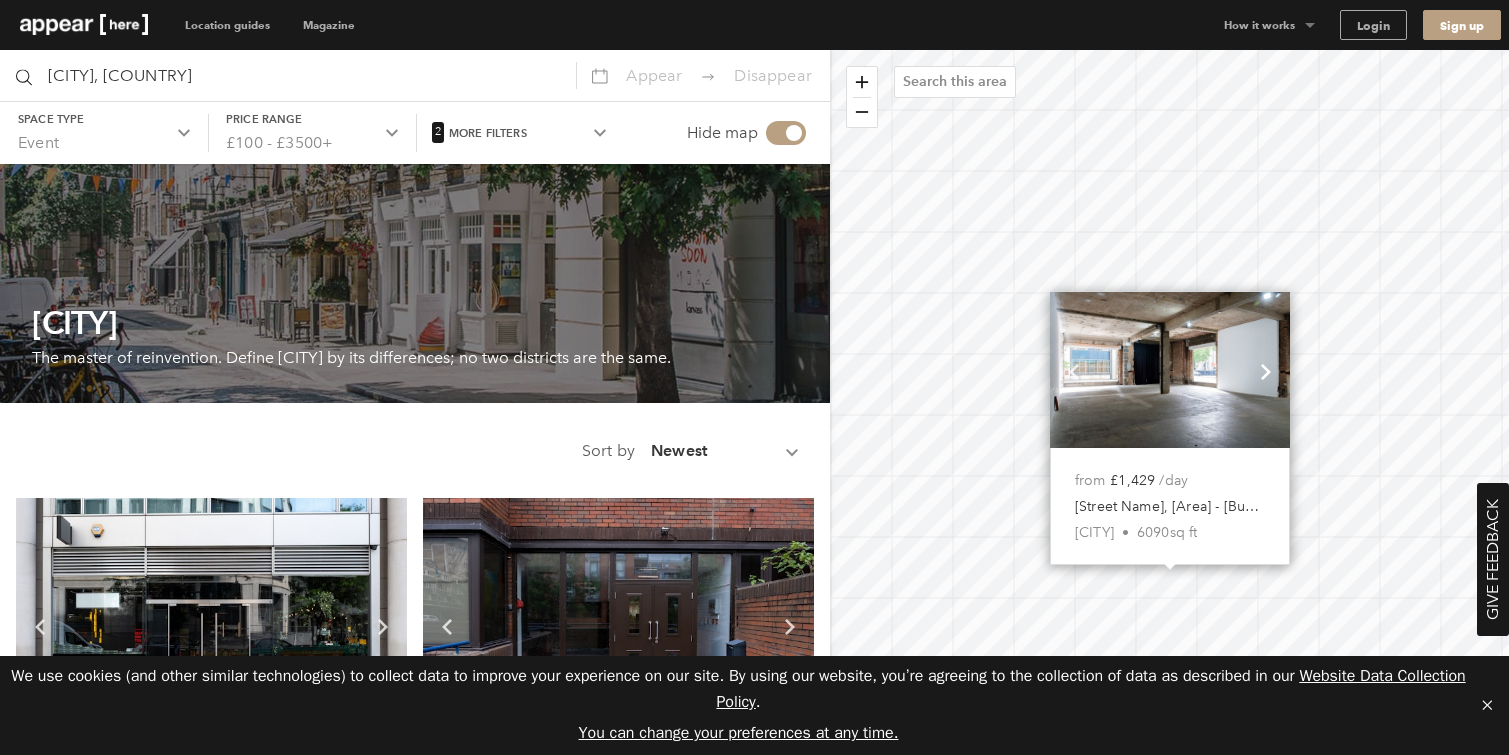 click on "Chevron-up" at bounding box center (1266, 371) 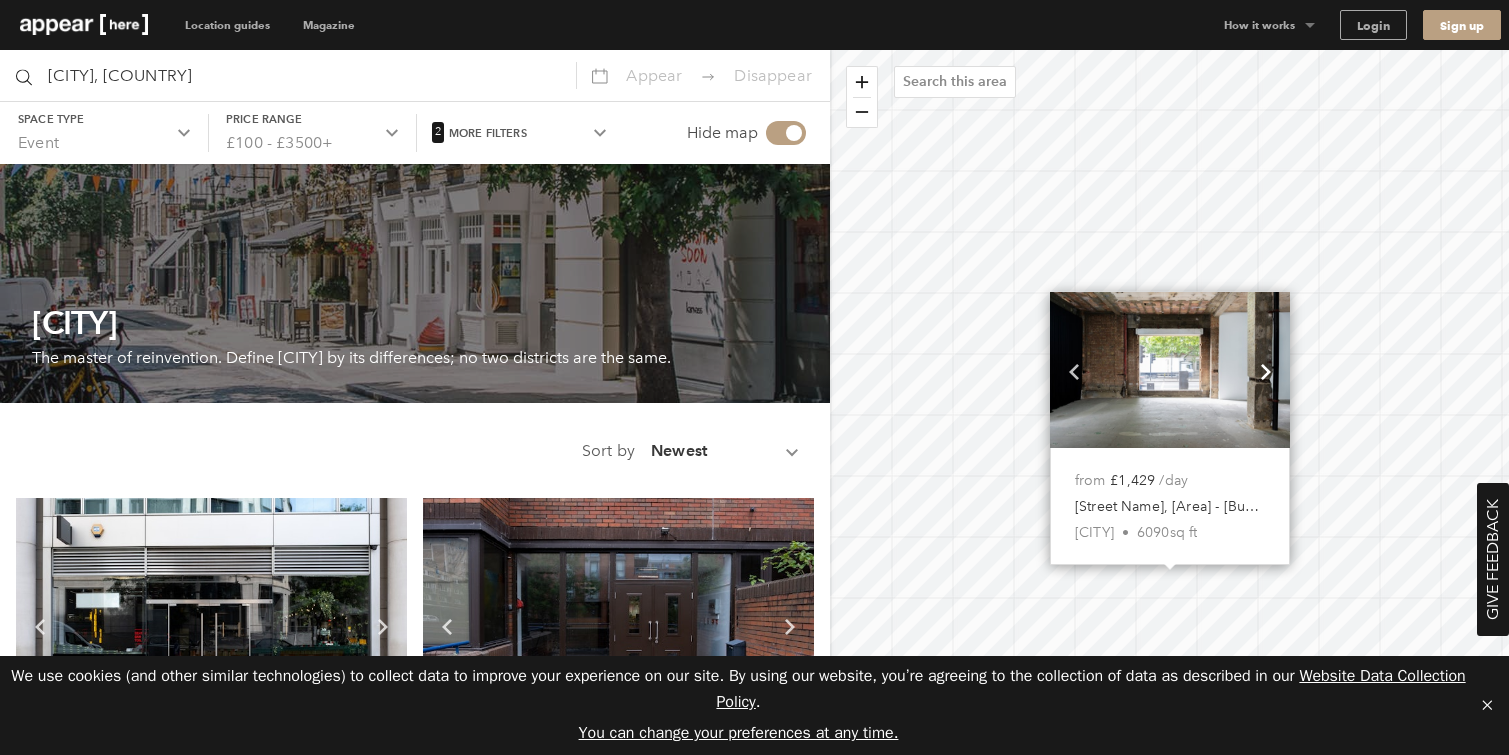 click on "Chevron-up" at bounding box center (1266, 371) 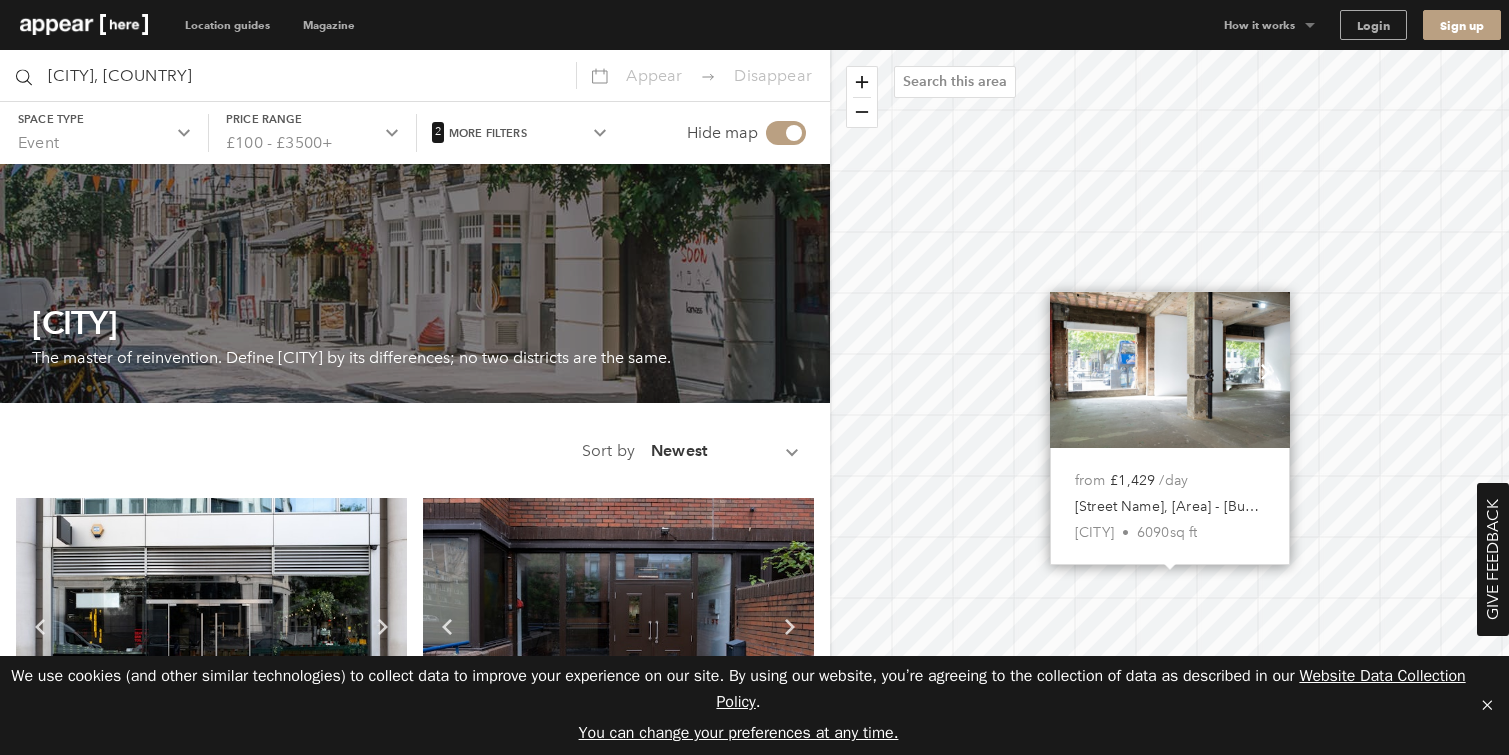 click on "Chevron-up" at bounding box center (1266, 371) 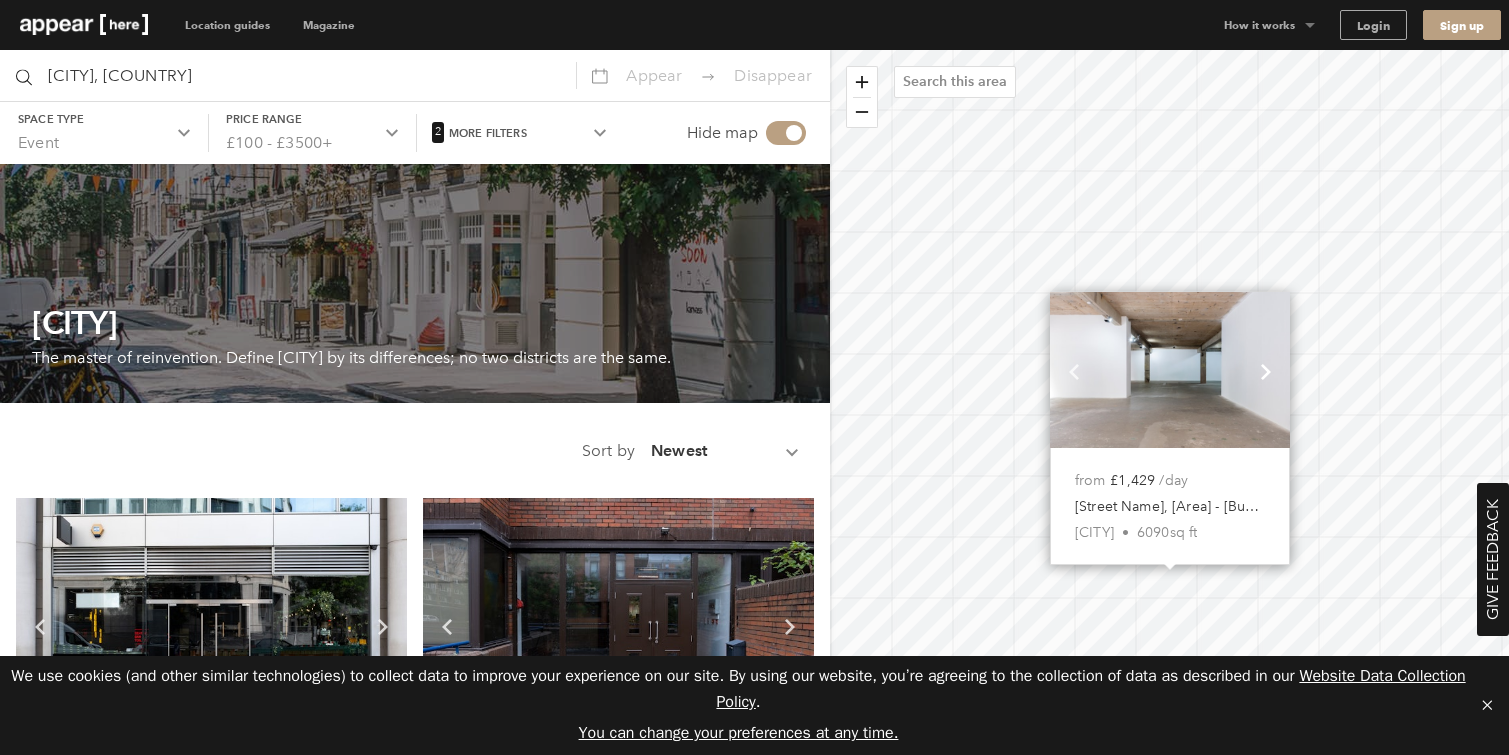click on "Chevron-up" at bounding box center (1266, 371) 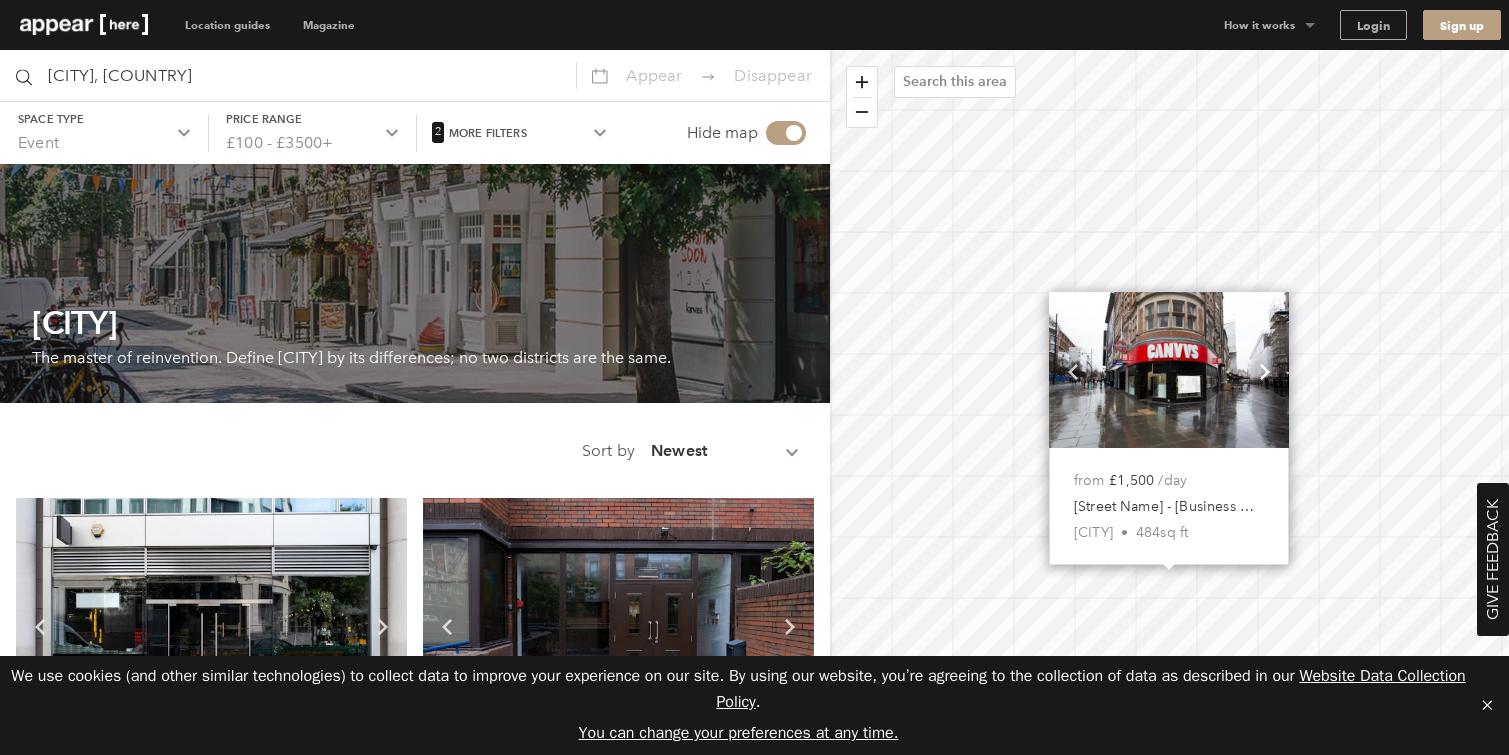 click on "Chevron-up" at bounding box center [1265, 371] 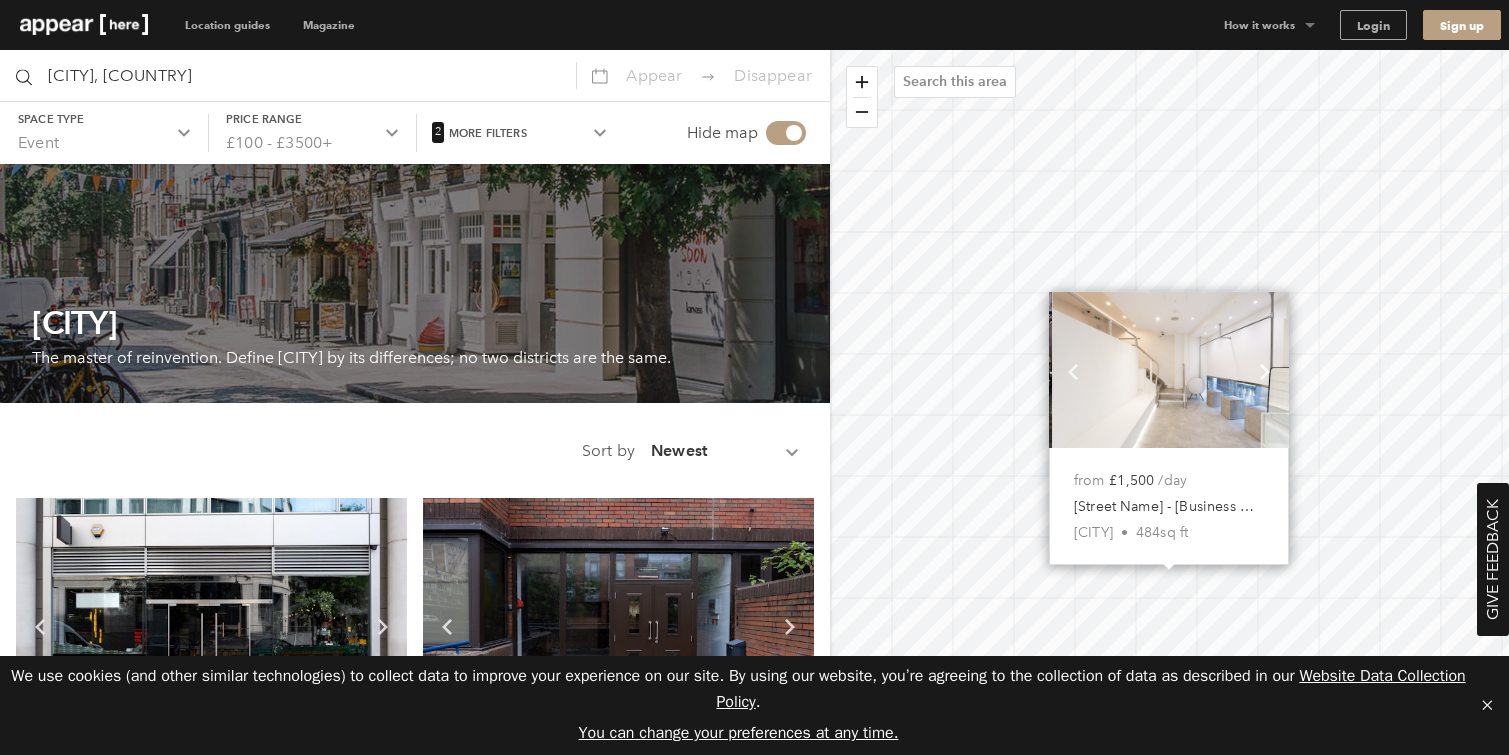 click on "Chevron-up" at bounding box center [1265, 371] 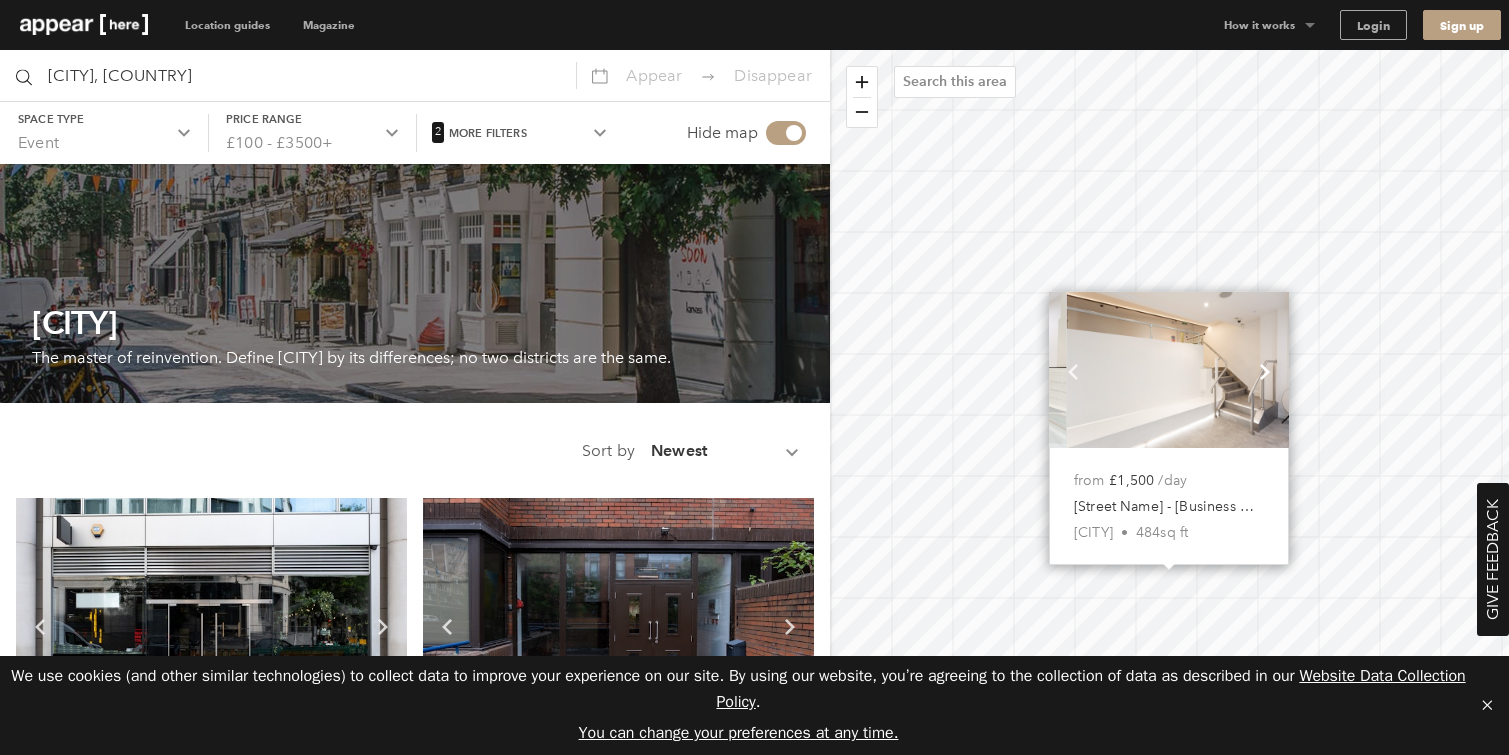 click on "Chevron-up" at bounding box center (1265, 371) 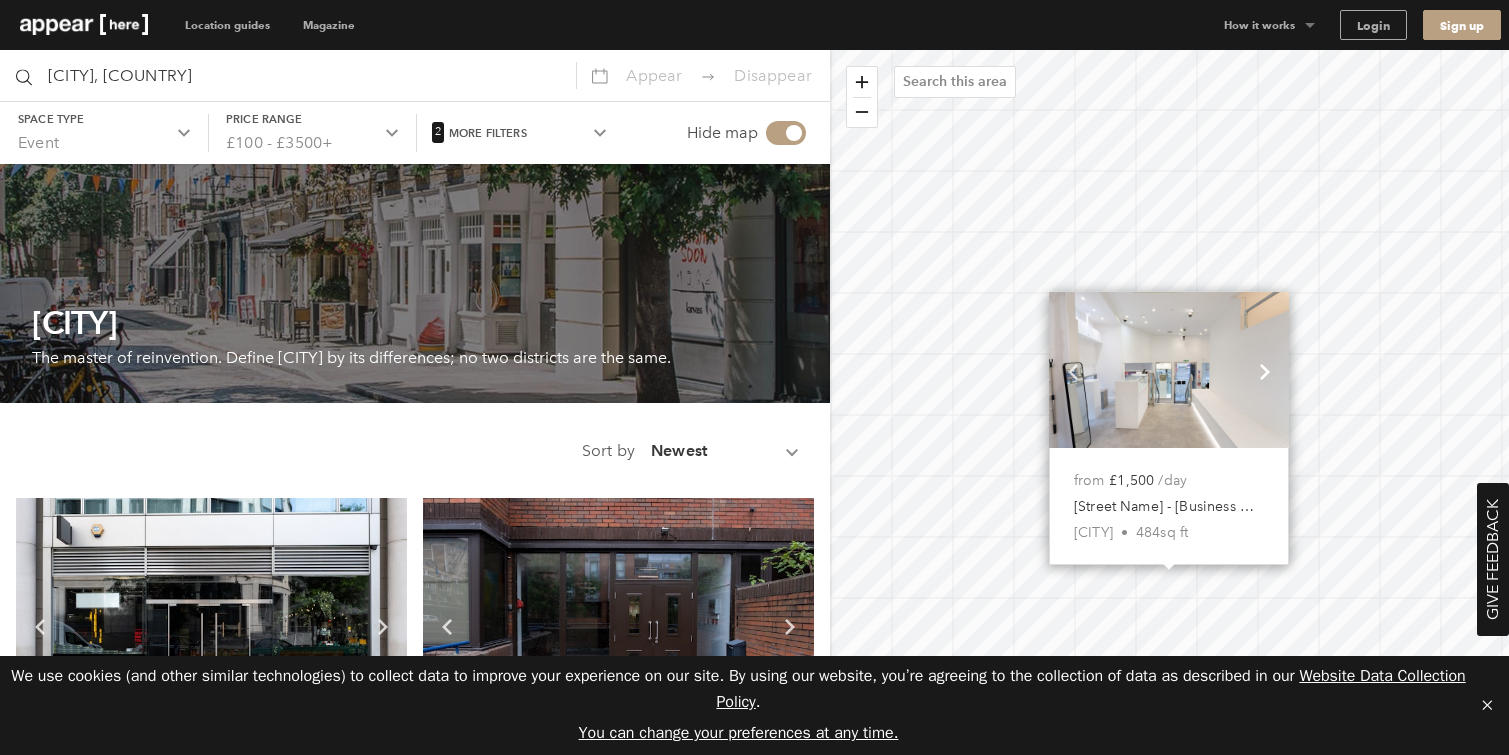 click on "Chevron-up" at bounding box center [1265, 371] 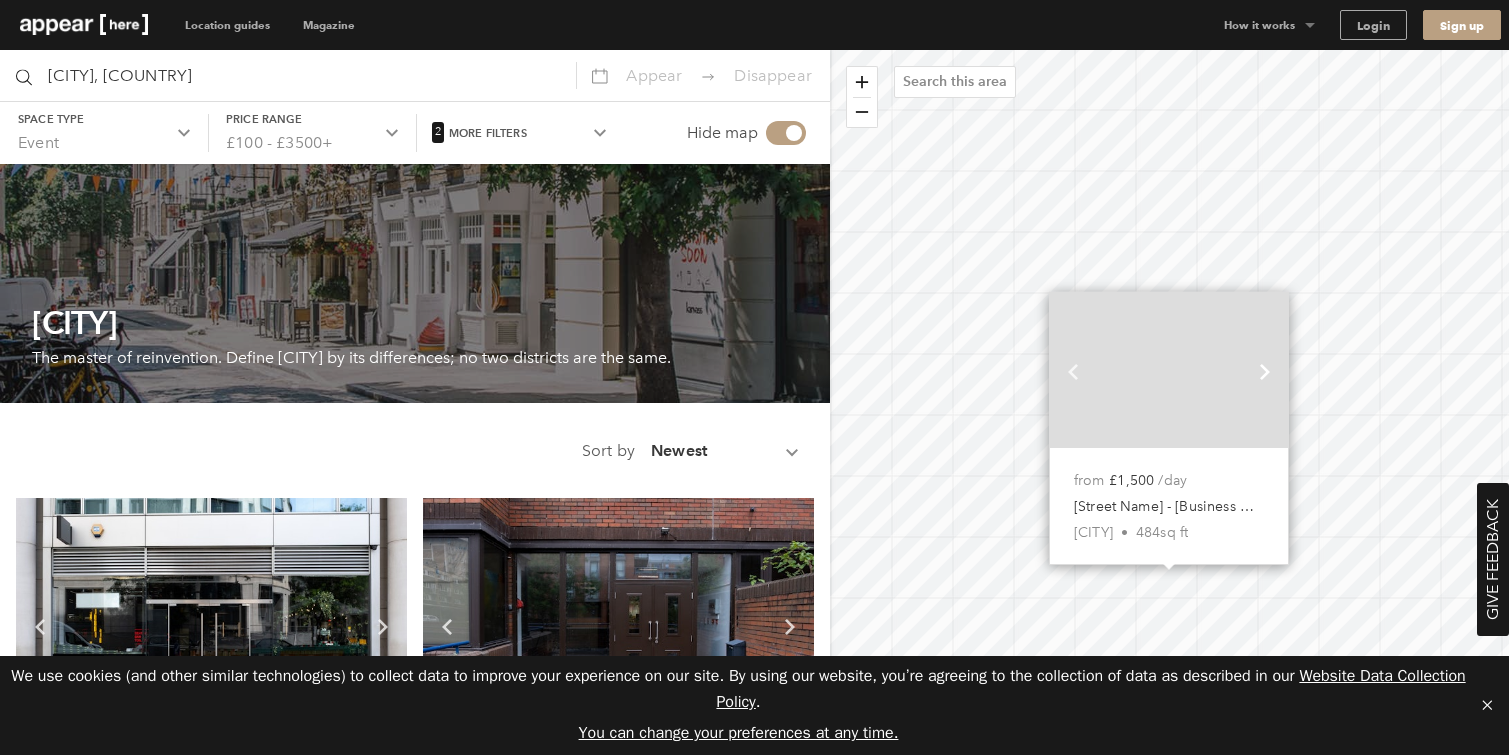 click on "Chevron-up" at bounding box center [1265, 371] 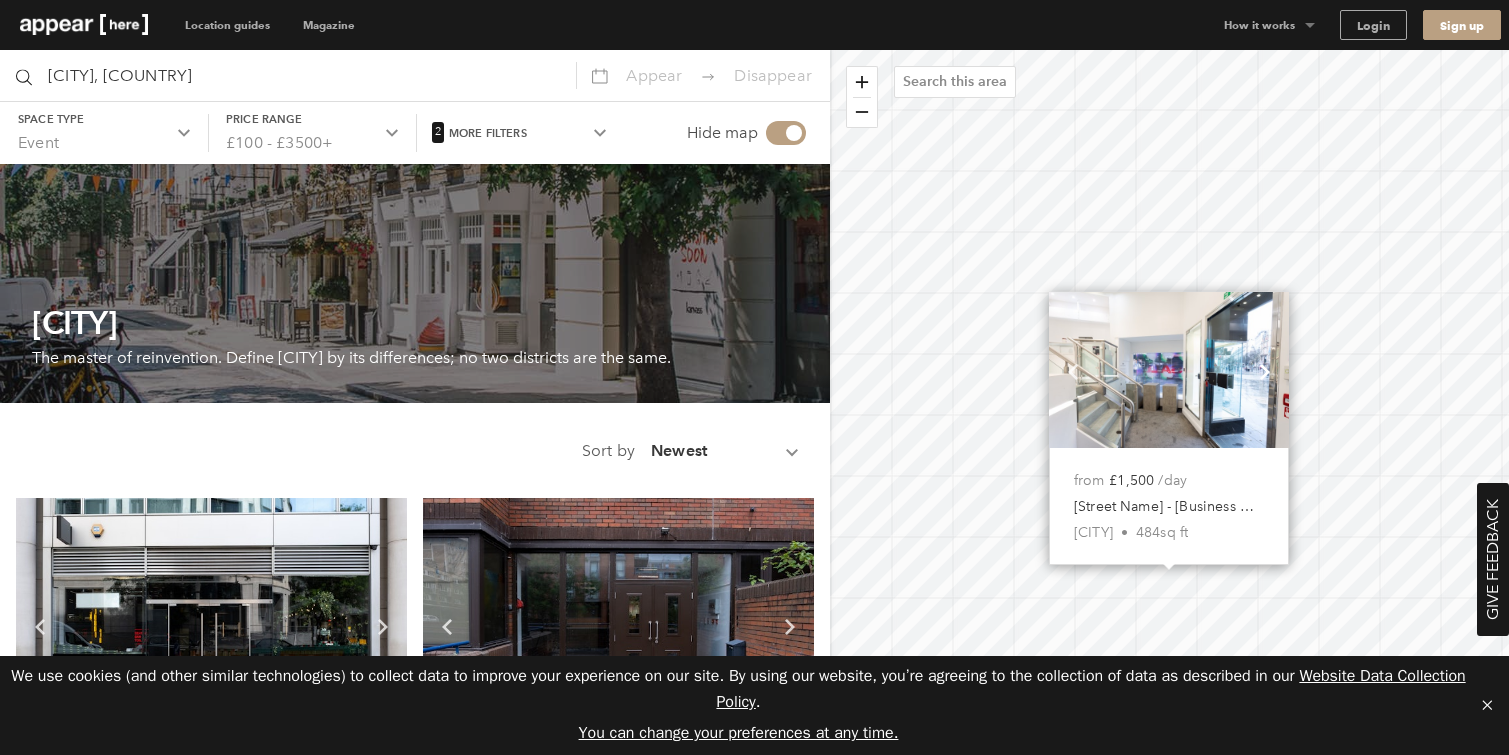 click on "Chevron-up" at bounding box center (1265, 371) 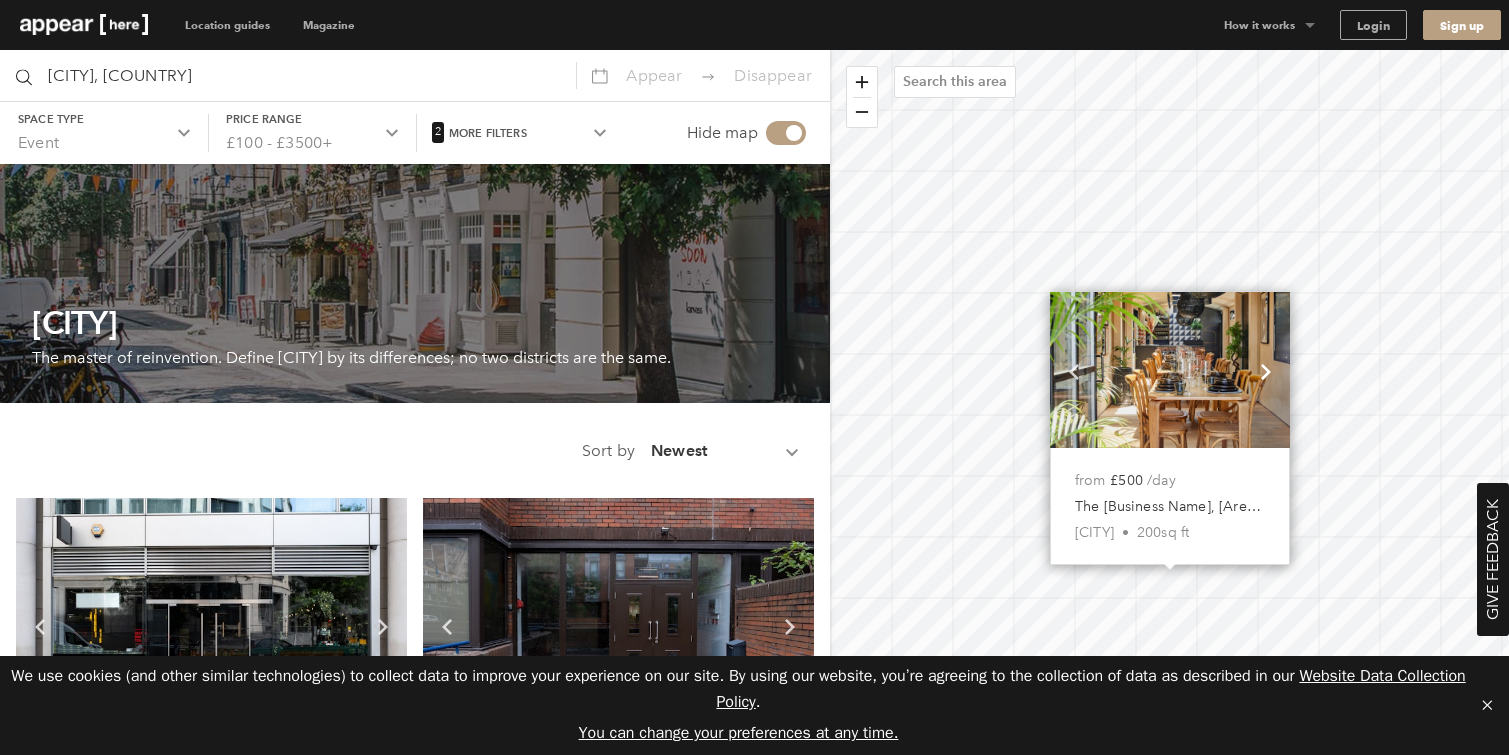click on "Chevron-up" at bounding box center (1266, 371) 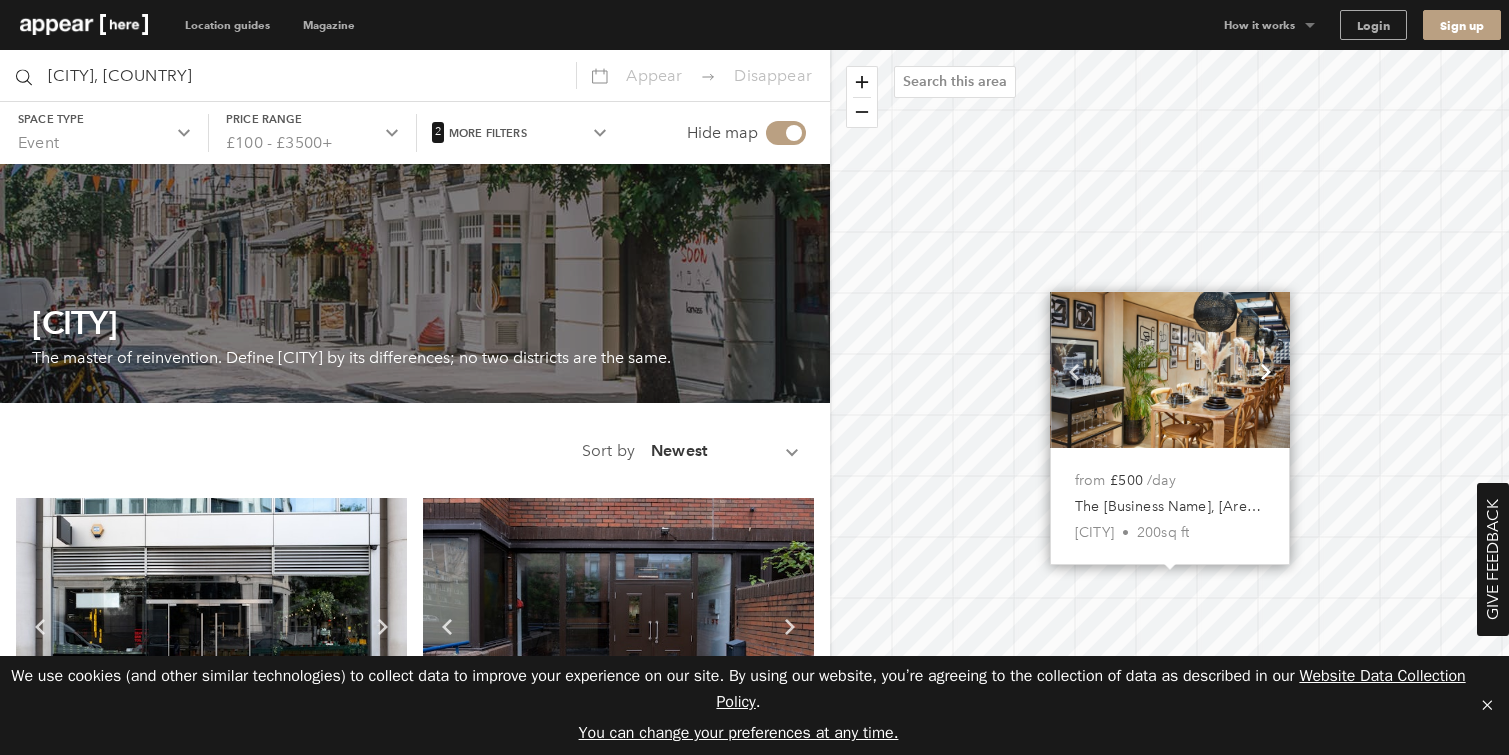 click on "Chevron-up" at bounding box center (1266, 371) 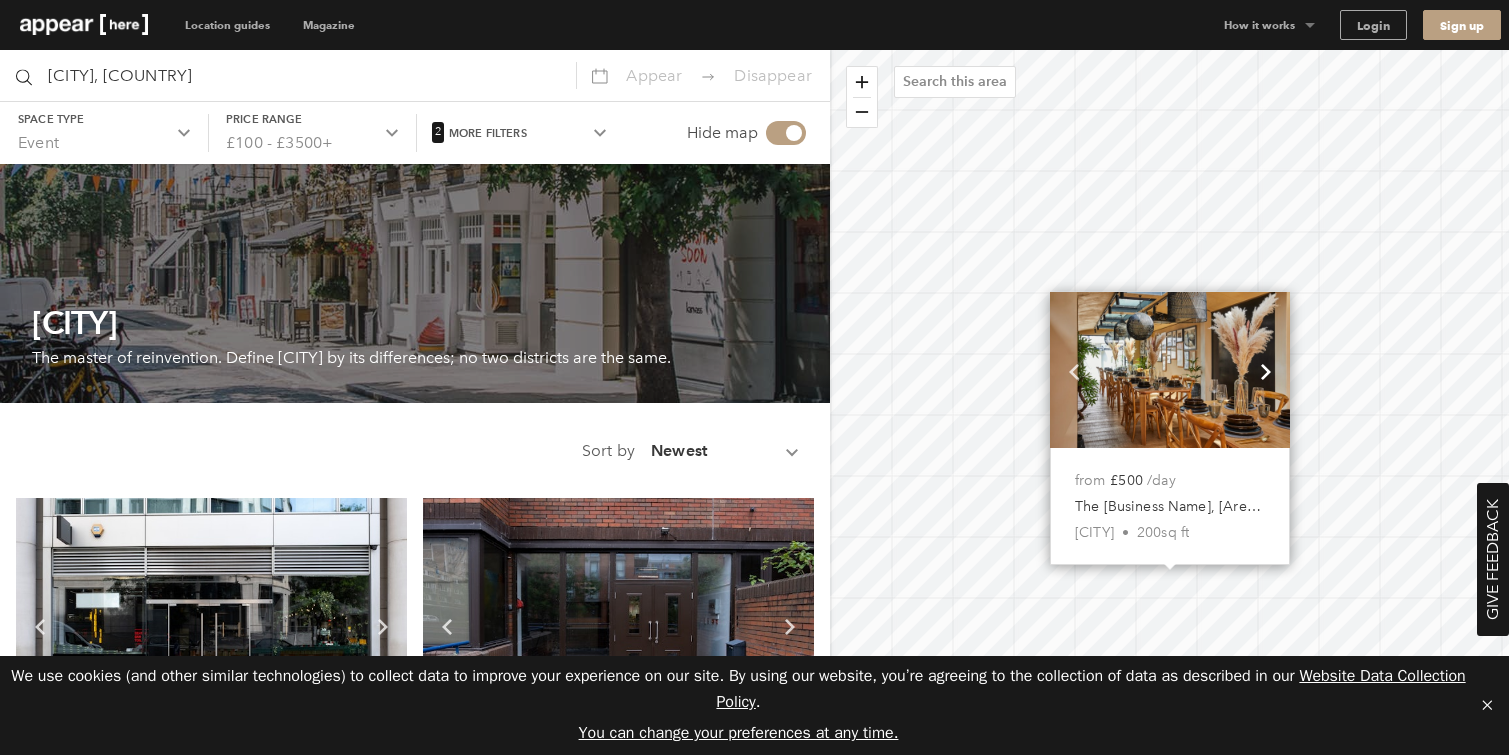 click on "Chevron-up" at bounding box center (1266, 371) 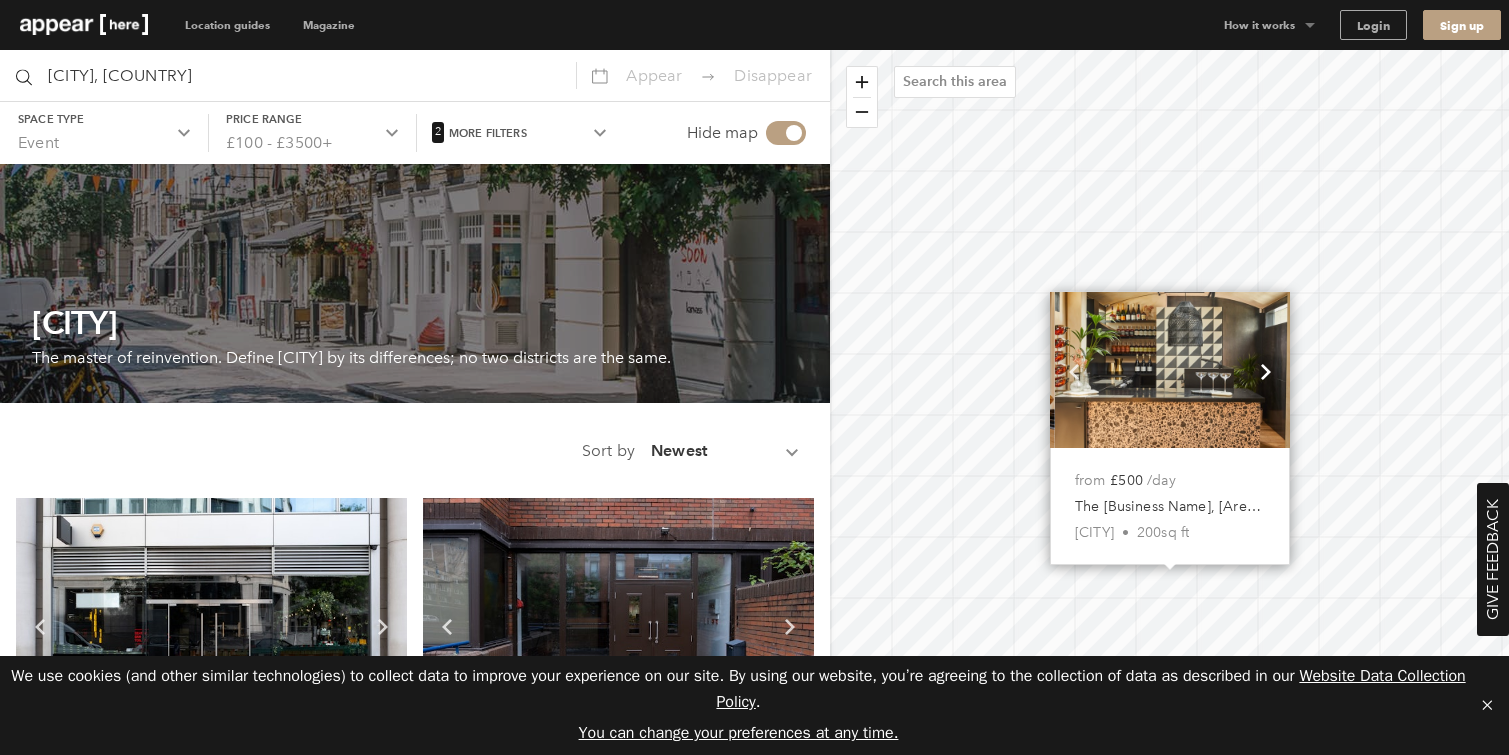 click on "Chevron-up" at bounding box center (1266, 371) 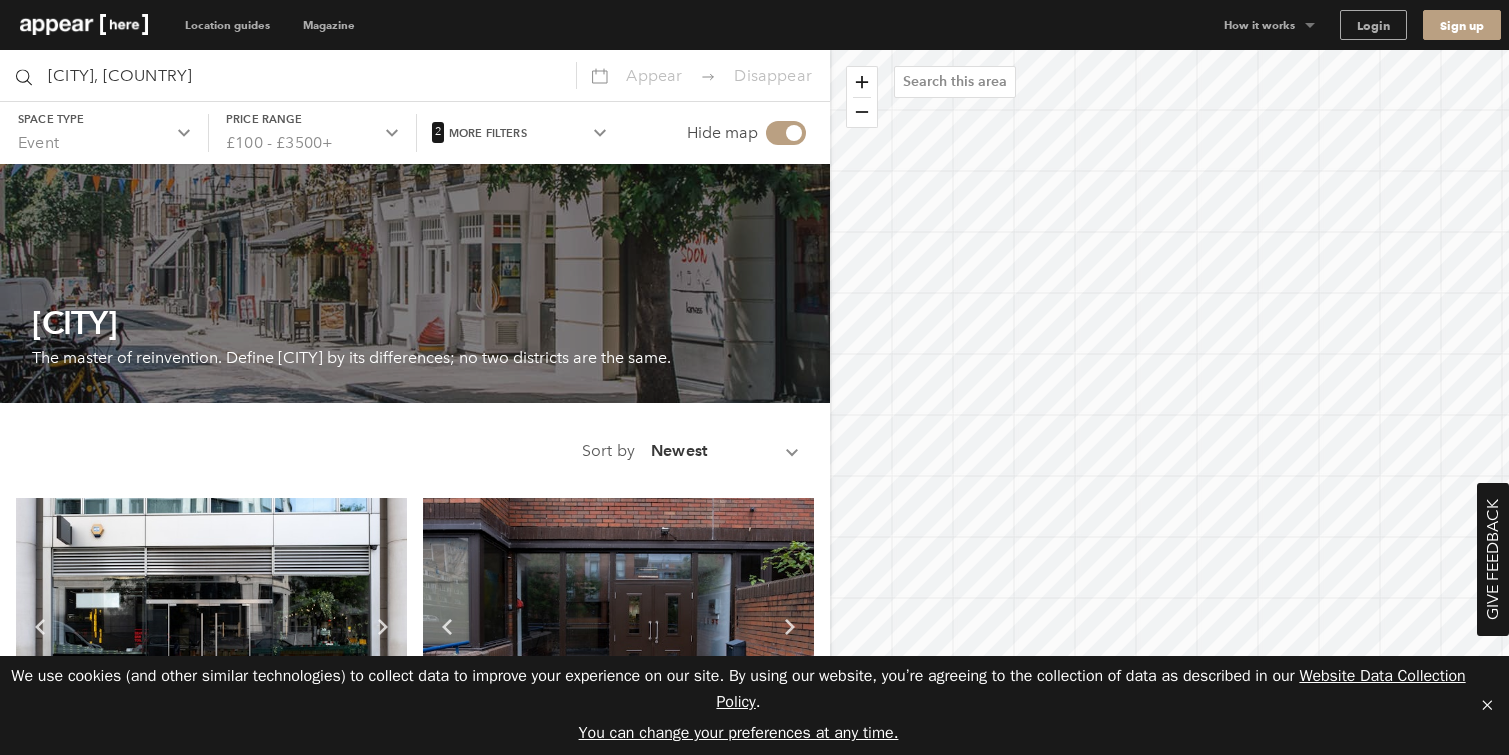 click on "Menu
Location guides
Destinations
[CITY]
[CITY]
[CITY]
[CITY]
[CITY]
[CITY]
[CITY]
[CITY]
Collections
Food & Beverage
Fashion
Shopping Centres
Gallery
Train Stations
Exceptional Value
Coffee Shop
Markets
Deptford Market Yard
Small Shops
Instant book
Collection
Plus
Explore now
Collection
Food & Beverage
Explore now
Magazine
Magazine
Editorial
Videos
Destinations
How-to guides
Reports
Events
blog
From raves to Rottiserie—James Dye’s Latest Move
Read now
blog
Not Your Sunday League Potter; Meet Lev Rosenbush
Read now
How it works
Back How it works
Why Appear Here
Listing space
Finding space
Landlord dashboards
Login
Sign up
Back Back" at bounding box center (754, 377) 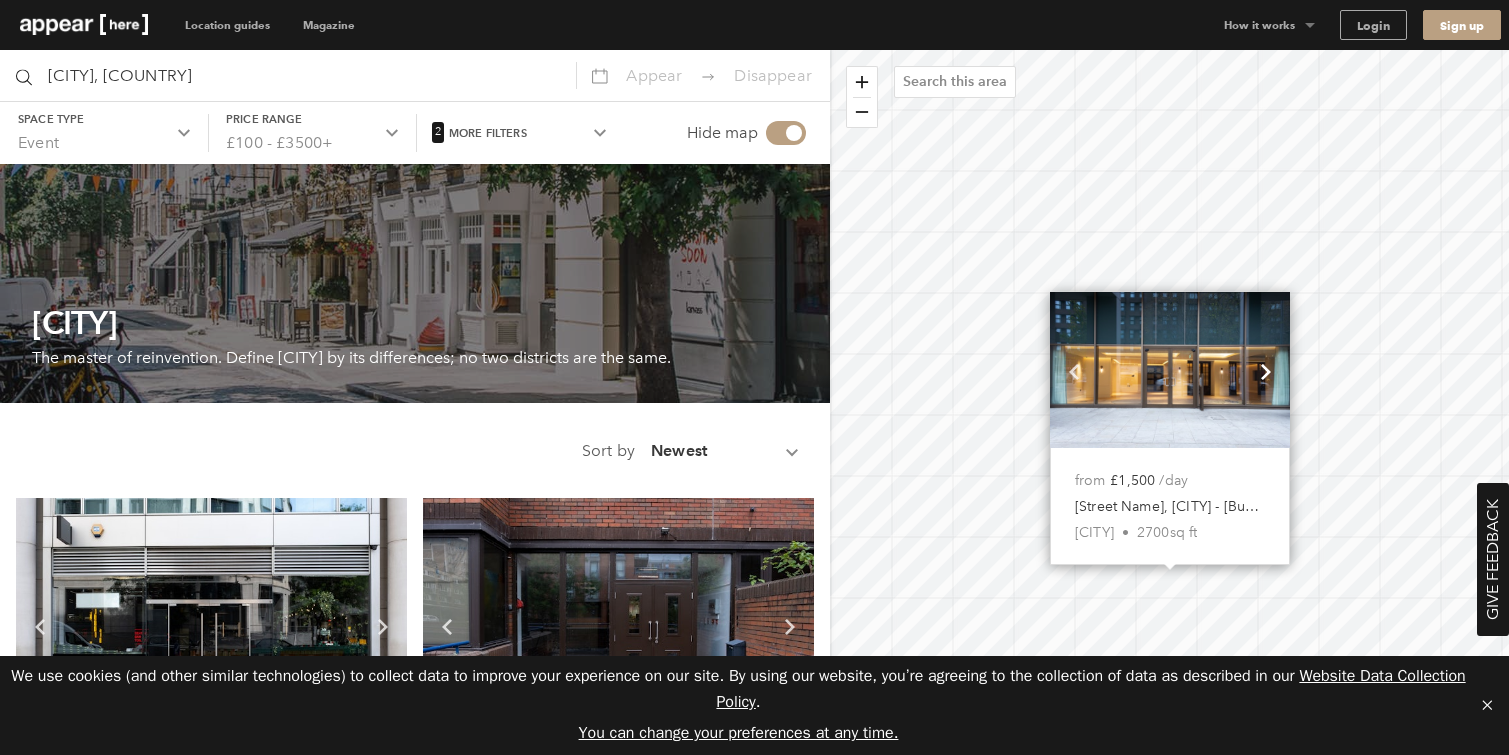 click on "Chevron-up" at bounding box center [1266, 369] 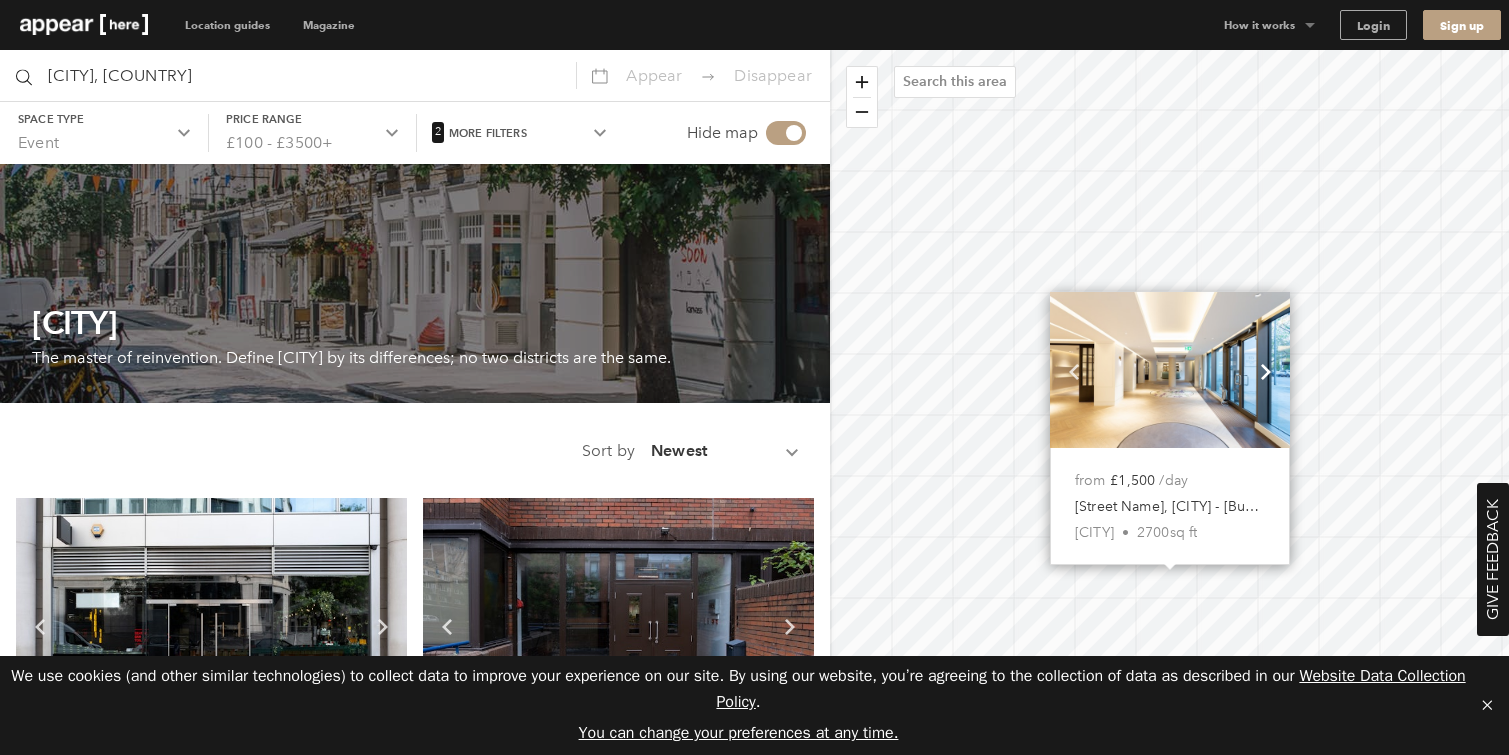 click on "Chevron-up" at bounding box center (1266, 369) 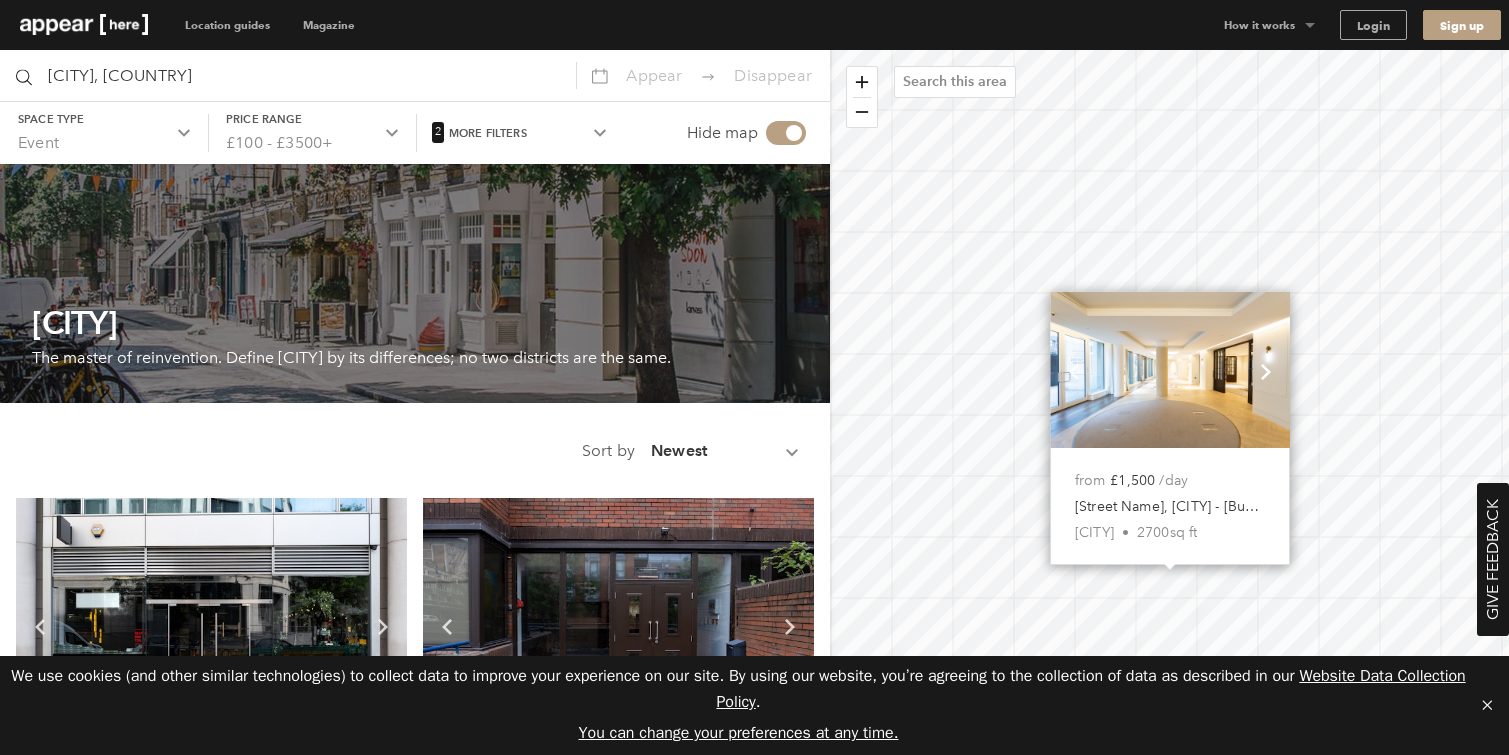 click on "Chevron-up" at bounding box center (1266, 369) 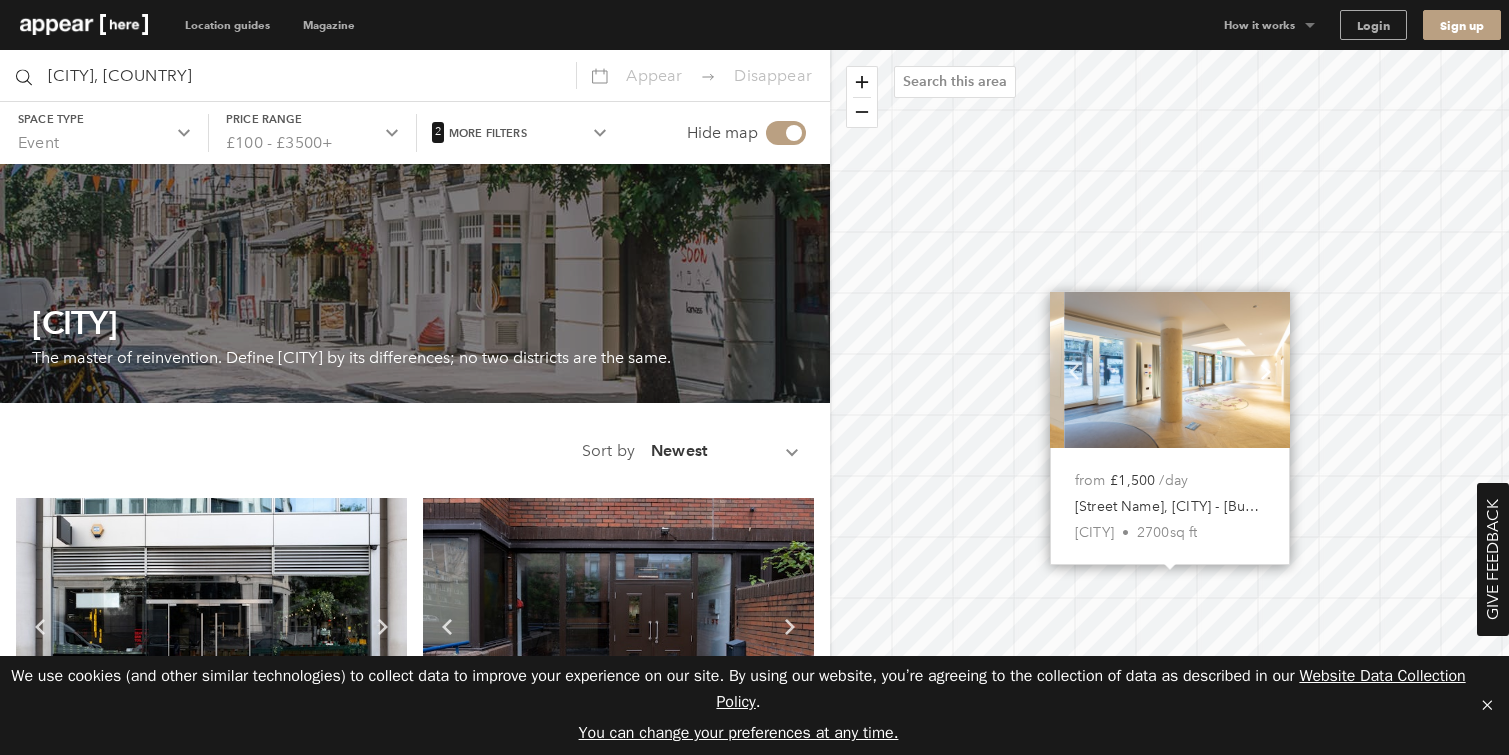 click on "Chevron-up" at bounding box center (1266, 369) 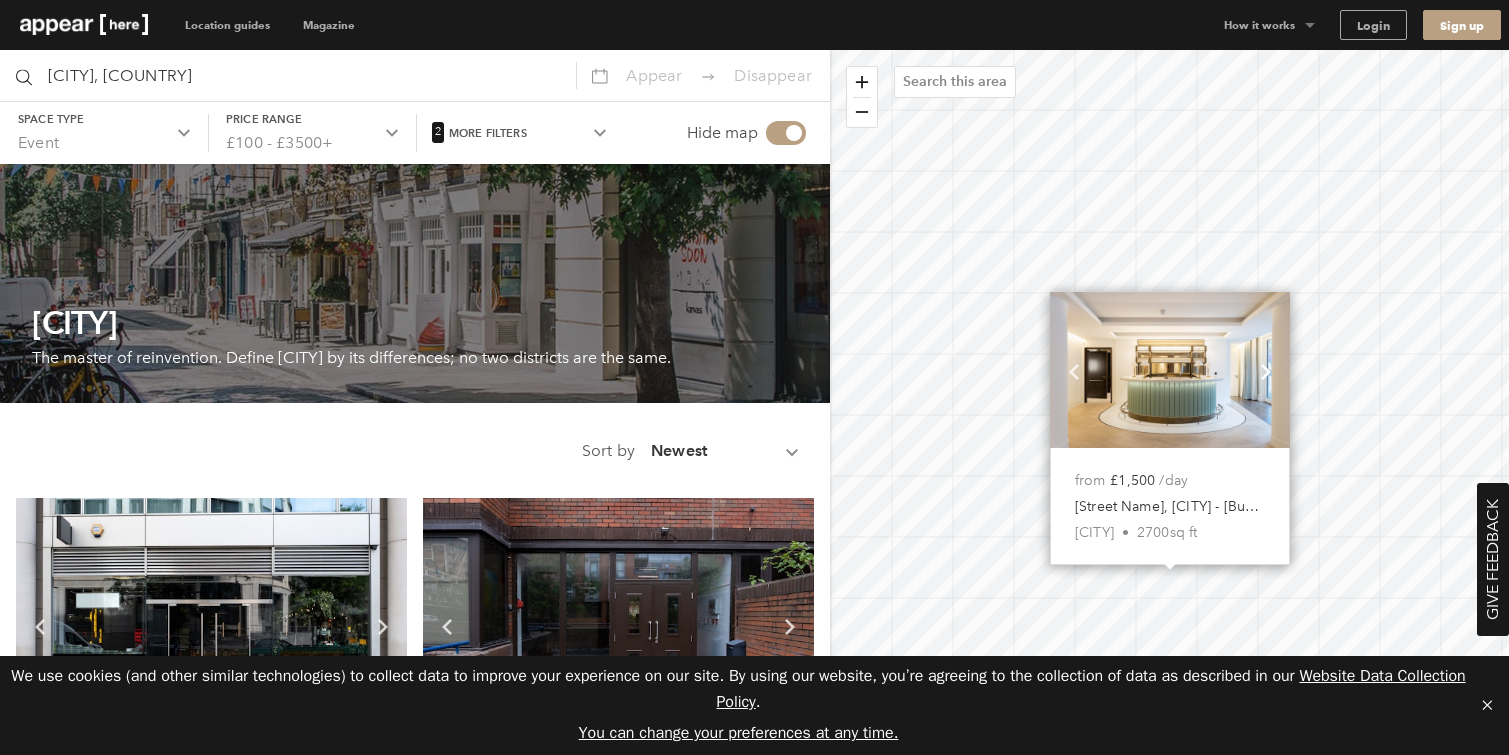 click on "Chevron-up" at bounding box center (1266, 369) 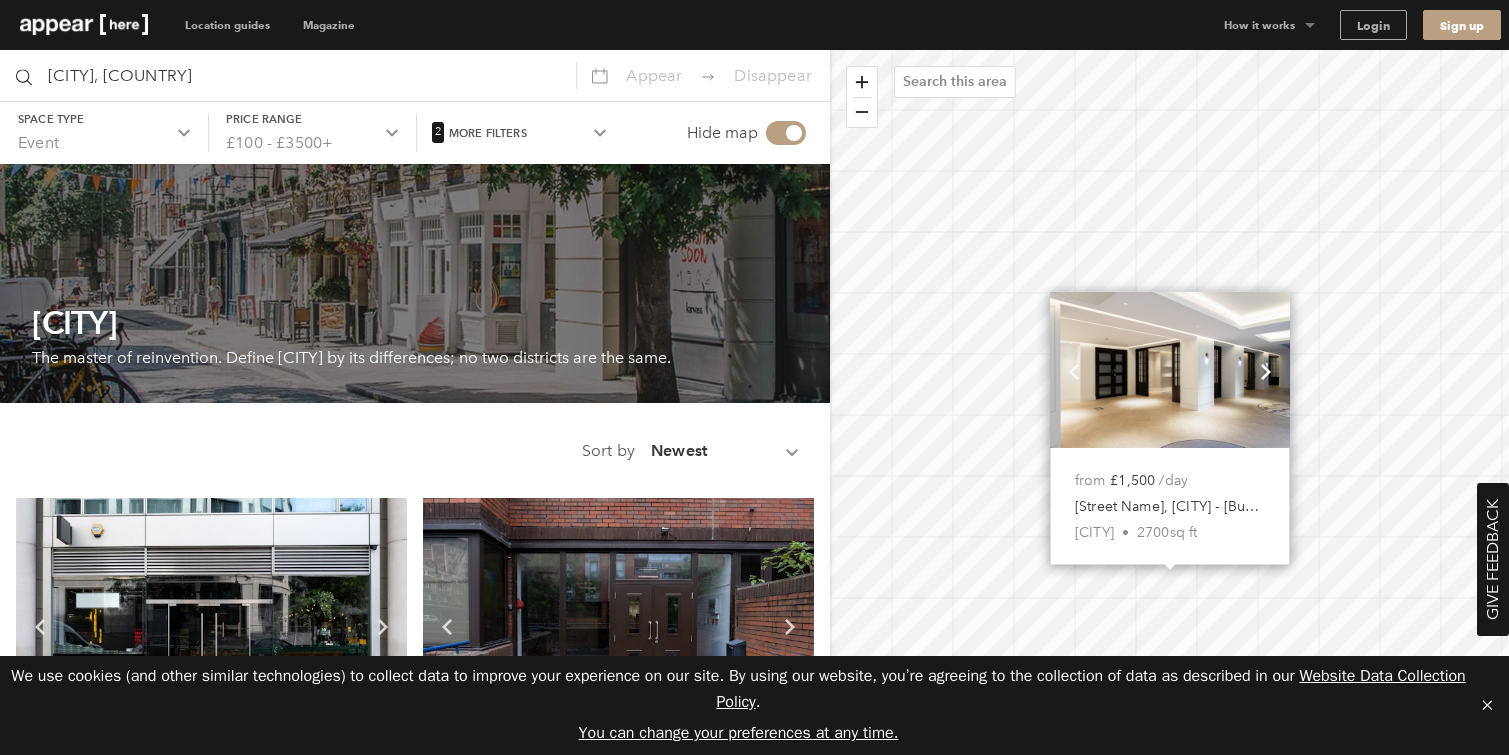 click on "Chevron-up" at bounding box center [1266, 369] 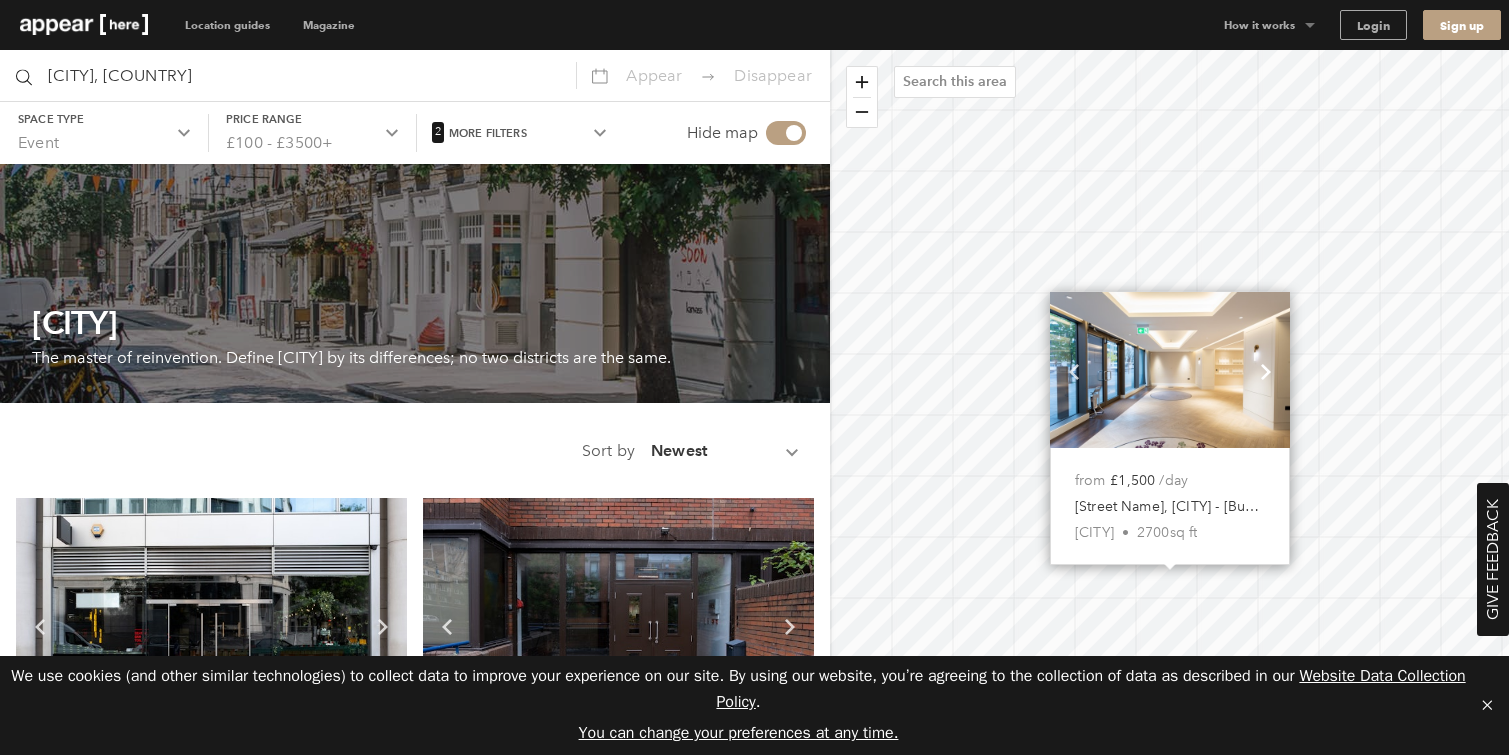 click on "Chevron-up" at bounding box center [1266, 369] 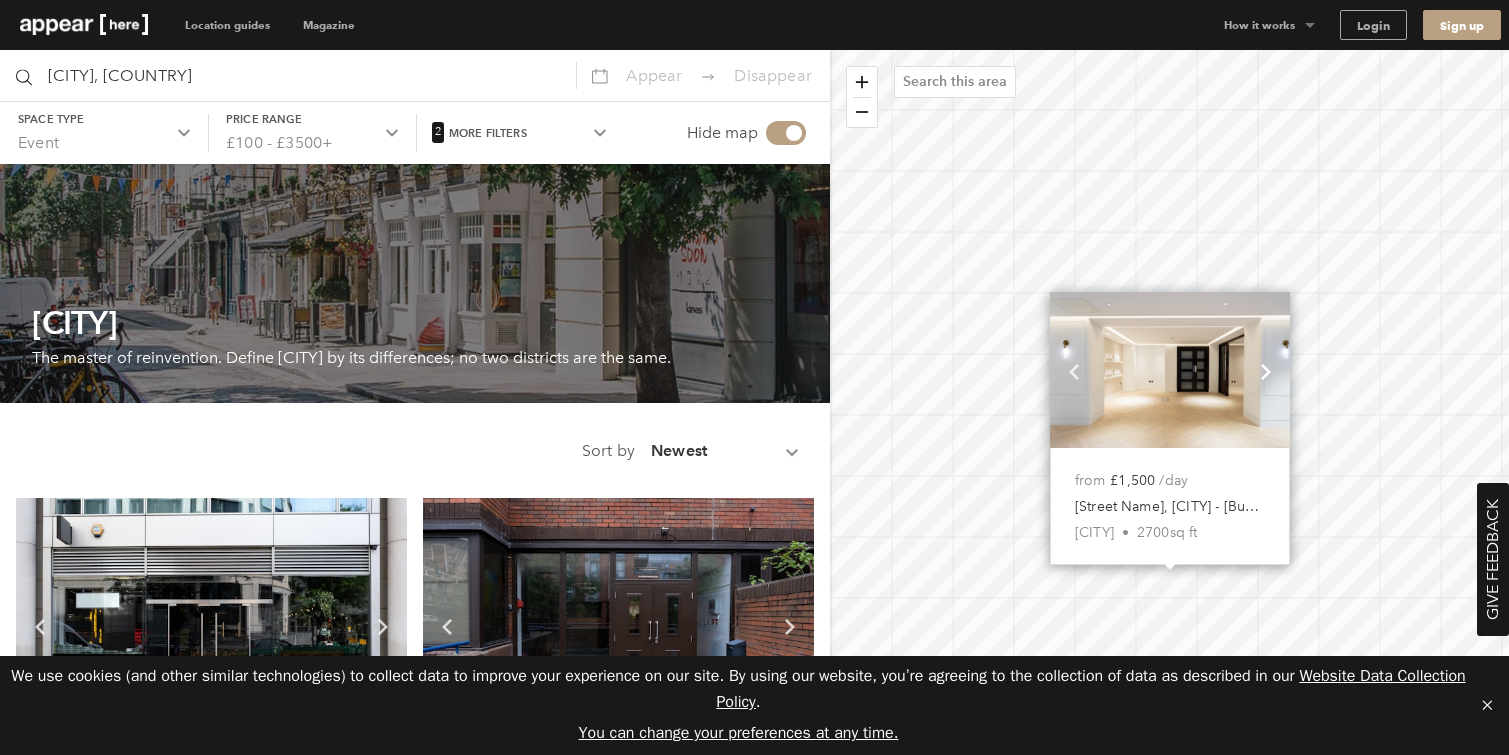 click on "Chevron-up" at bounding box center [1266, 369] 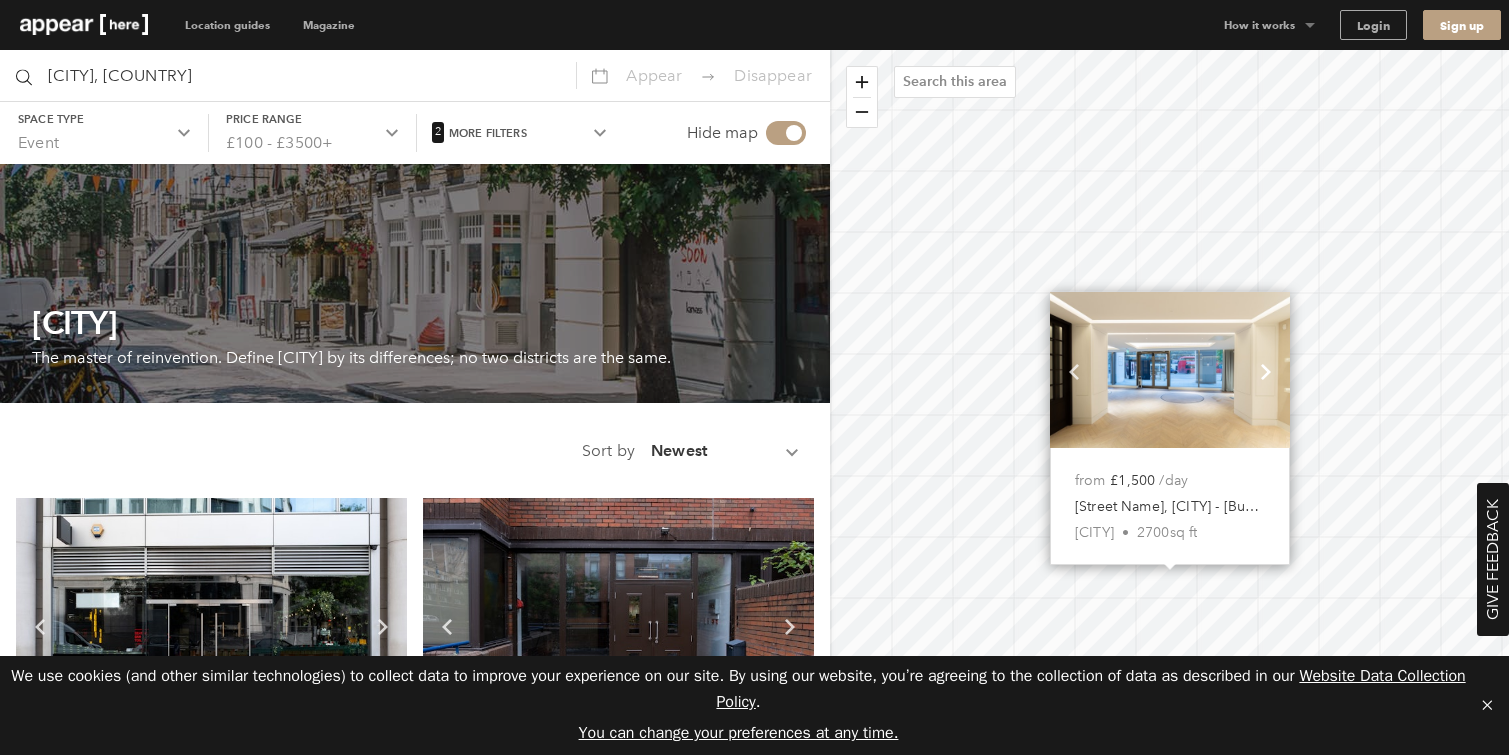 click on "Chevron-up" at bounding box center [1266, 369] 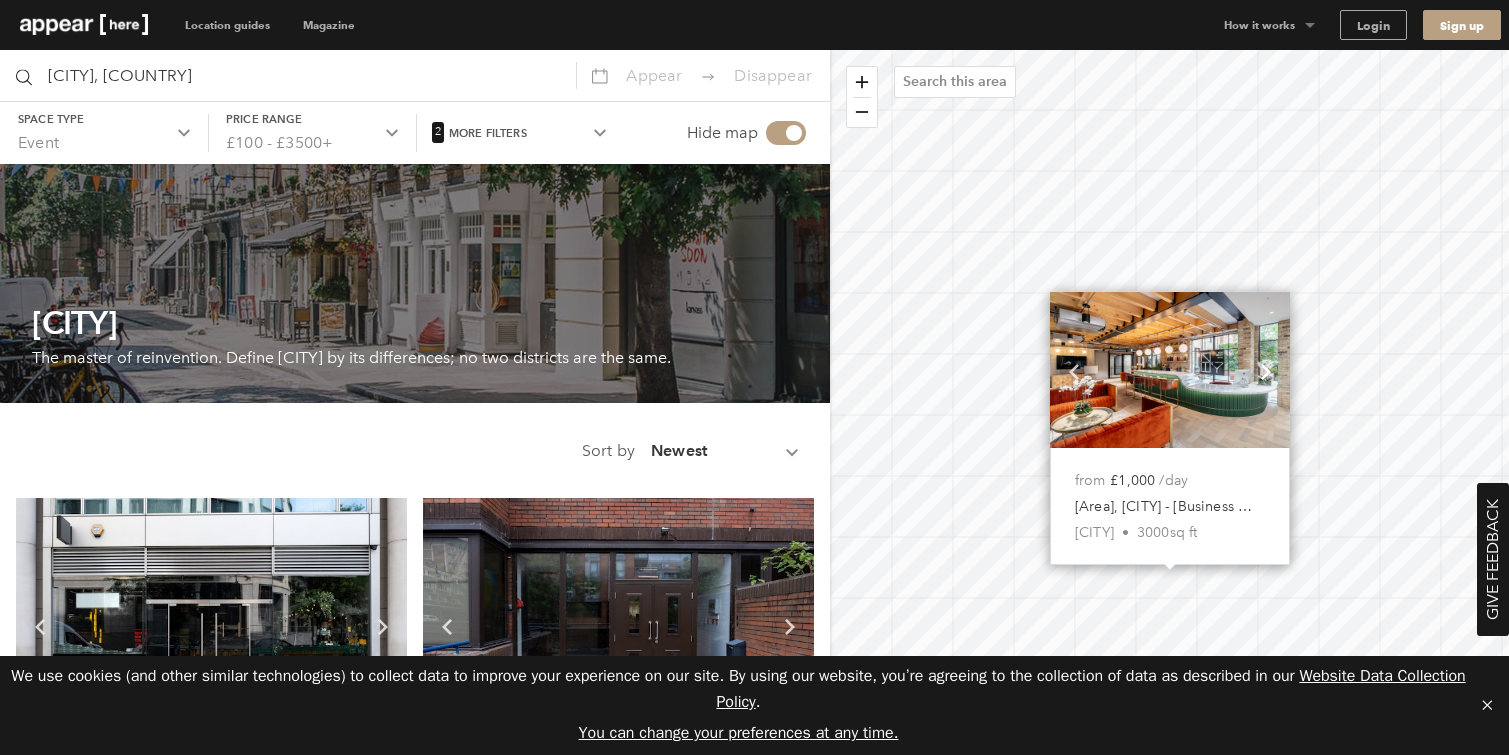 click at bounding box center (1266, 371) 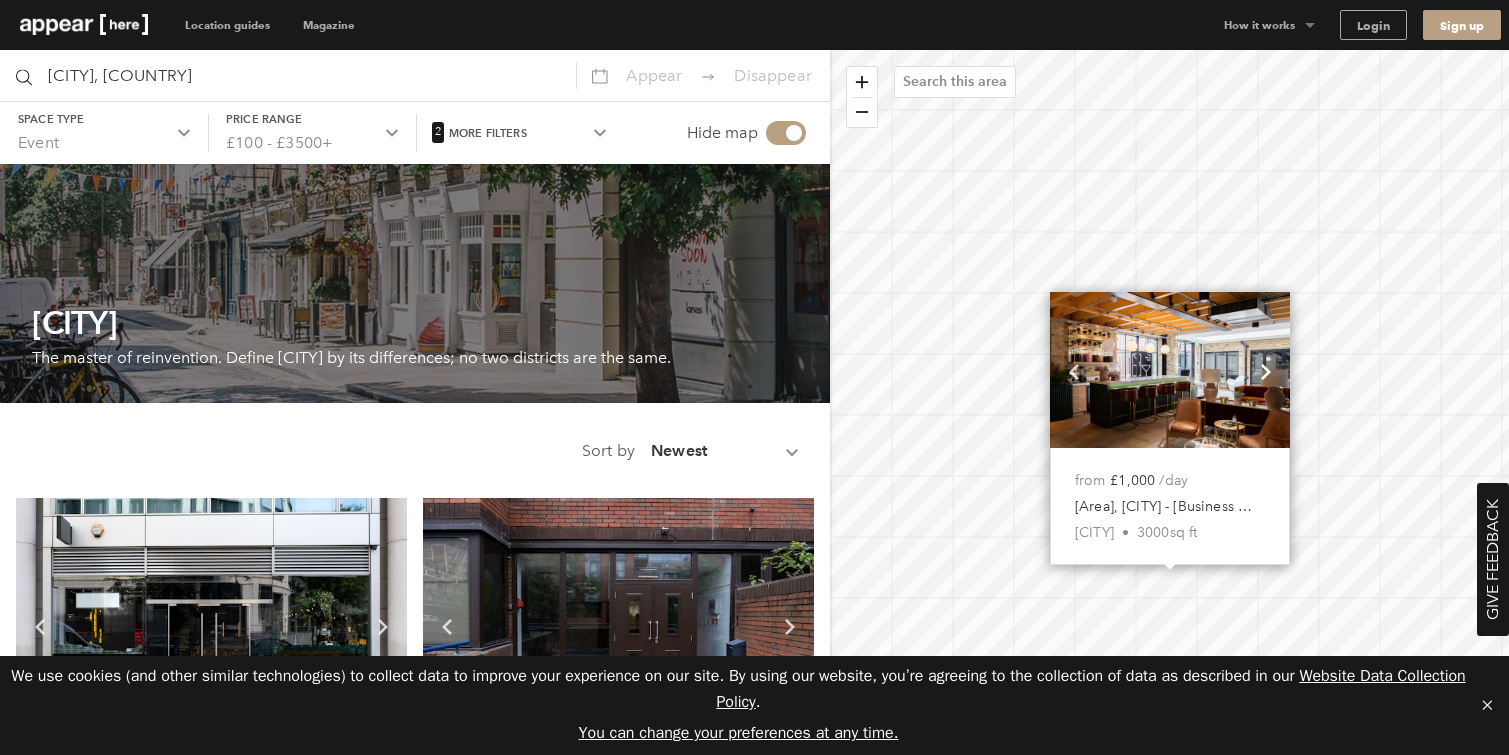 click at bounding box center (1266, 371) 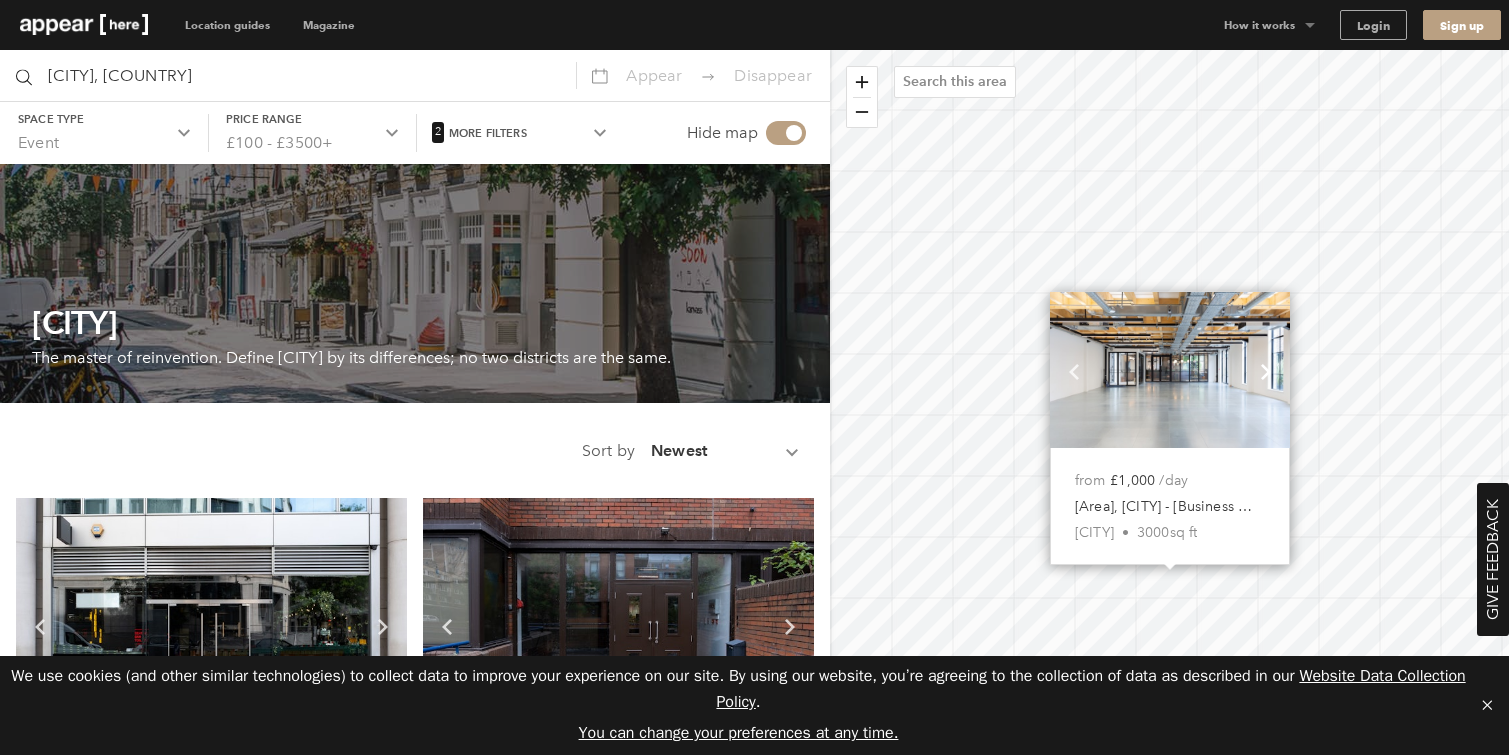 click at bounding box center [1266, 371] 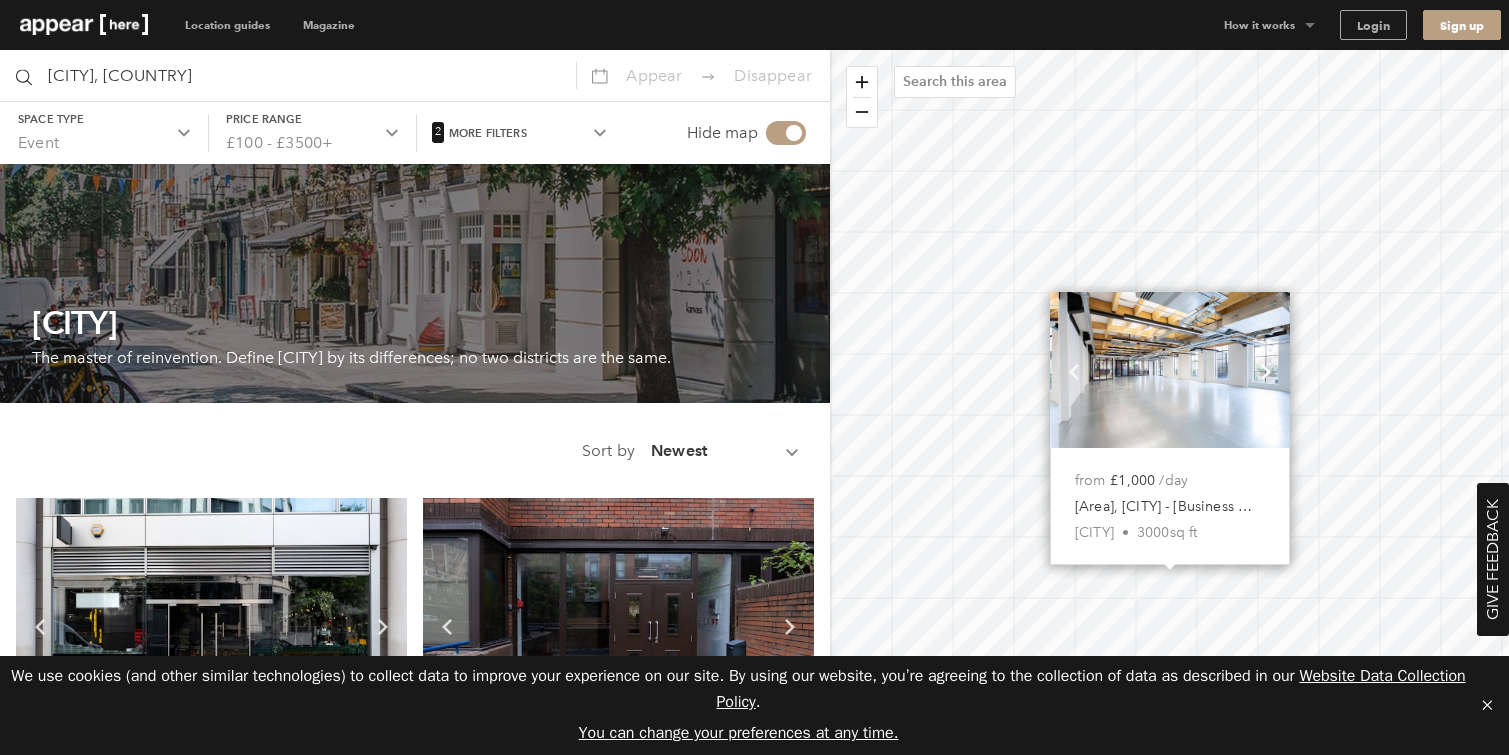 click at bounding box center [1266, 371] 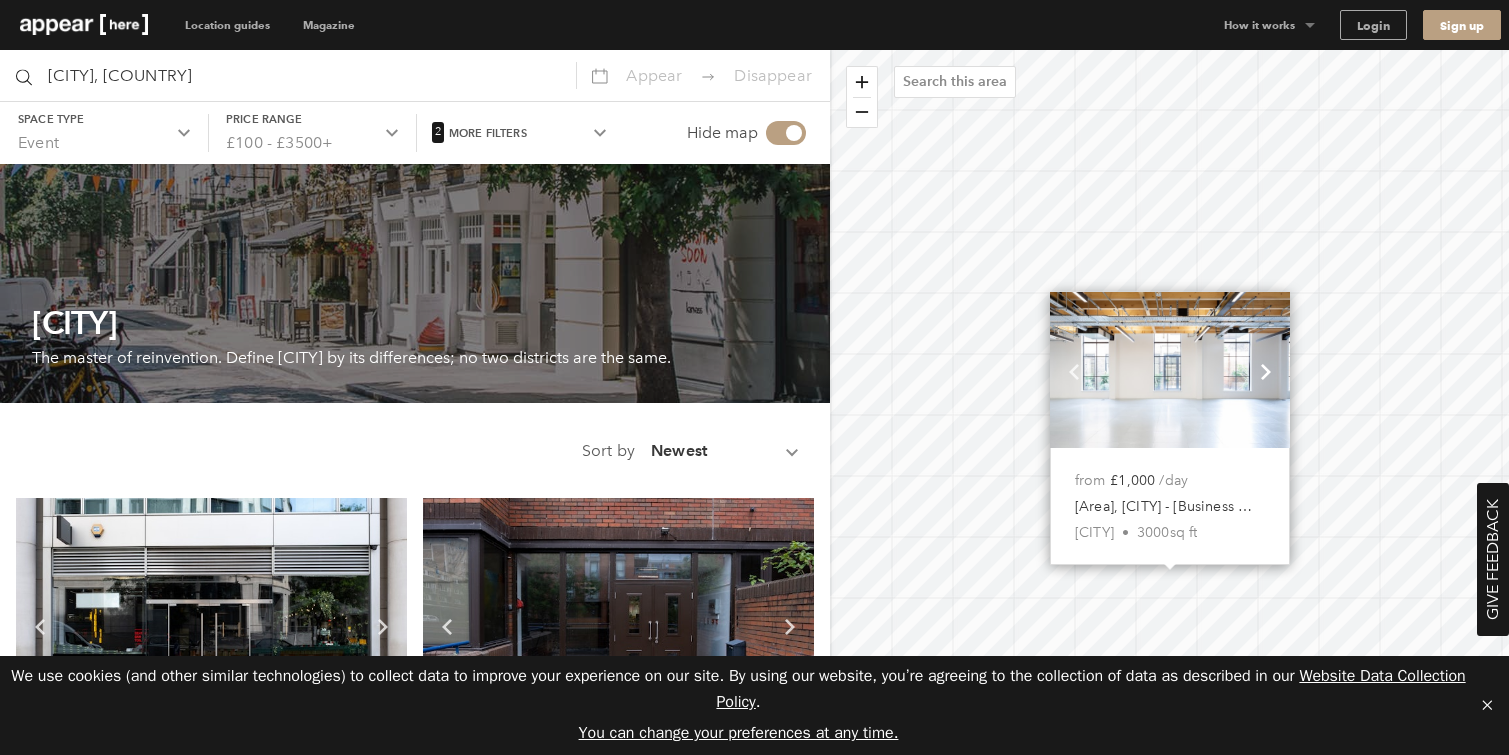 click at bounding box center (1266, 371) 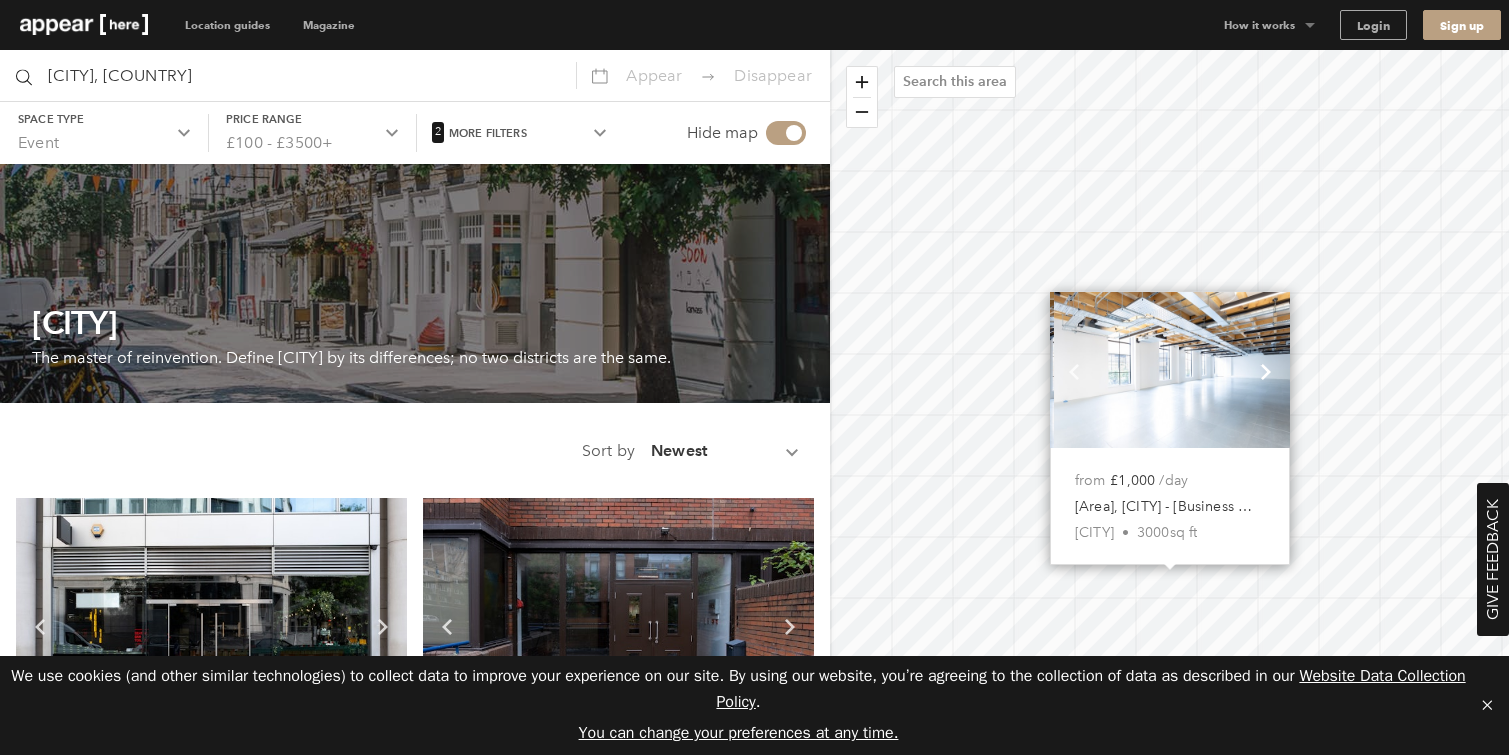 click at bounding box center (1266, 371) 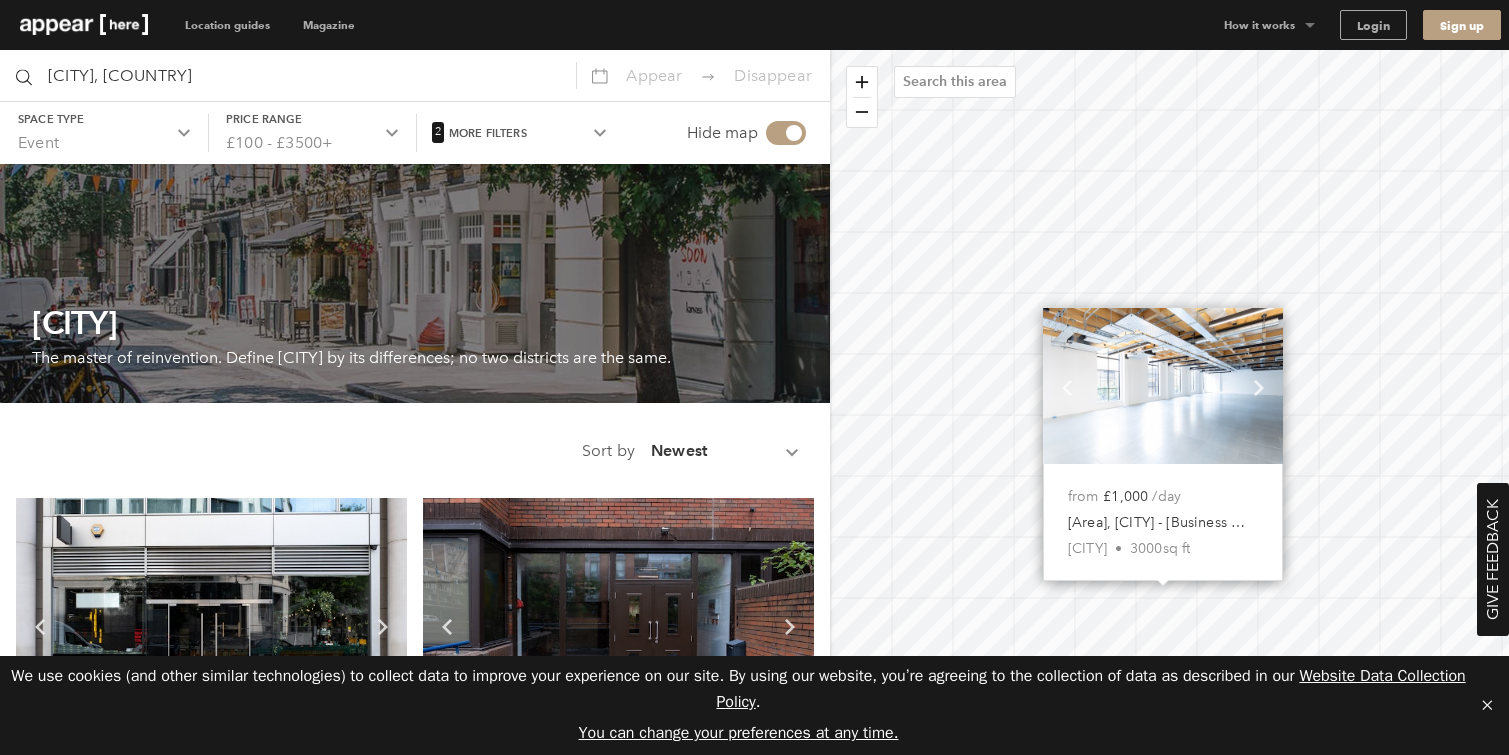 click on "/day" at bounding box center (1166, 496) 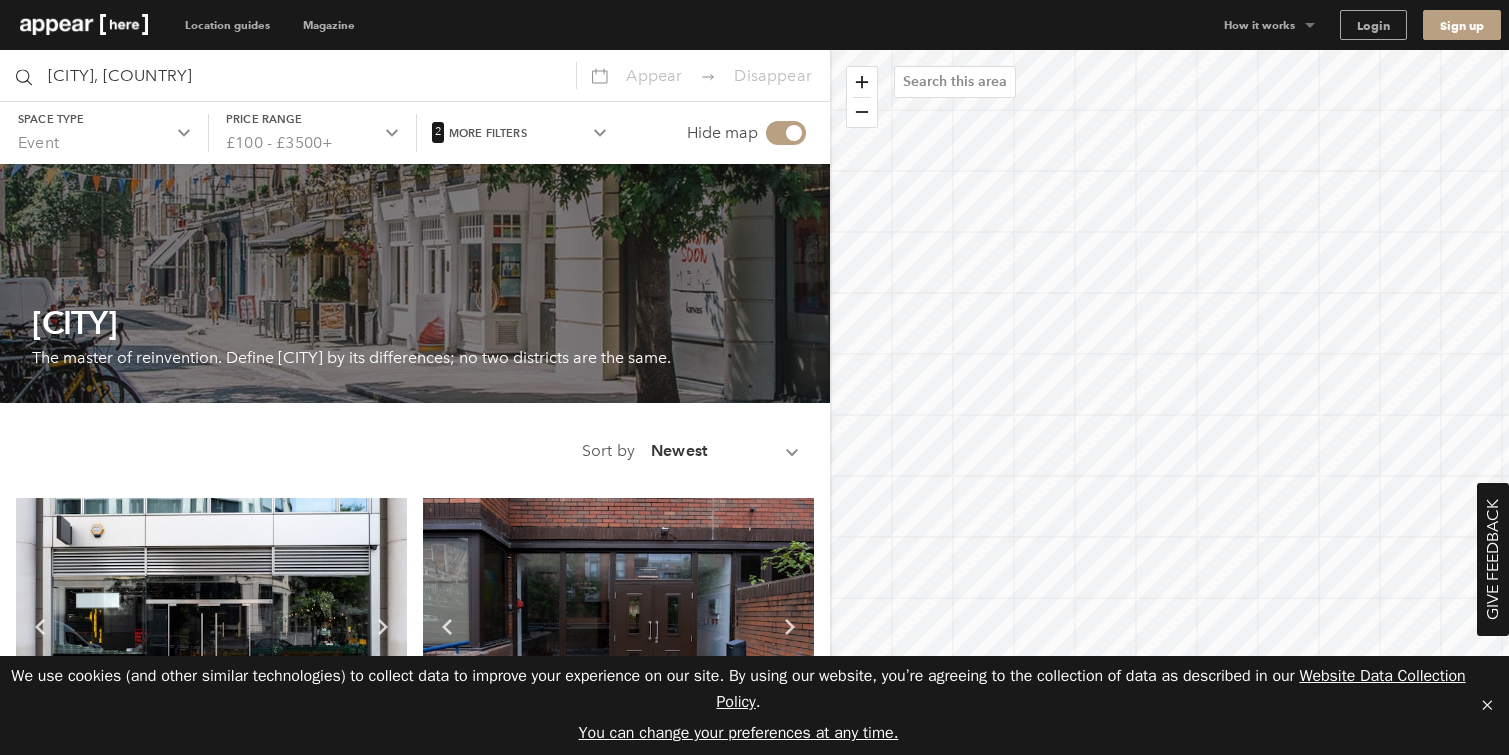 click on "Menu
Location guides
Destinations
[CITY]
[CITY]
[CITY]
[CITY]
[CITY]
[CITY]
[CITY]
[CITY]
Collections
Food & Beverage
Fashion
Shopping Centres
Gallery
Train Stations
Exceptional Value
Coffee Shop
Markets
Deptford Market Yard
Small Shops
Instant book
Collection
Plus
Explore now
Collection
Food & Beverage
Explore now
Magazine
Magazine
Editorial
Videos
Destinations
How-to guides
Reports
Events
blog
From raves to Rottiserie—James Dye’s Latest Move
Read now
blog
Not Your Sunday League Potter; Meet Lev Rosenbush
Read now
How it works
Back How it works
Why Appear Here
Listing space
Finding space
Landlord dashboards
Login
Sign up
Back Back" at bounding box center (754, 377) 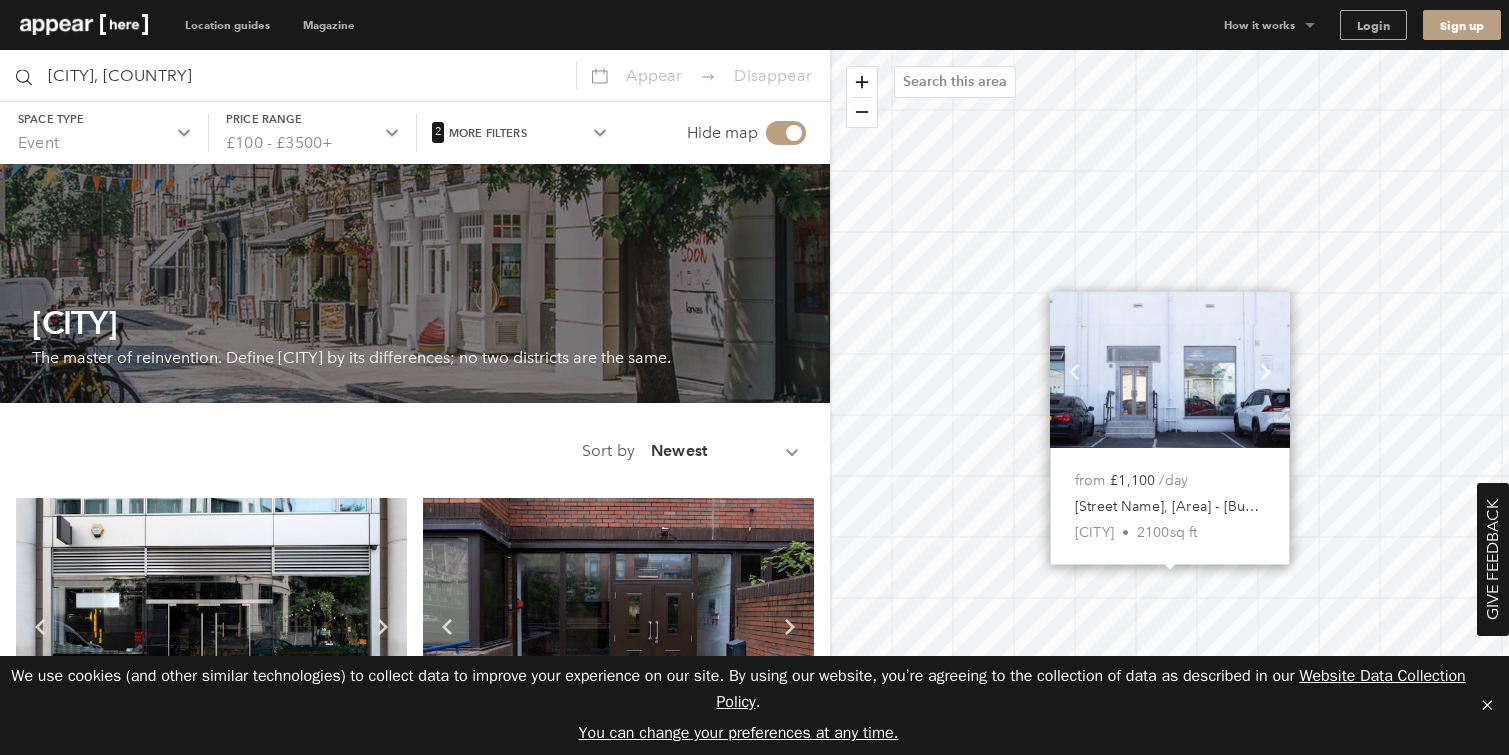 click on "Chevron-up Show next slide" at bounding box center [1266, 370] 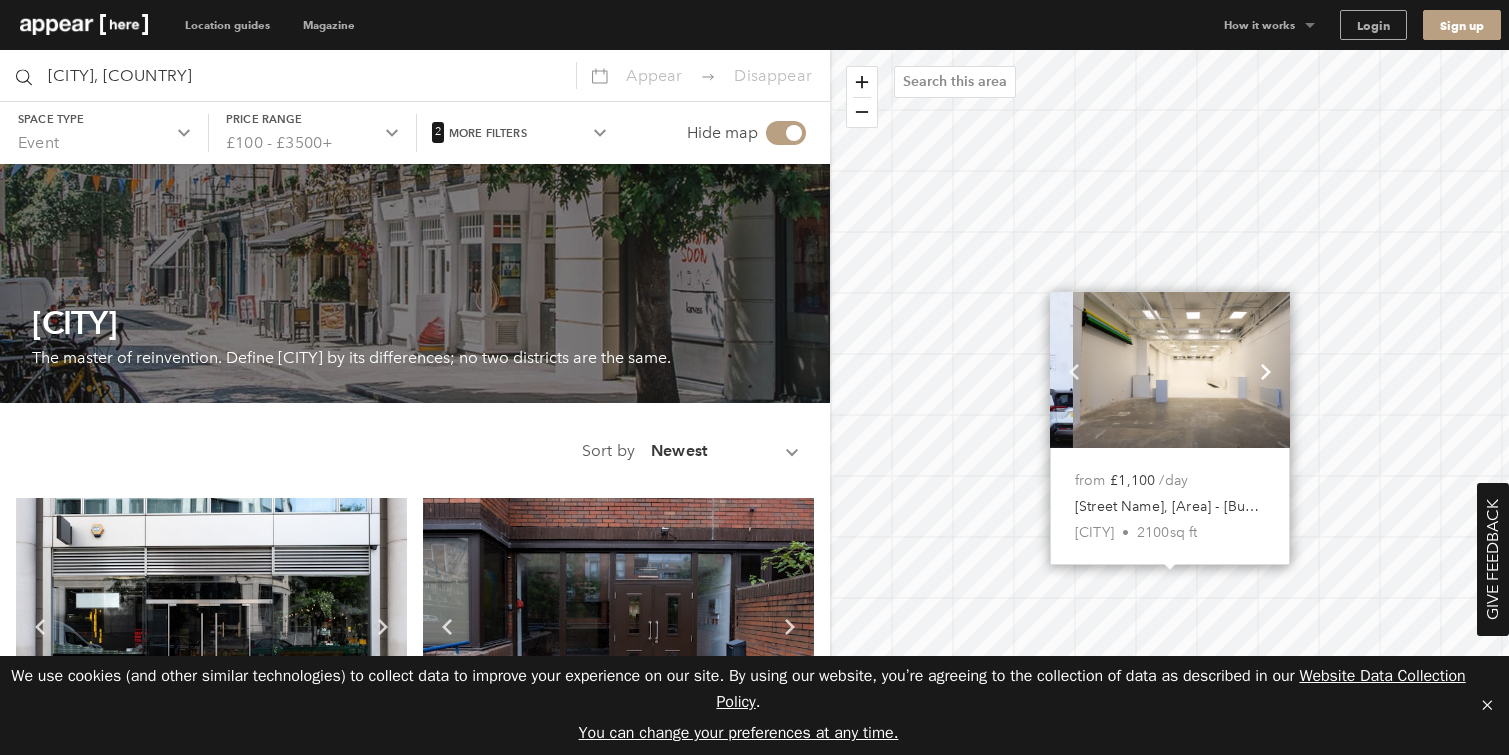 click on "Chevron-up Show next slide" at bounding box center [1266, 370] 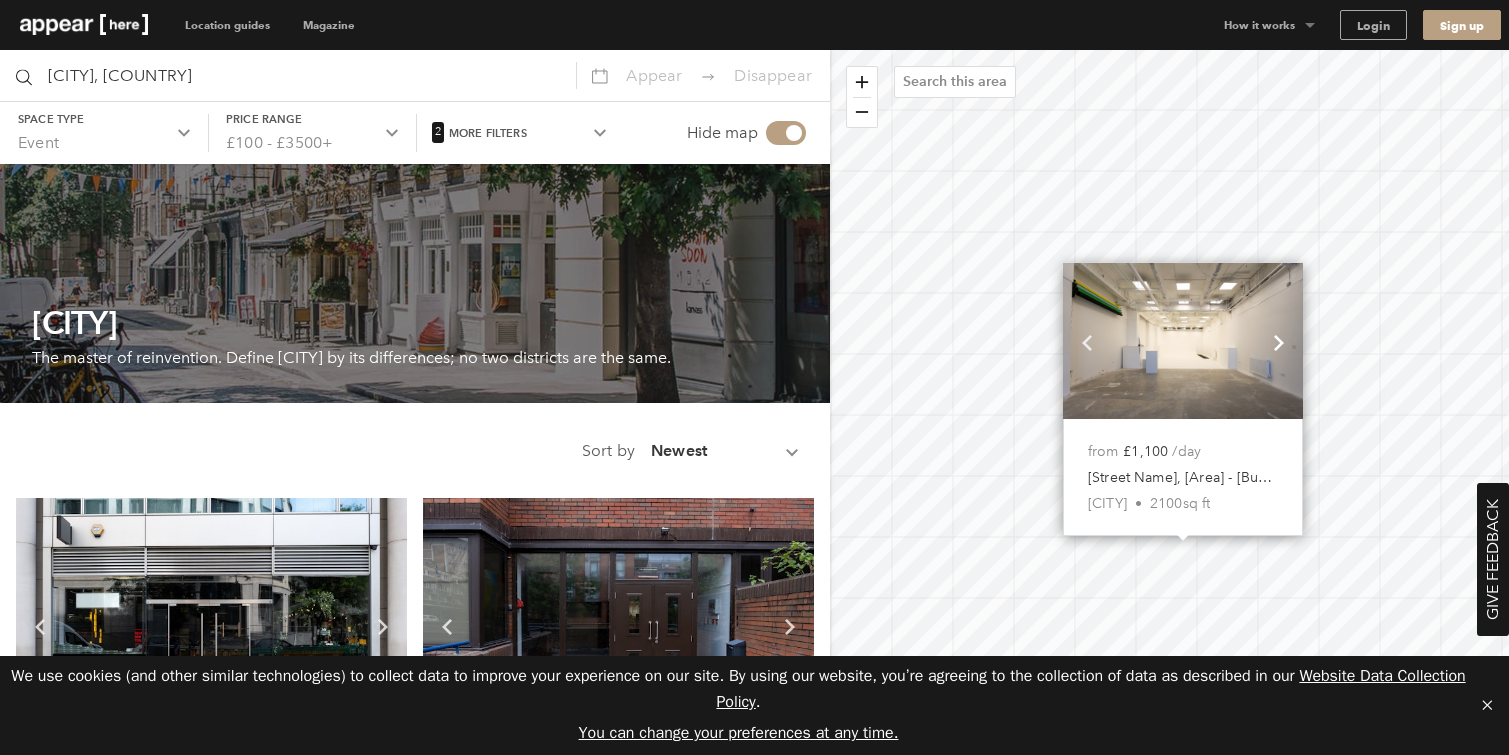 click on "Chevron-up" at bounding box center (1279, 342) 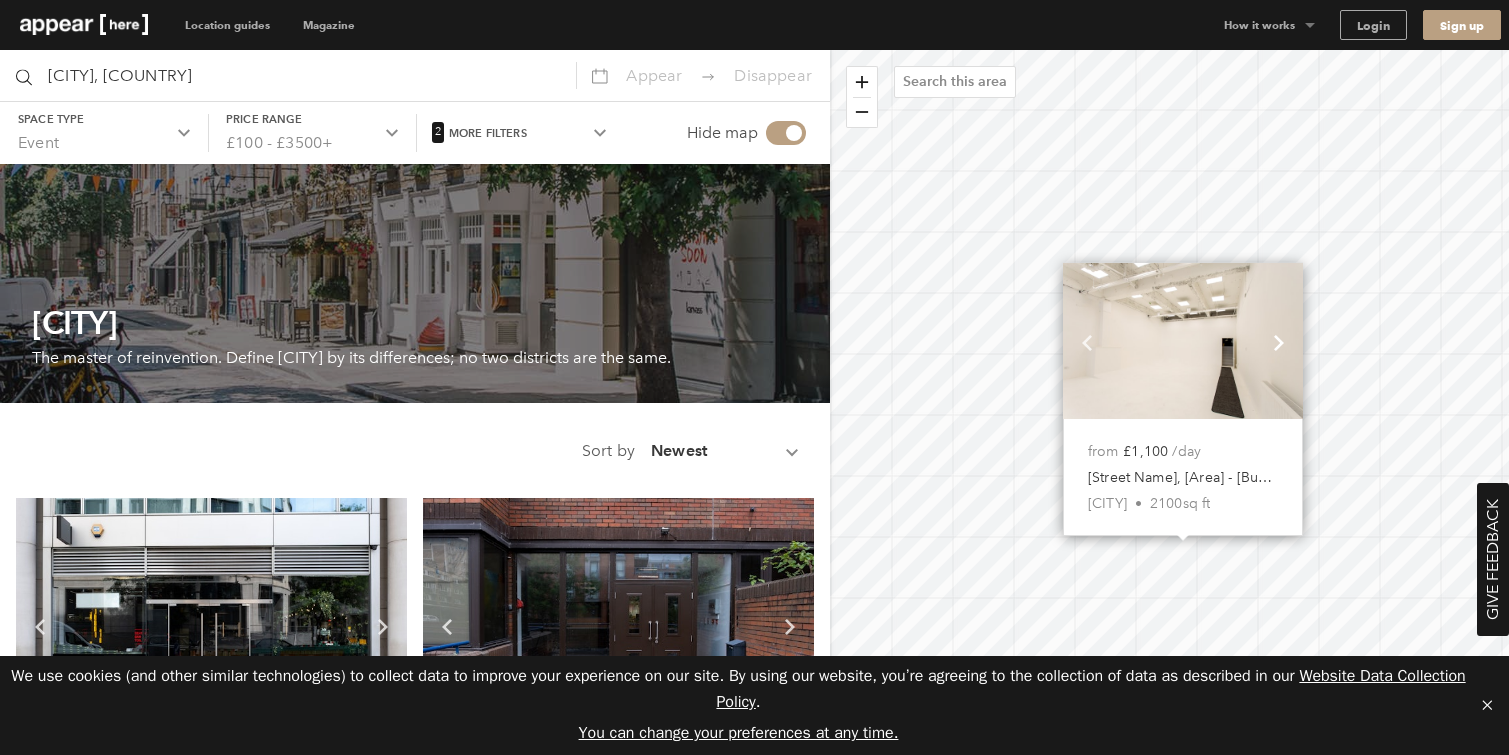 click on "Chevron-up" at bounding box center (1279, 342) 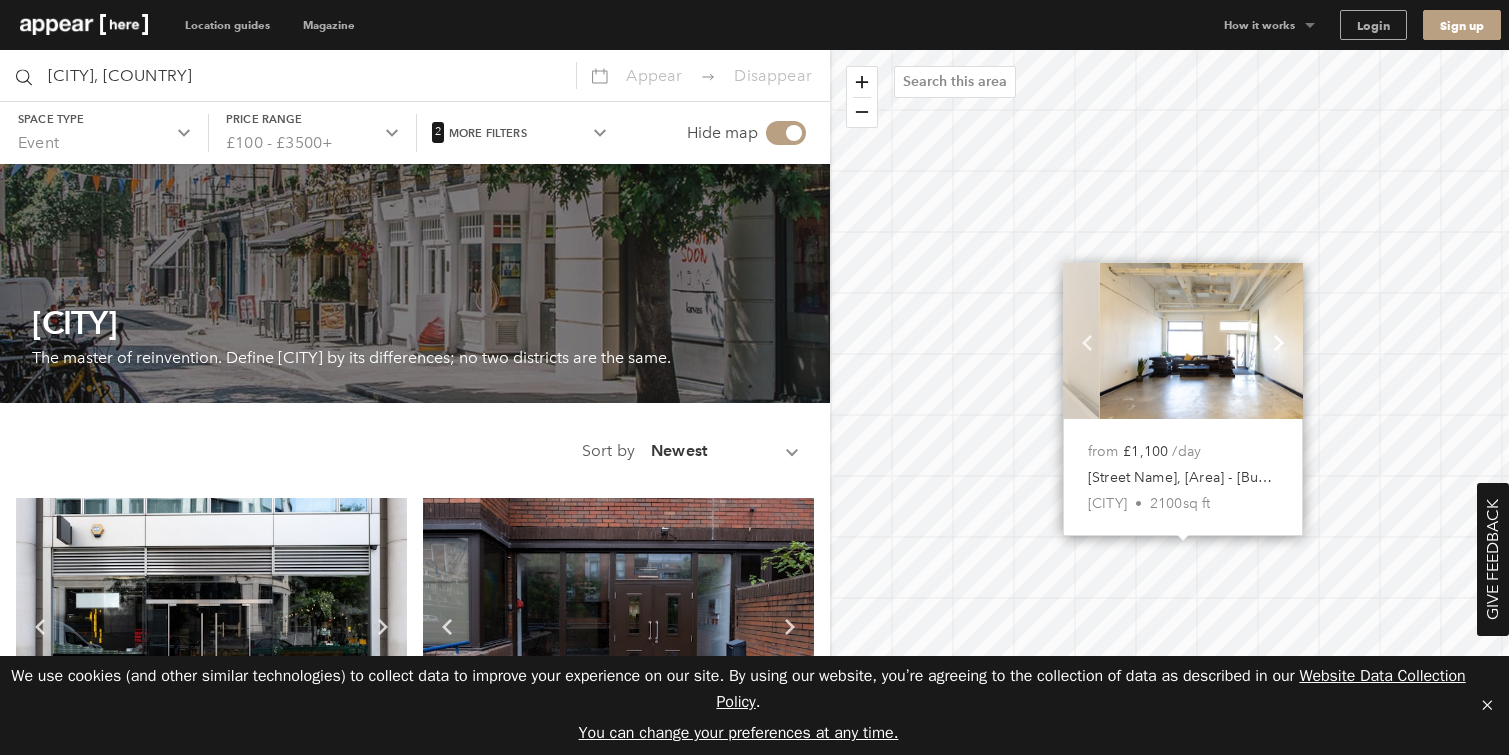 click on "Chevron-up" at bounding box center [1279, 342] 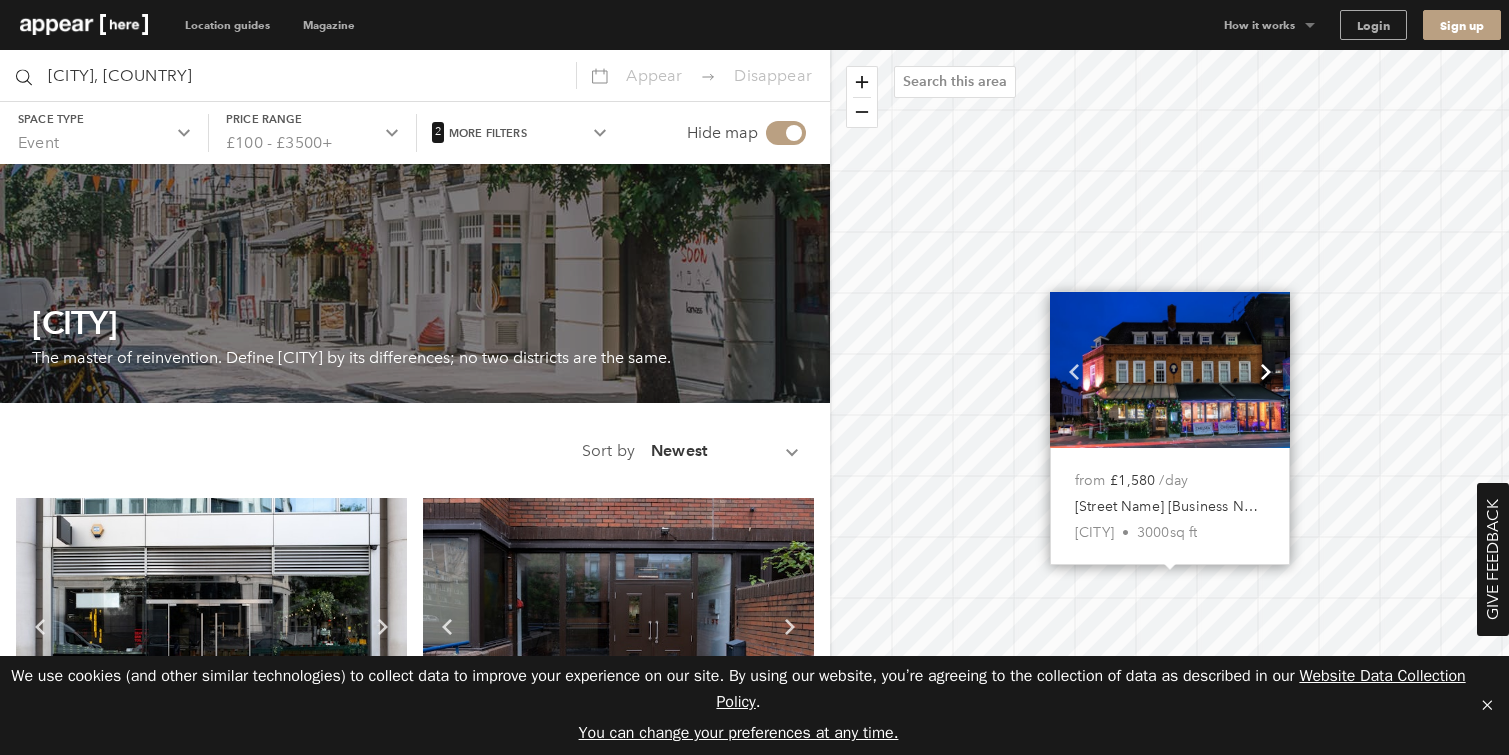 click on "Chevron-up" at bounding box center [1266, 371] 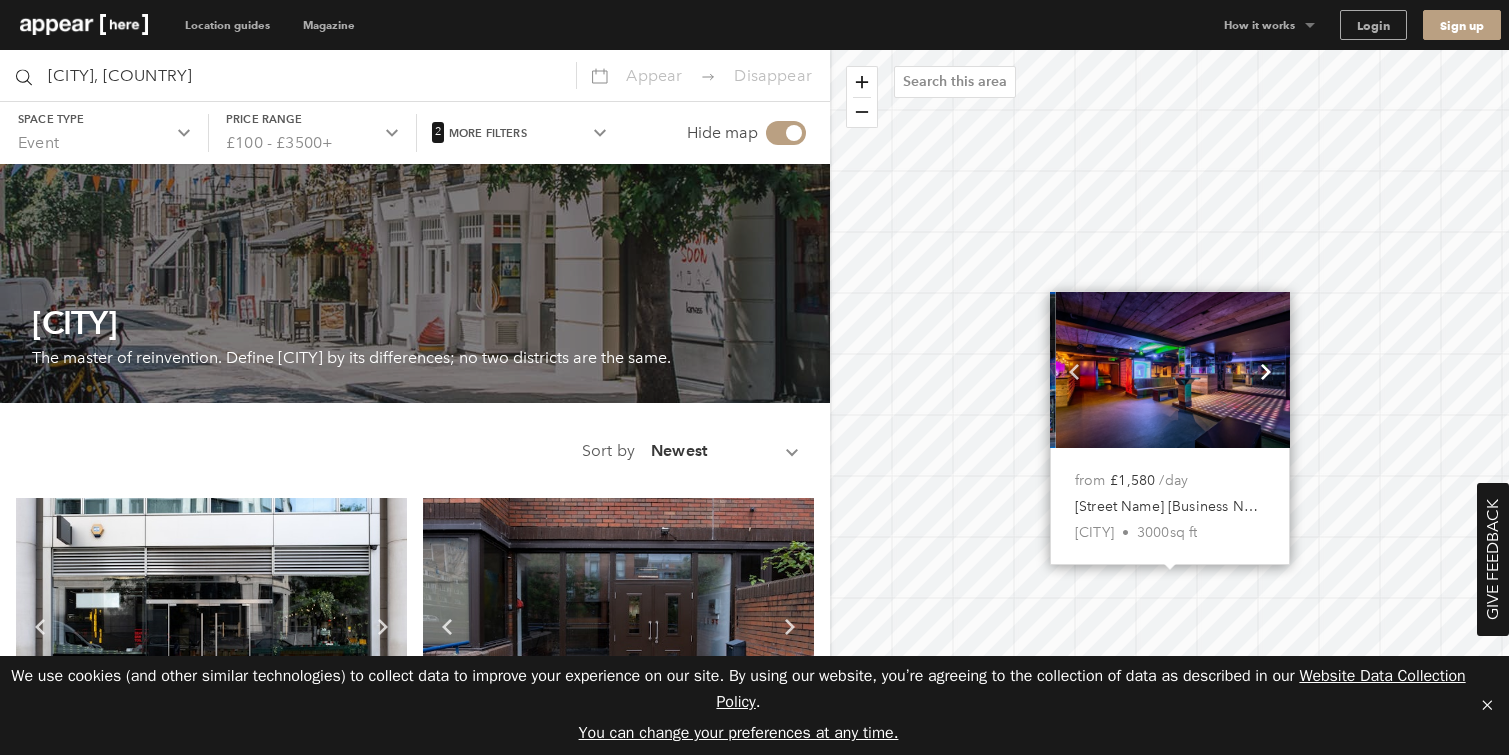 click on "Chevron-up" at bounding box center [1266, 371] 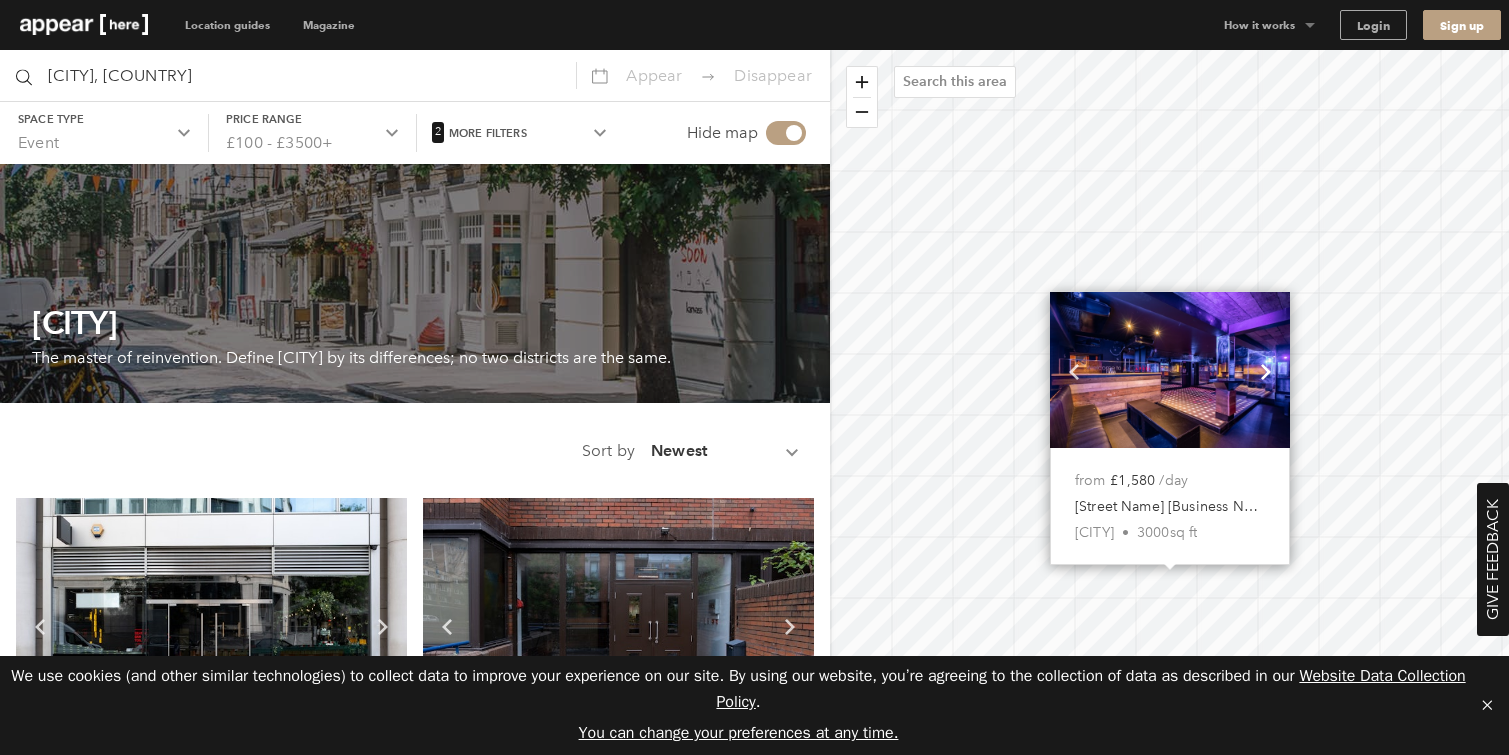 click on "Chevron-up" at bounding box center [1266, 371] 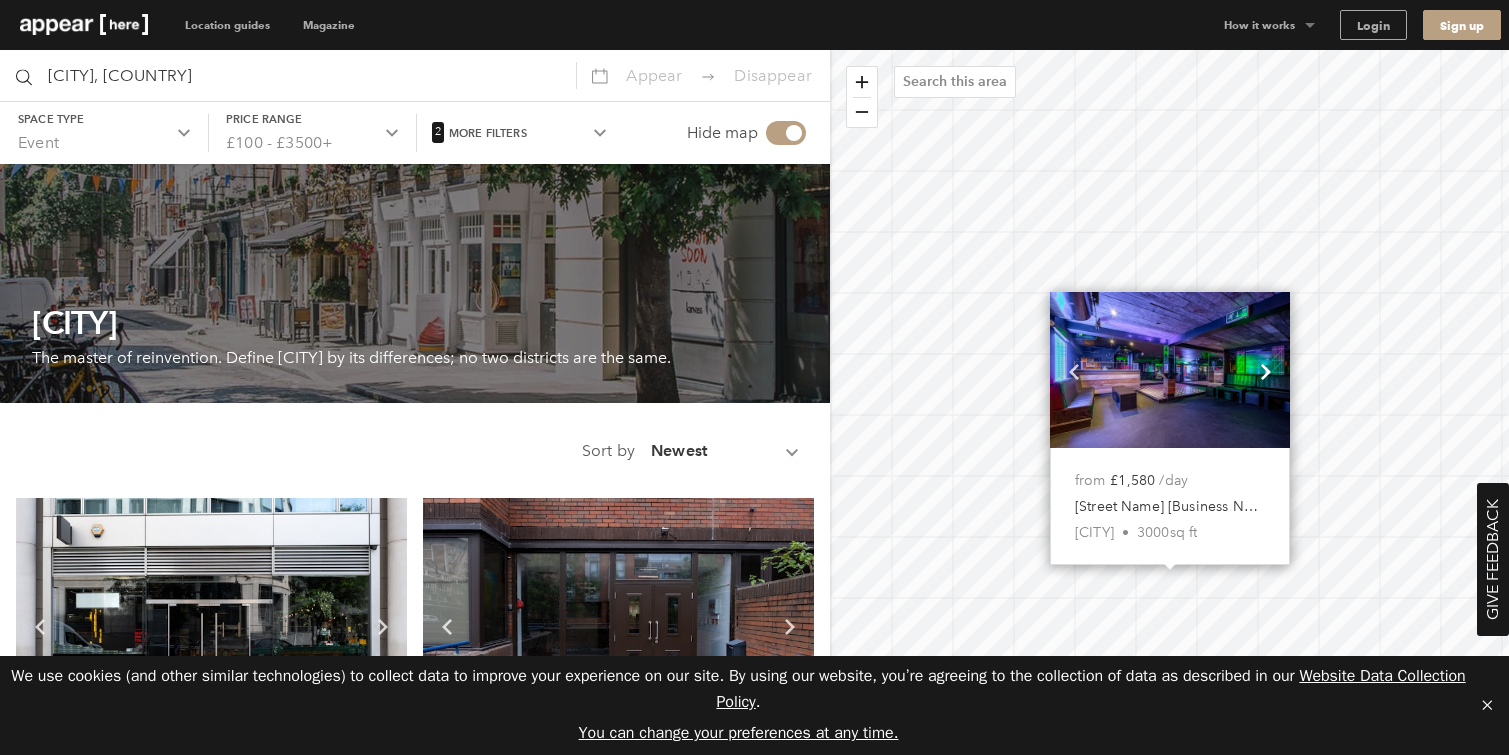 click on "Chevron-up" at bounding box center [1266, 371] 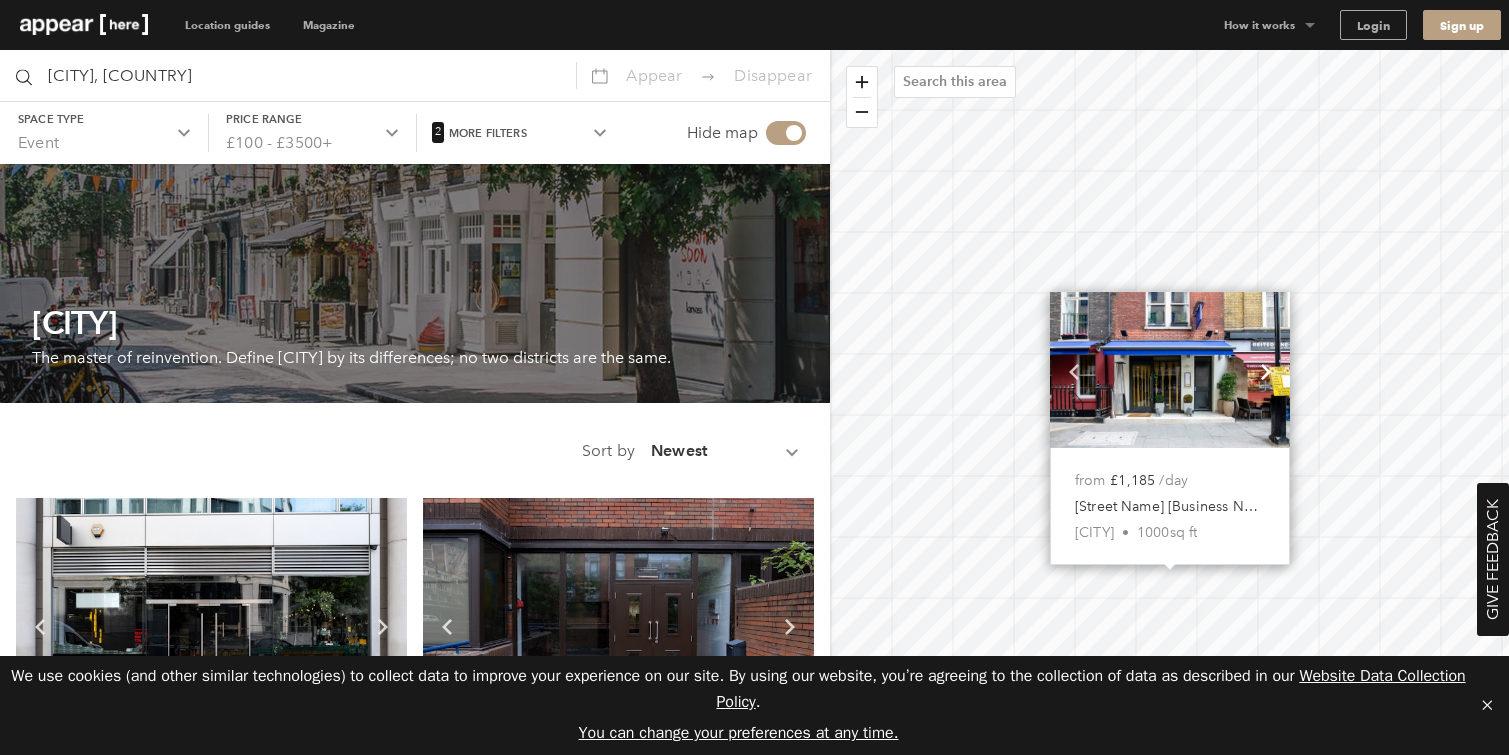 click on "Chevron-up" at bounding box center (1266, 371) 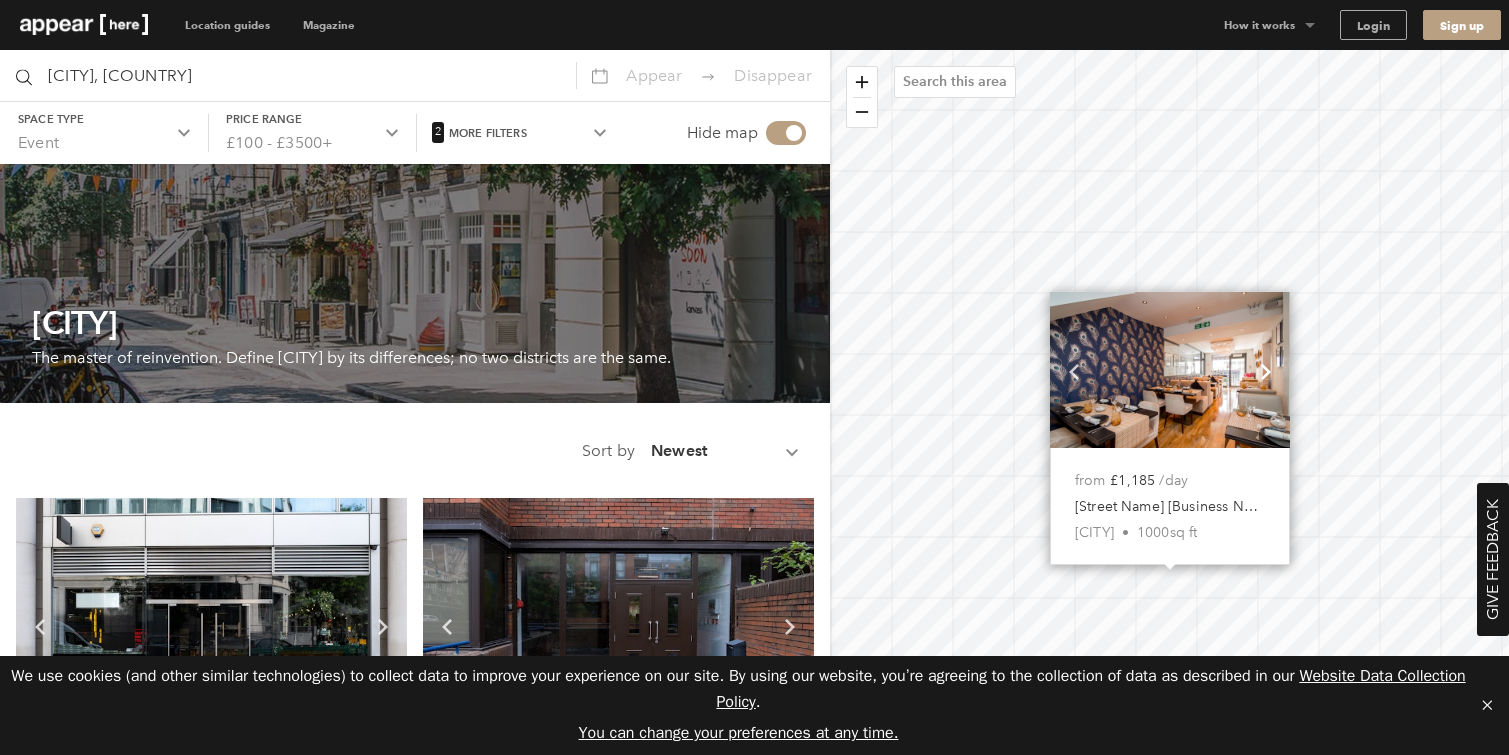 click on "Chevron-up" at bounding box center (1266, 371) 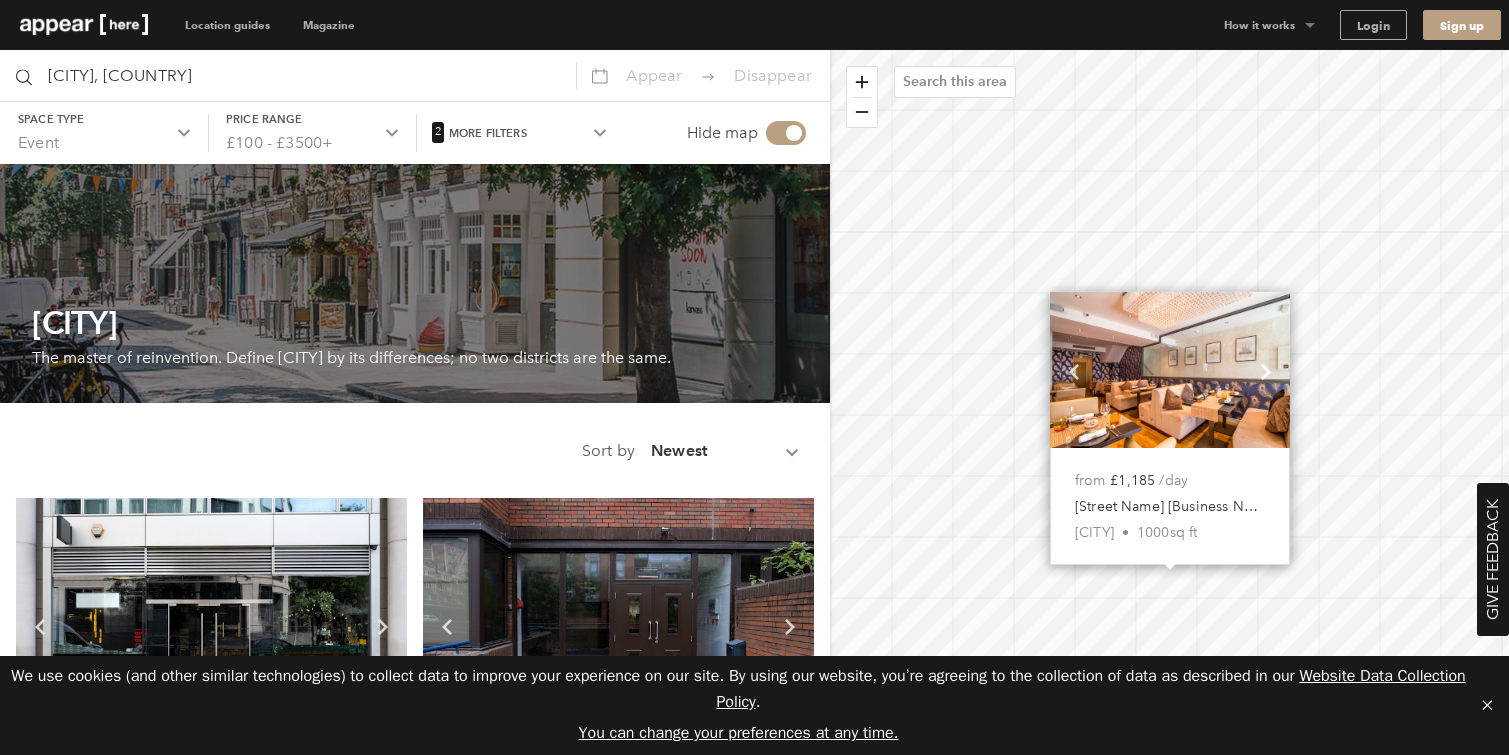 click on "Chevron-up" at bounding box center [1266, 371] 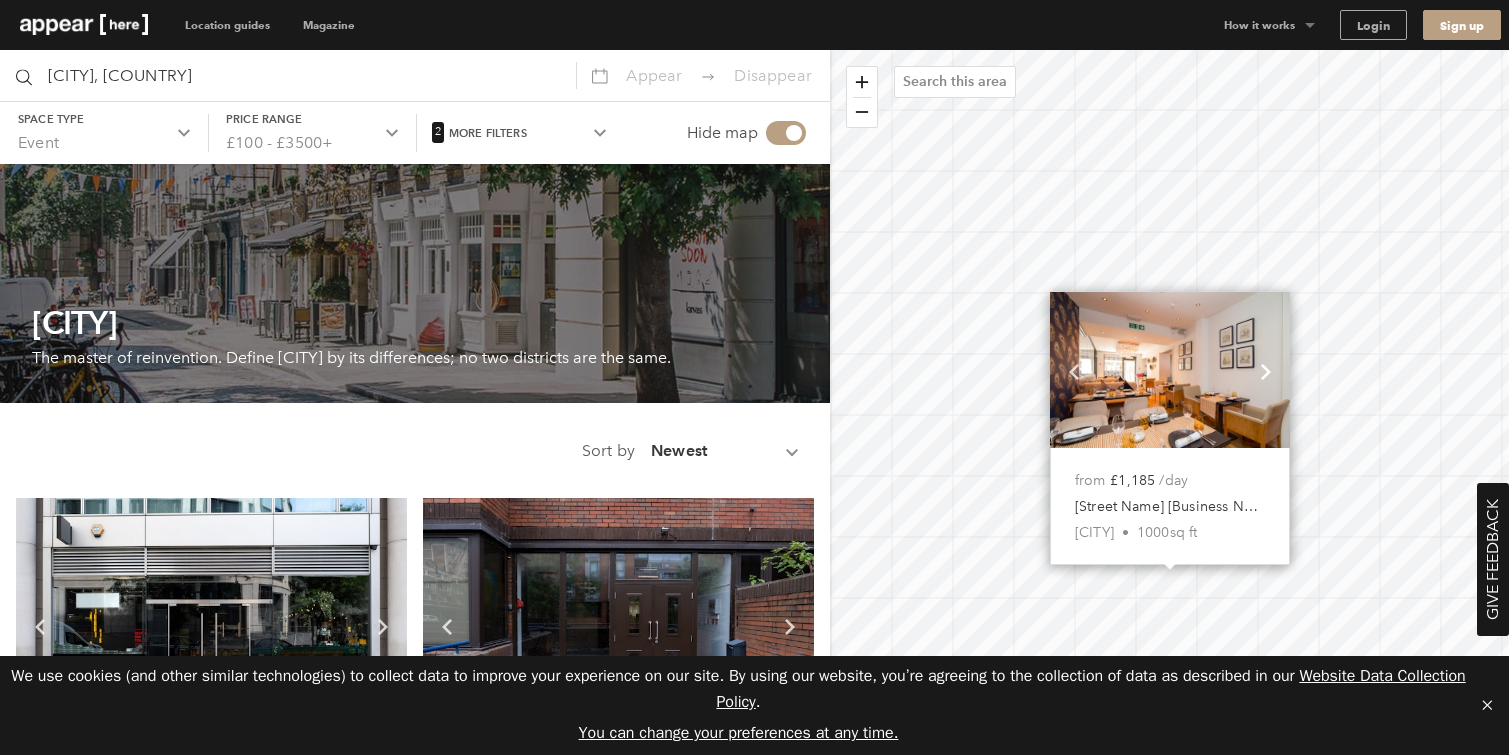 click on "Chevron-up" at bounding box center [1266, 371] 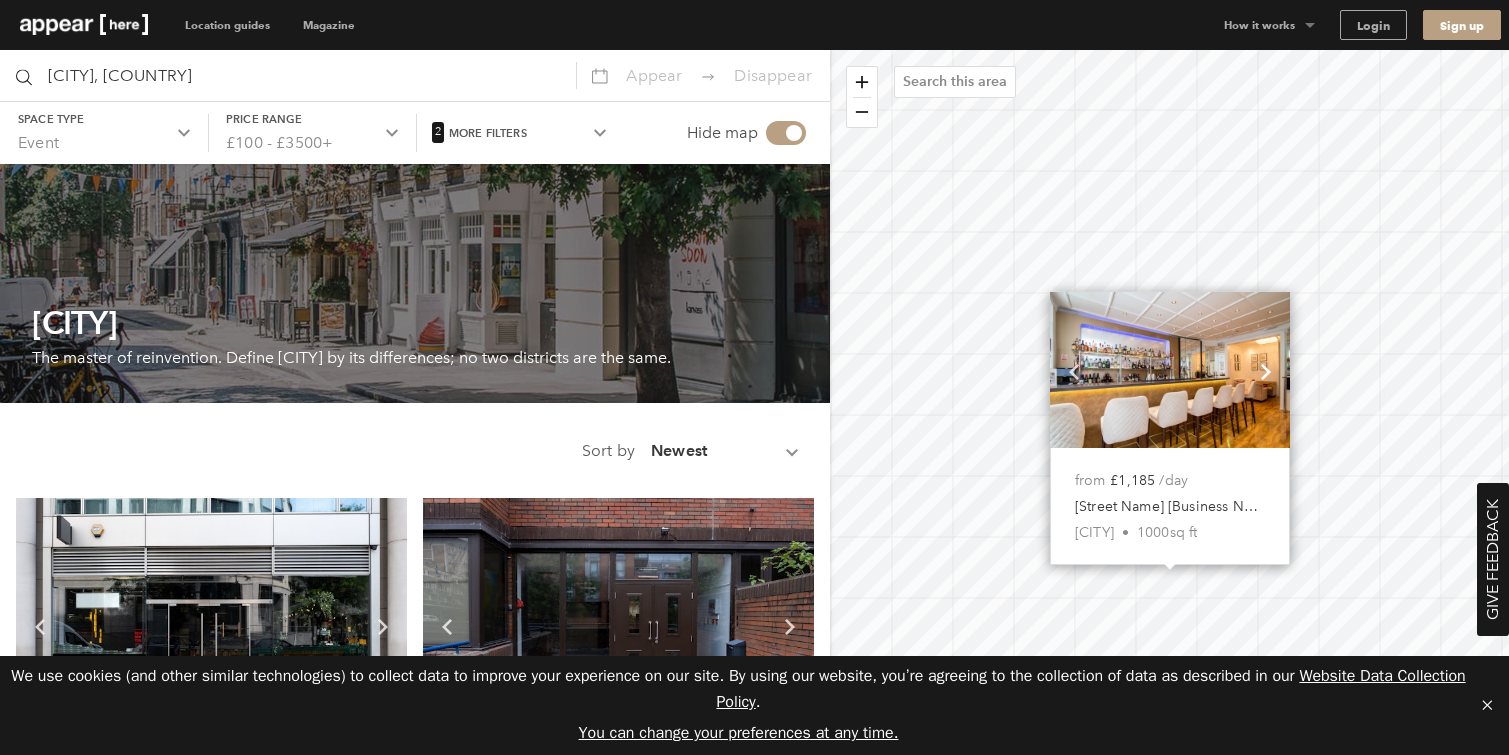 click on "Chevron-up" at bounding box center (1266, 371) 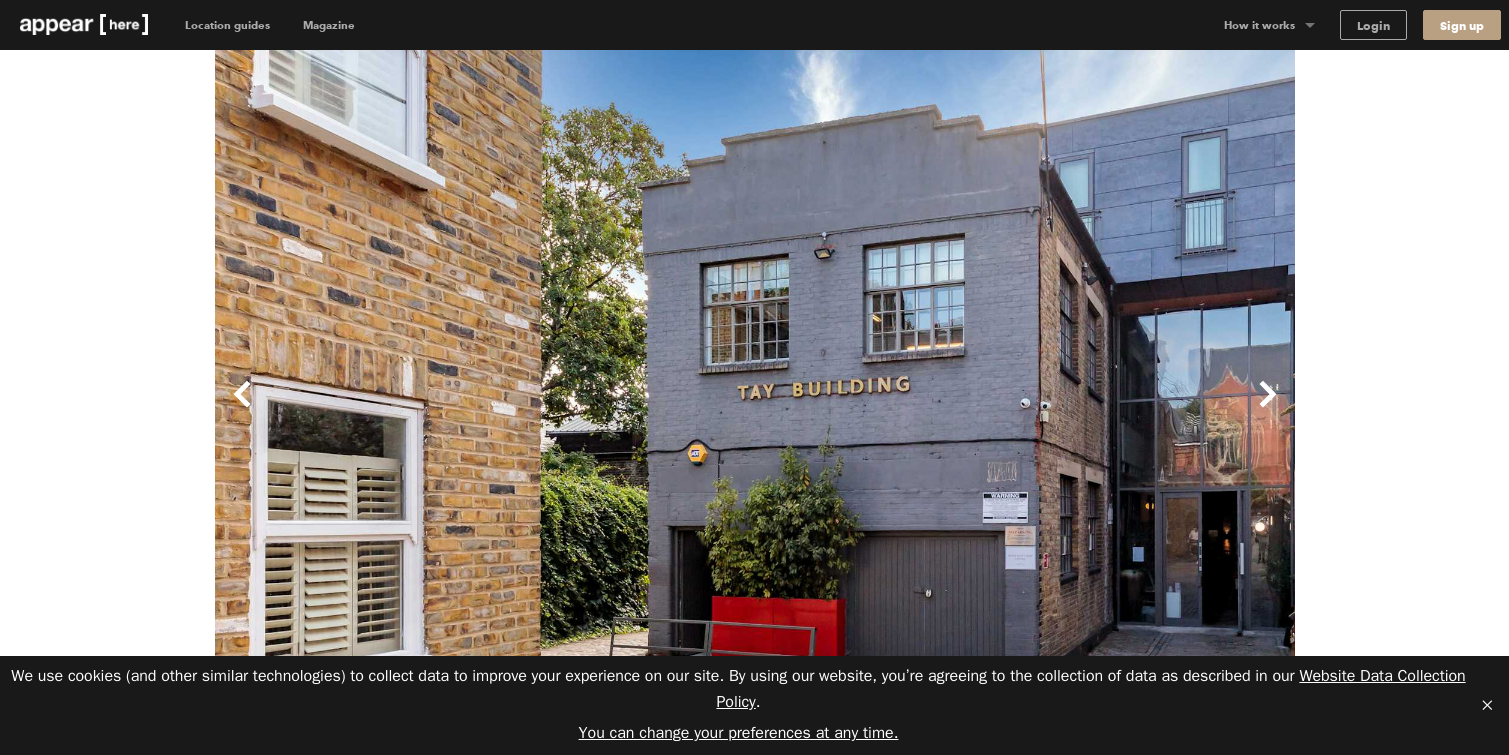 scroll, scrollTop: 0, scrollLeft: 0, axis: both 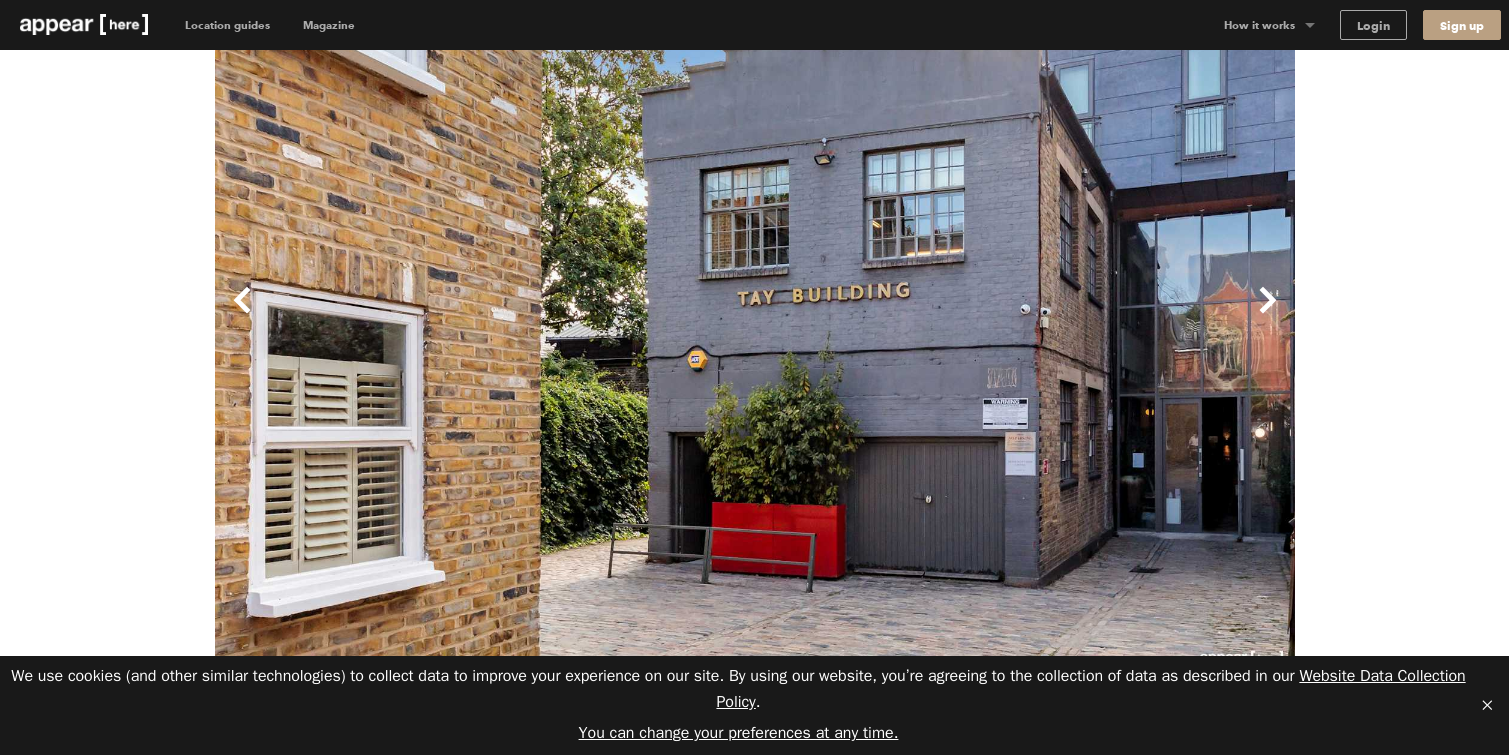 click on "Next" at bounding box center [1025, 316] 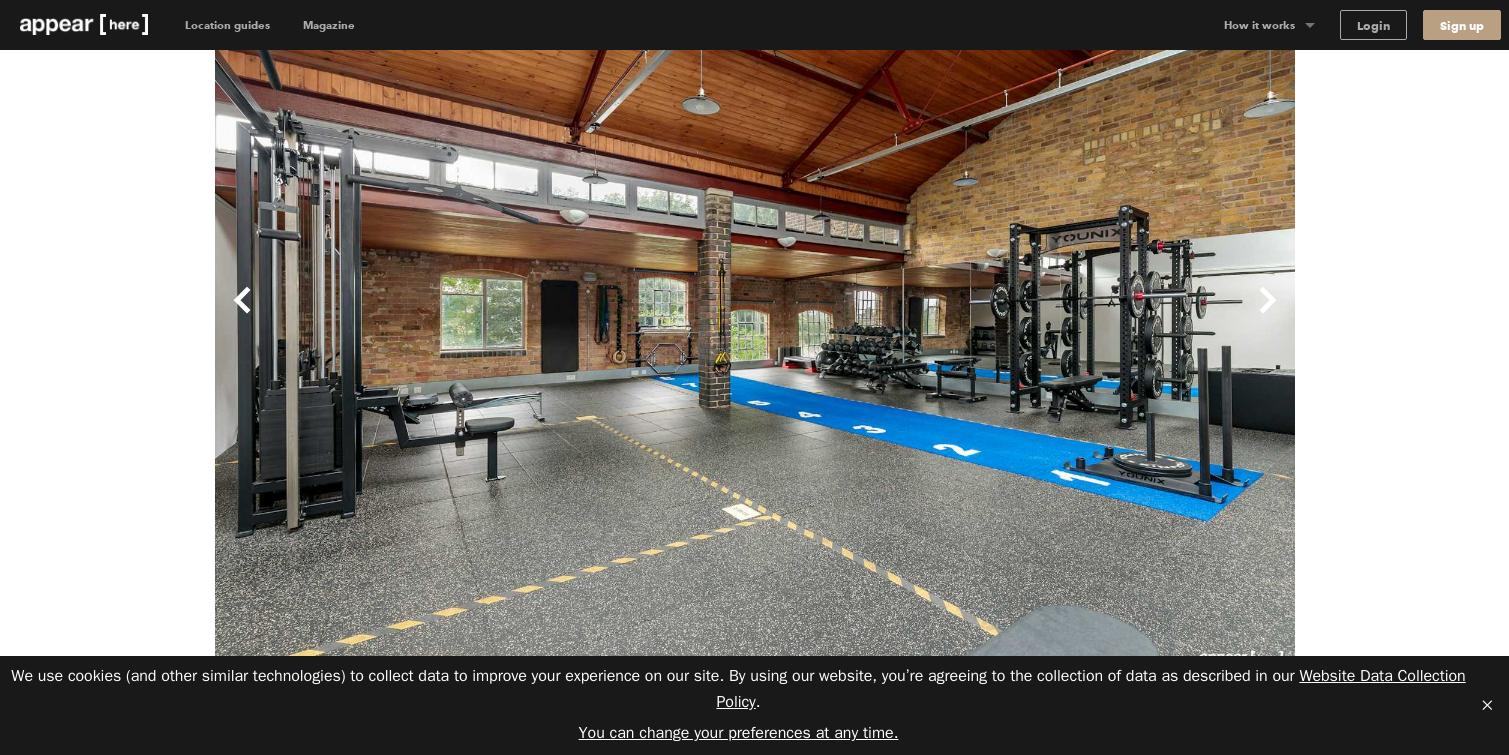 click on "Next" at bounding box center (1025, 316) 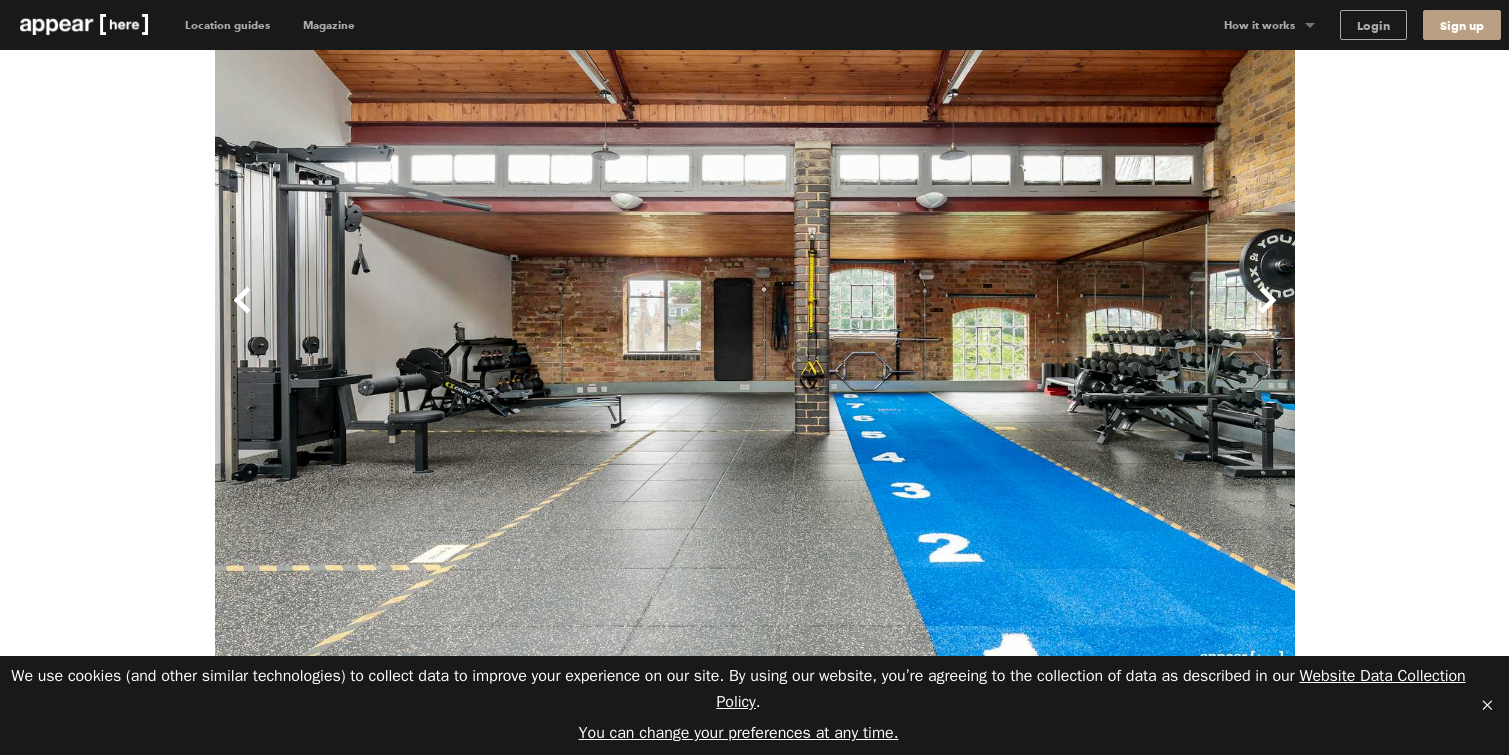 click on "Next" at bounding box center (1025, 316) 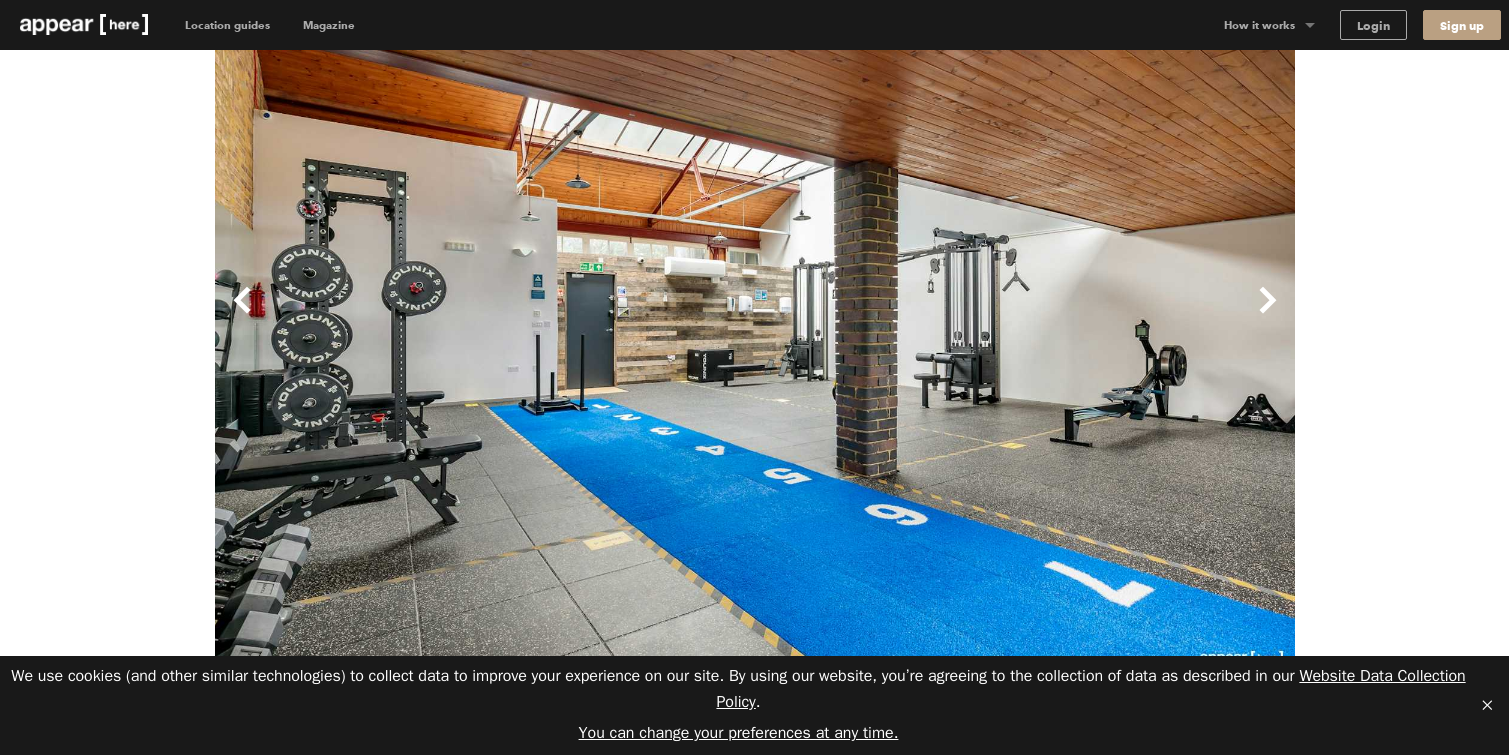 click on "Next" at bounding box center (1025, 316) 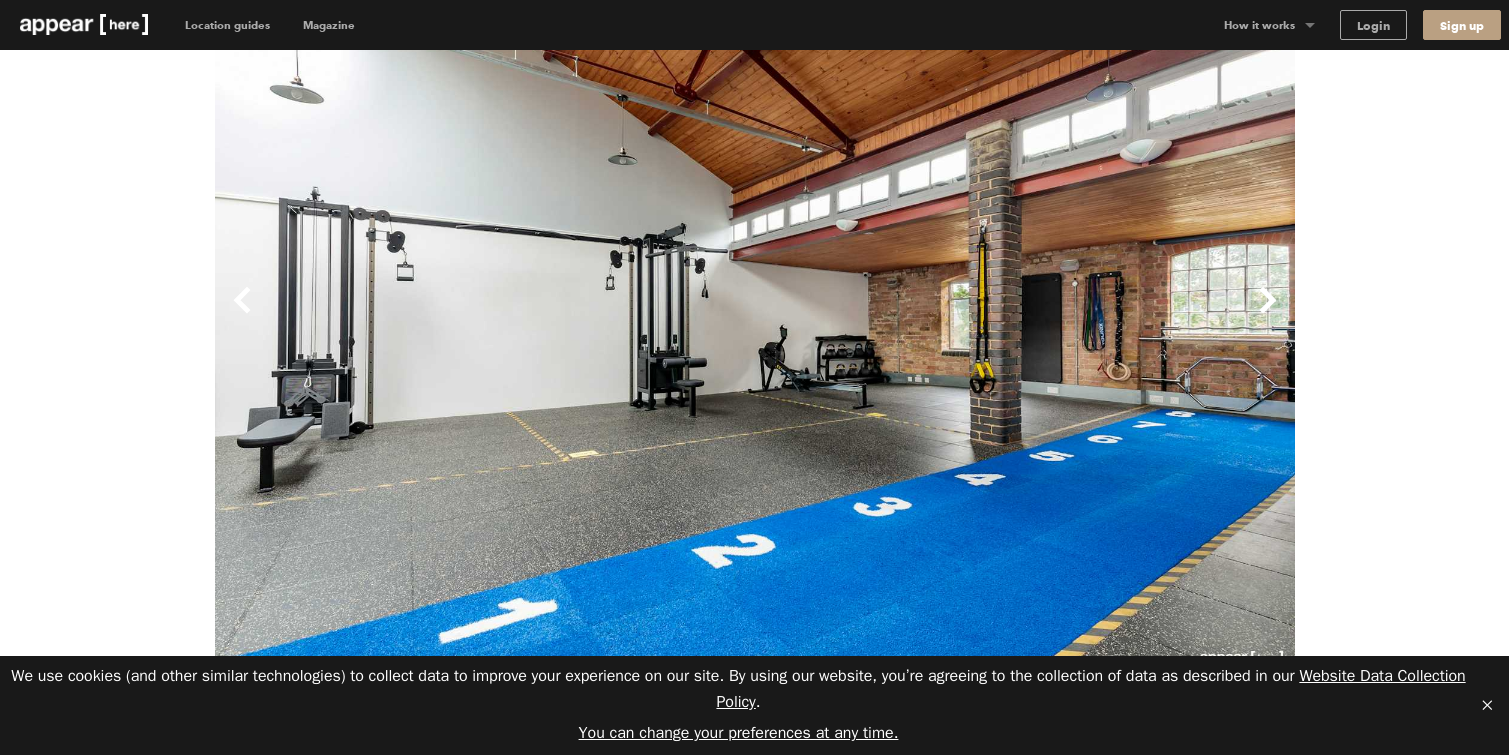 click on "Next" at bounding box center [1025, 316] 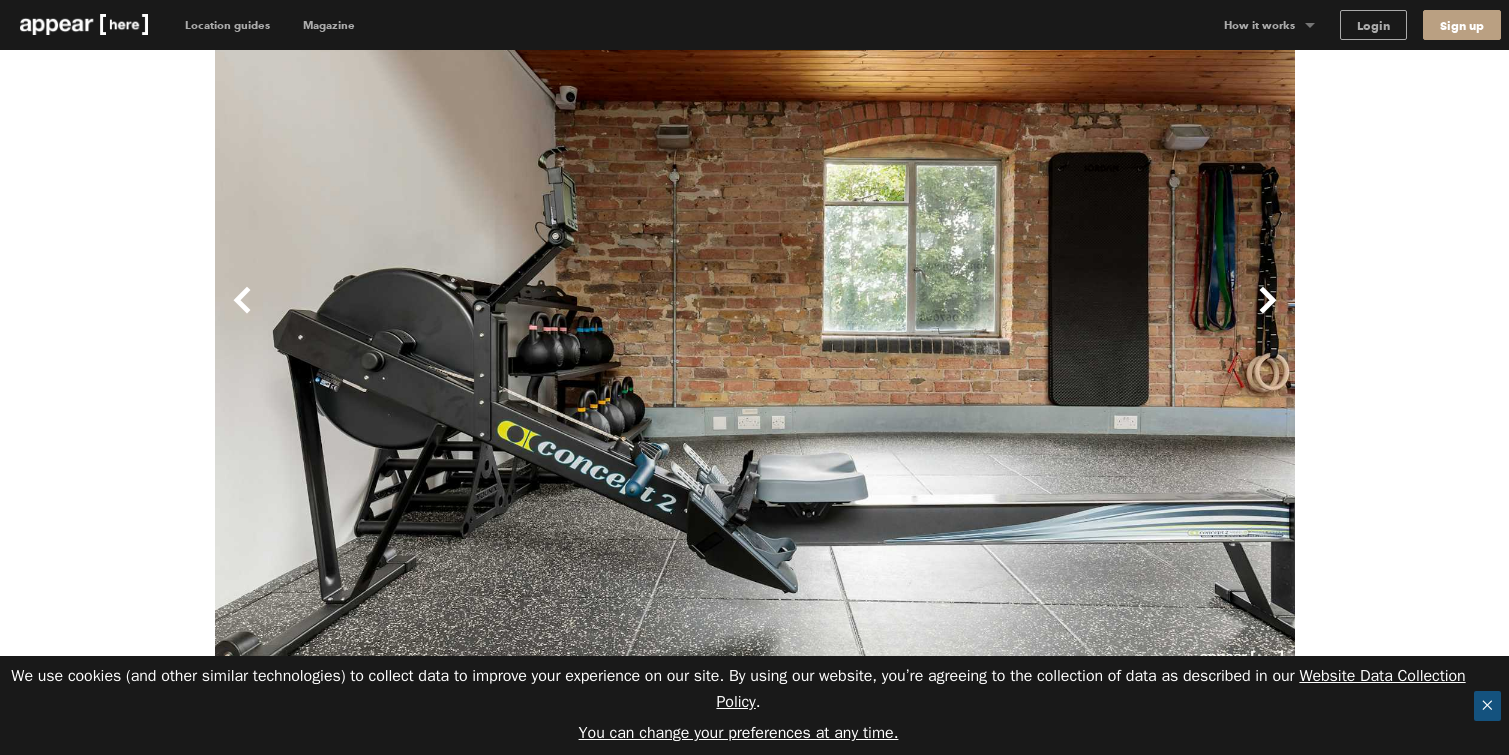 click on "✕" at bounding box center [1487, 706] 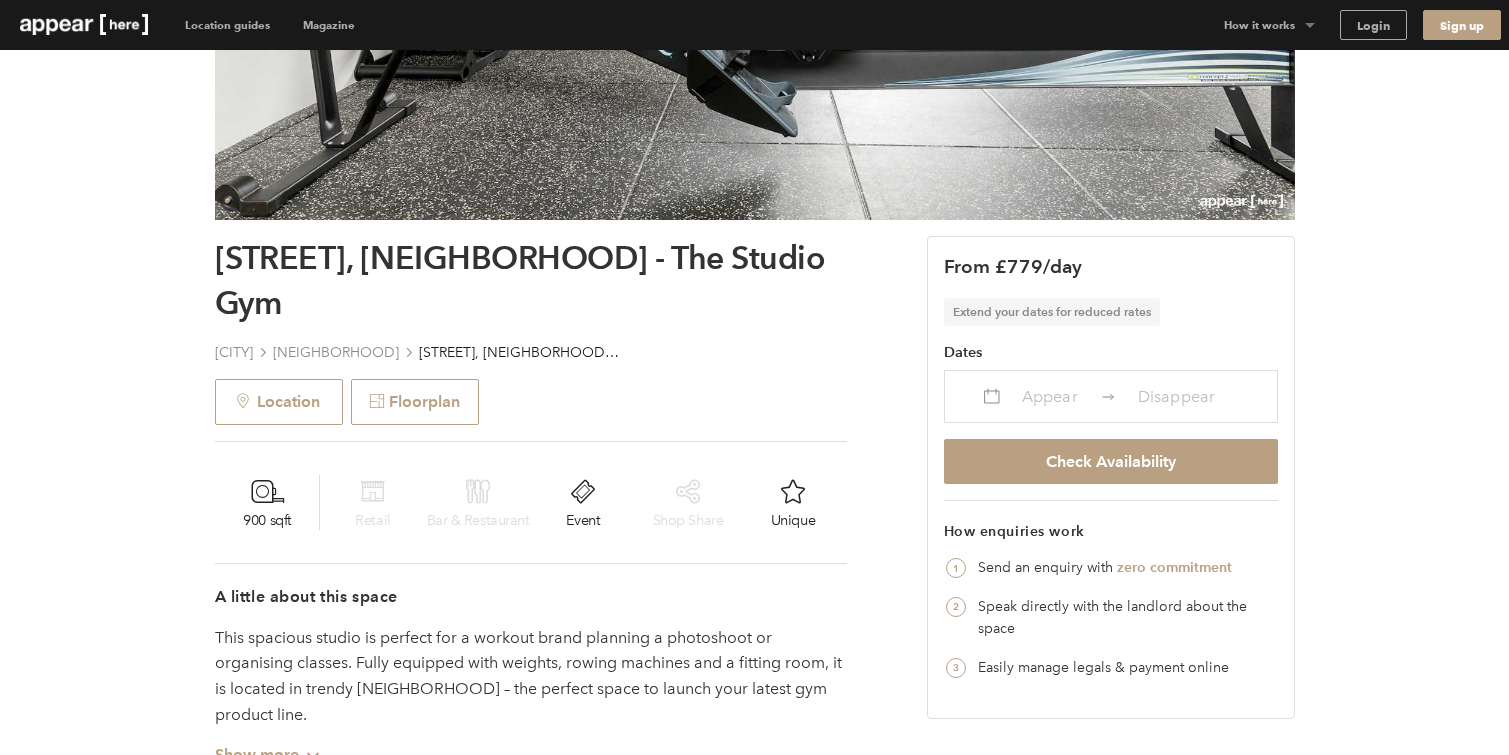 scroll, scrollTop: 599, scrollLeft: 0, axis: vertical 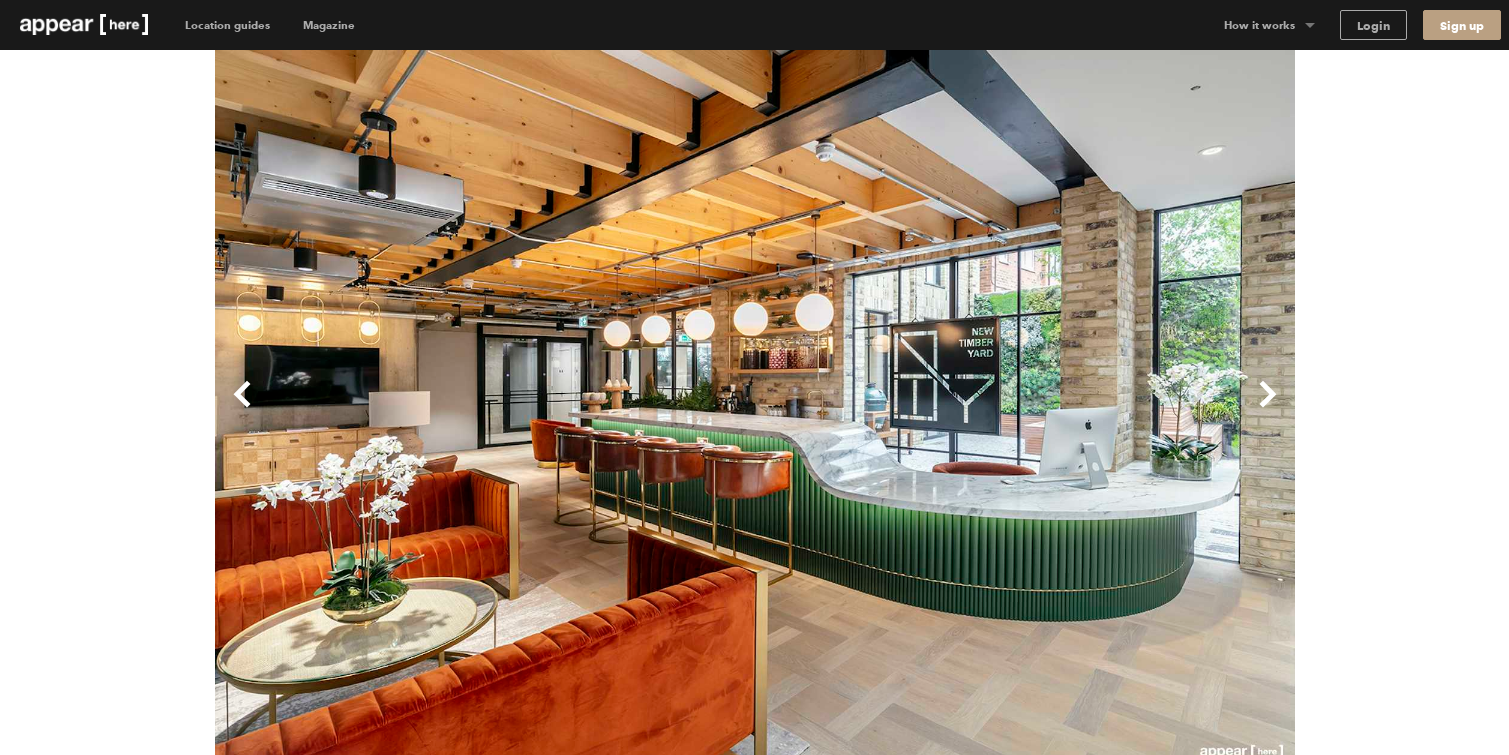 click on "Next" at bounding box center (1025, 410) 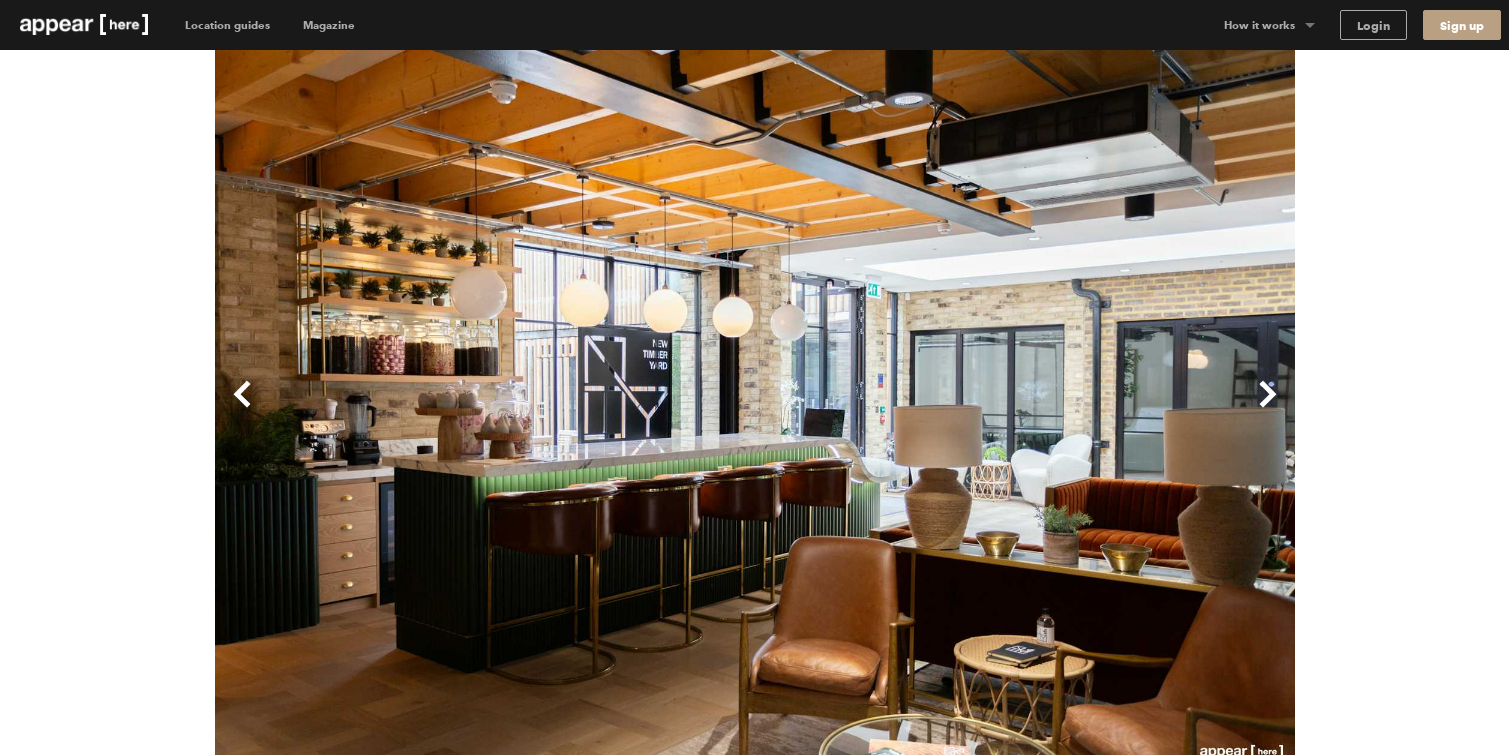 click on "Next" at bounding box center [1025, 410] 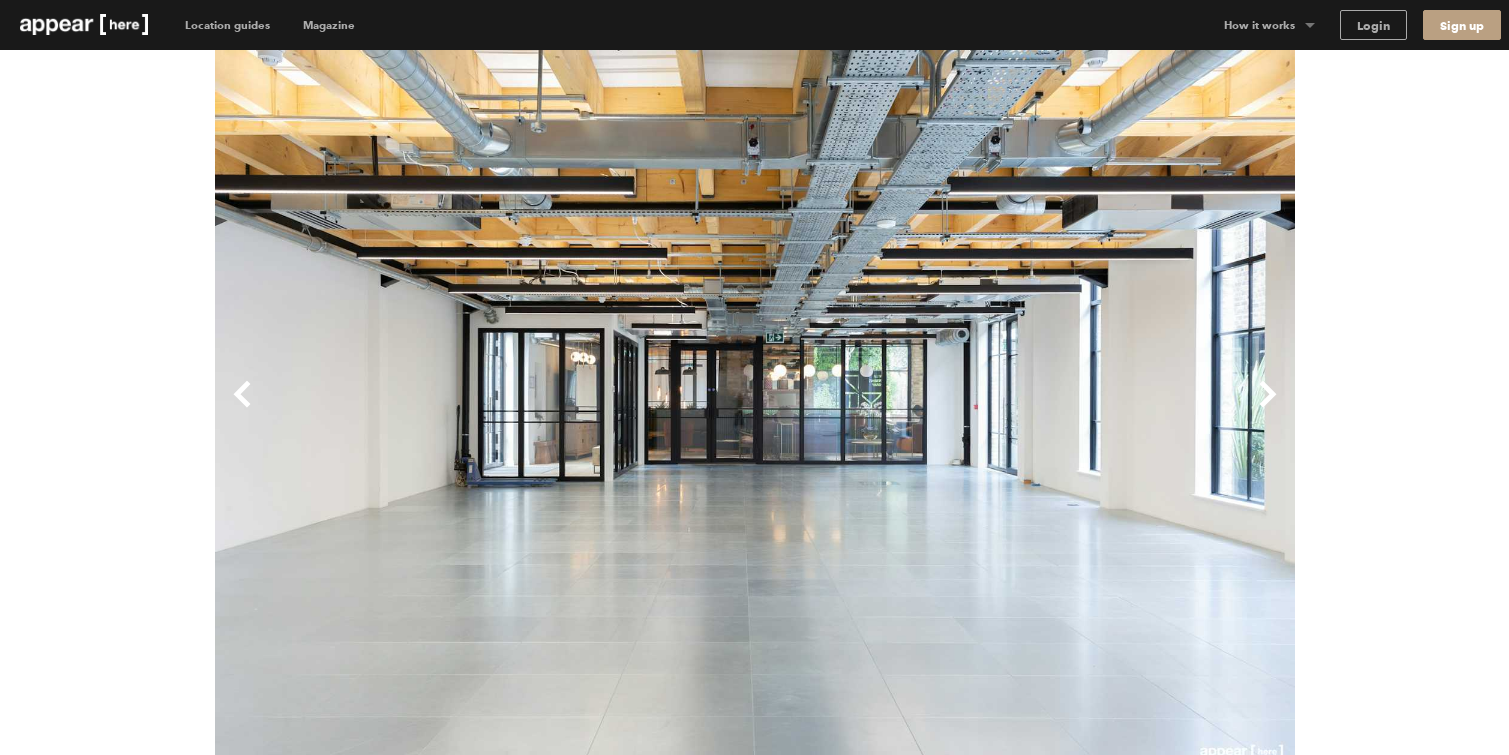 click on "Next" at bounding box center [1025, 410] 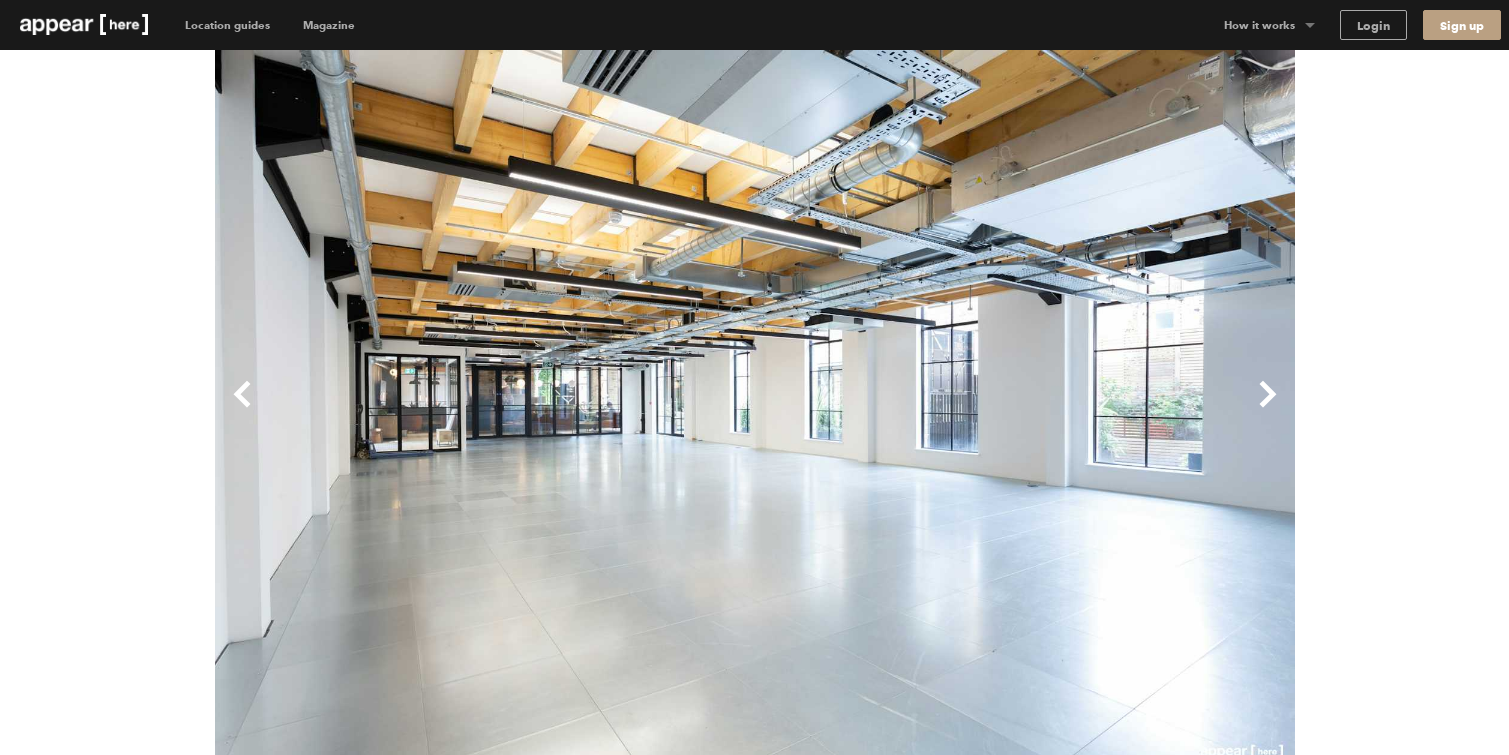 click on "Next" at bounding box center [1025, 410] 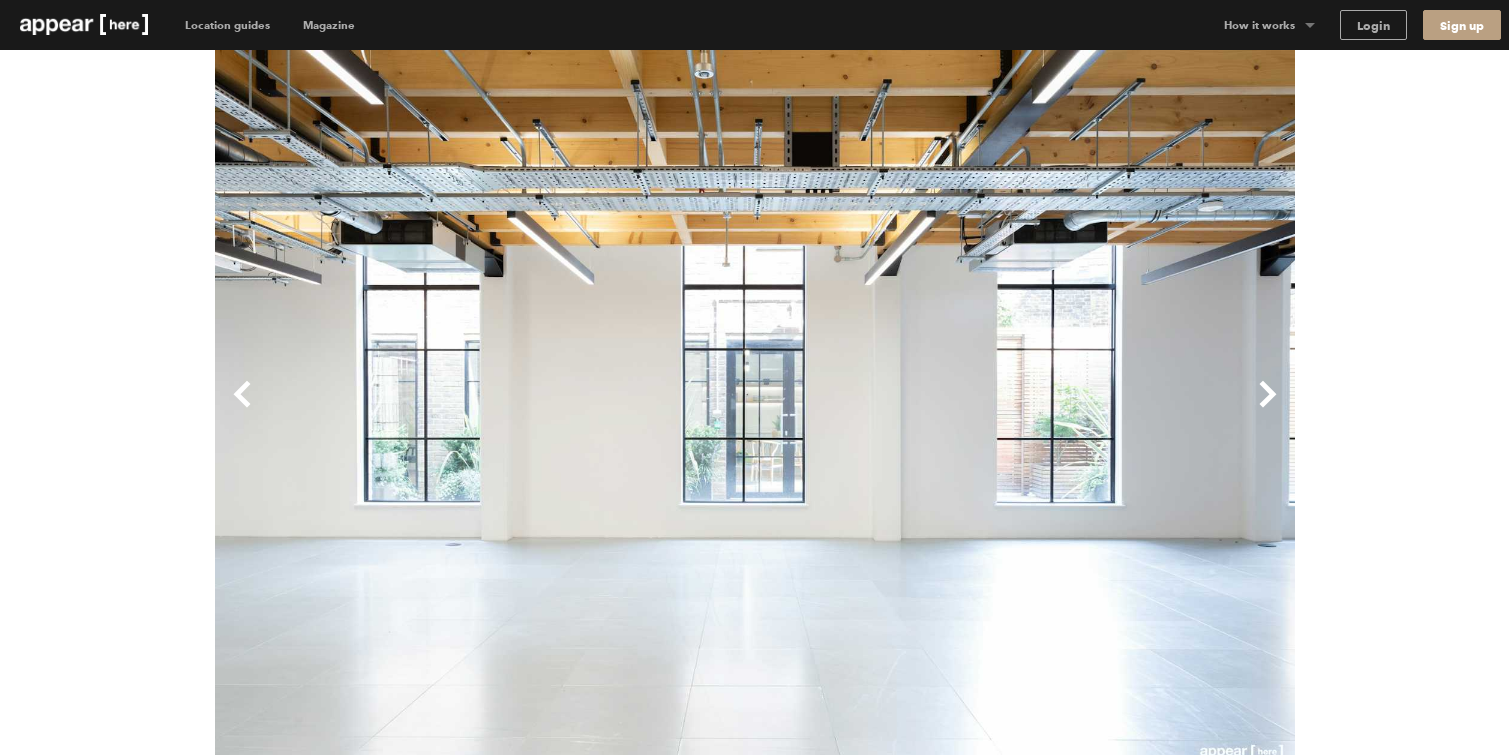 click on "Next" at bounding box center [1025, 410] 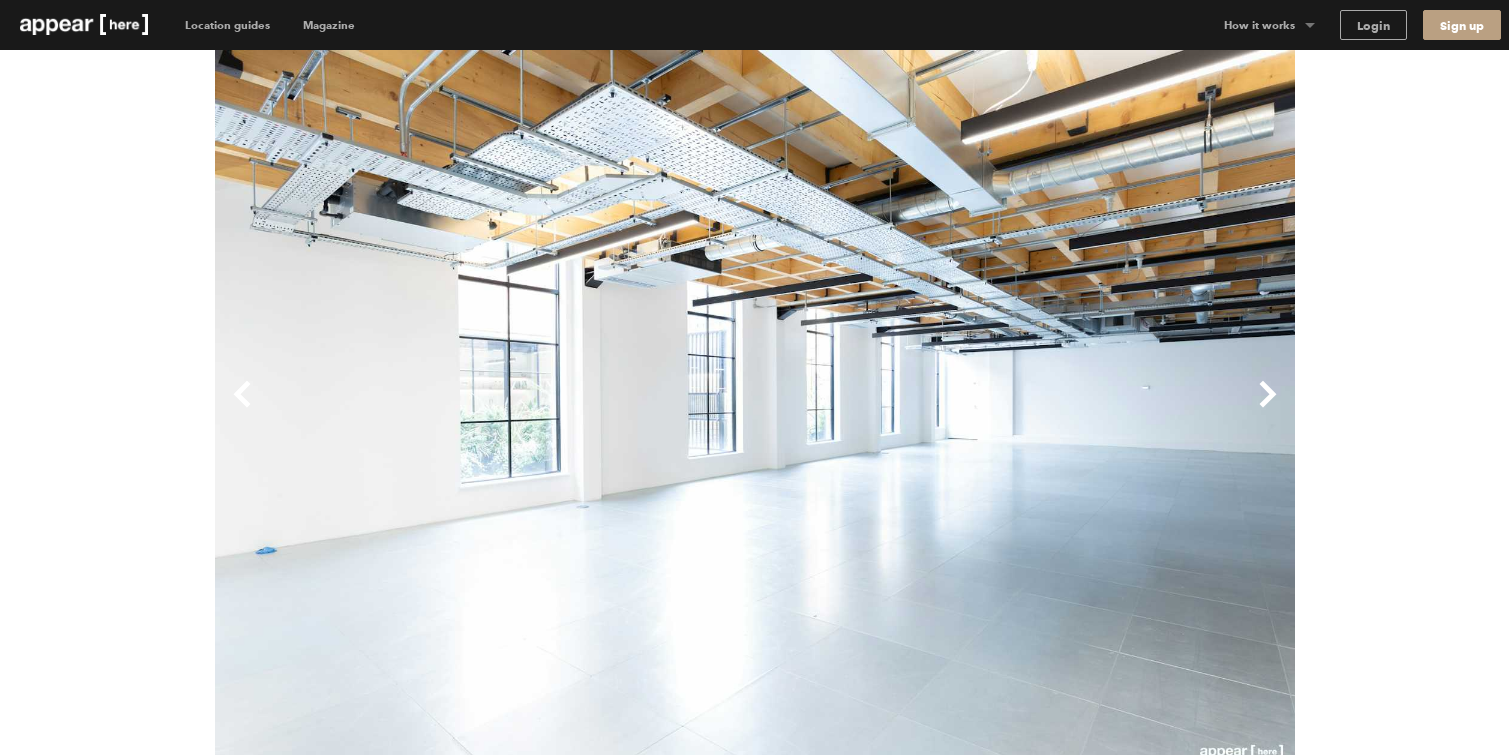 click on "Next" at bounding box center (1025, 410) 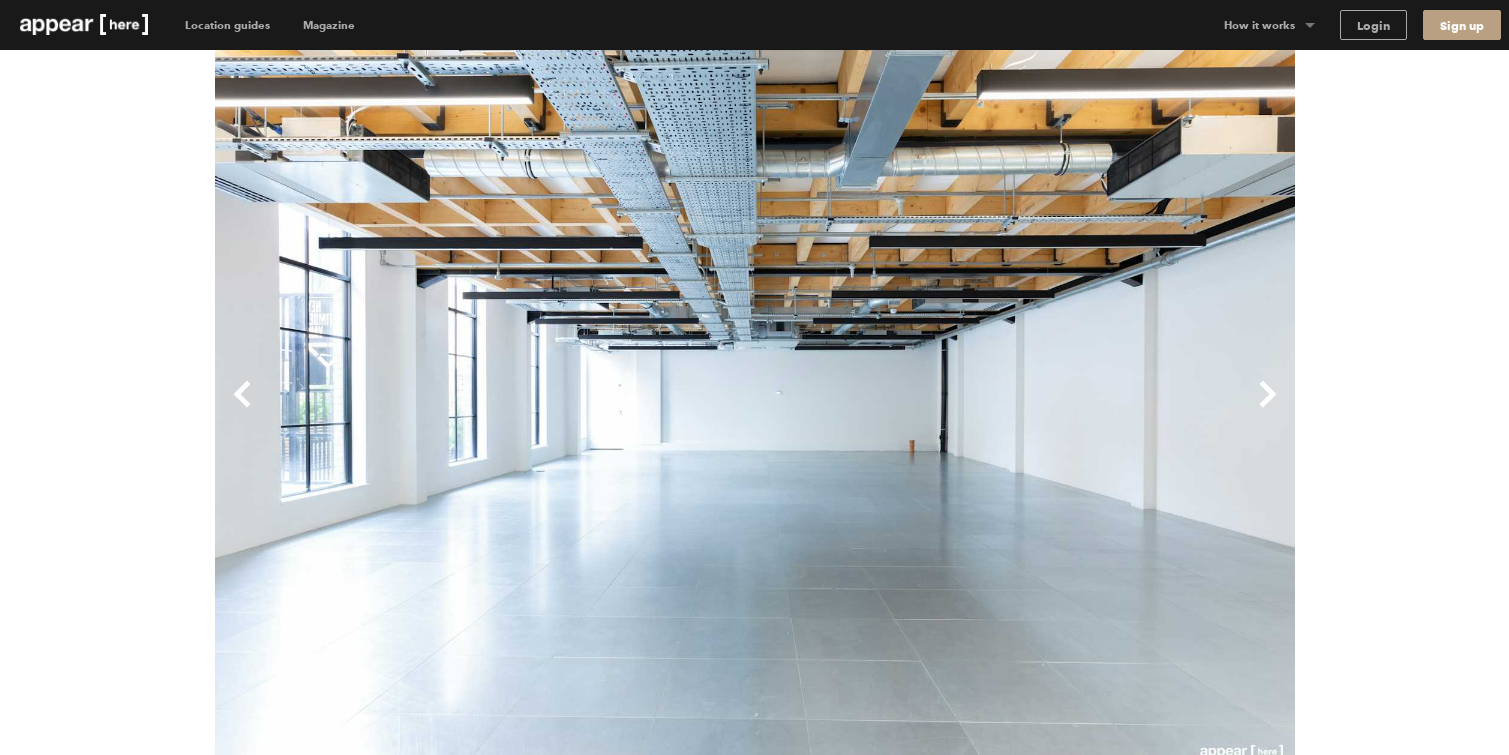 click on "Next" at bounding box center [1025, 410] 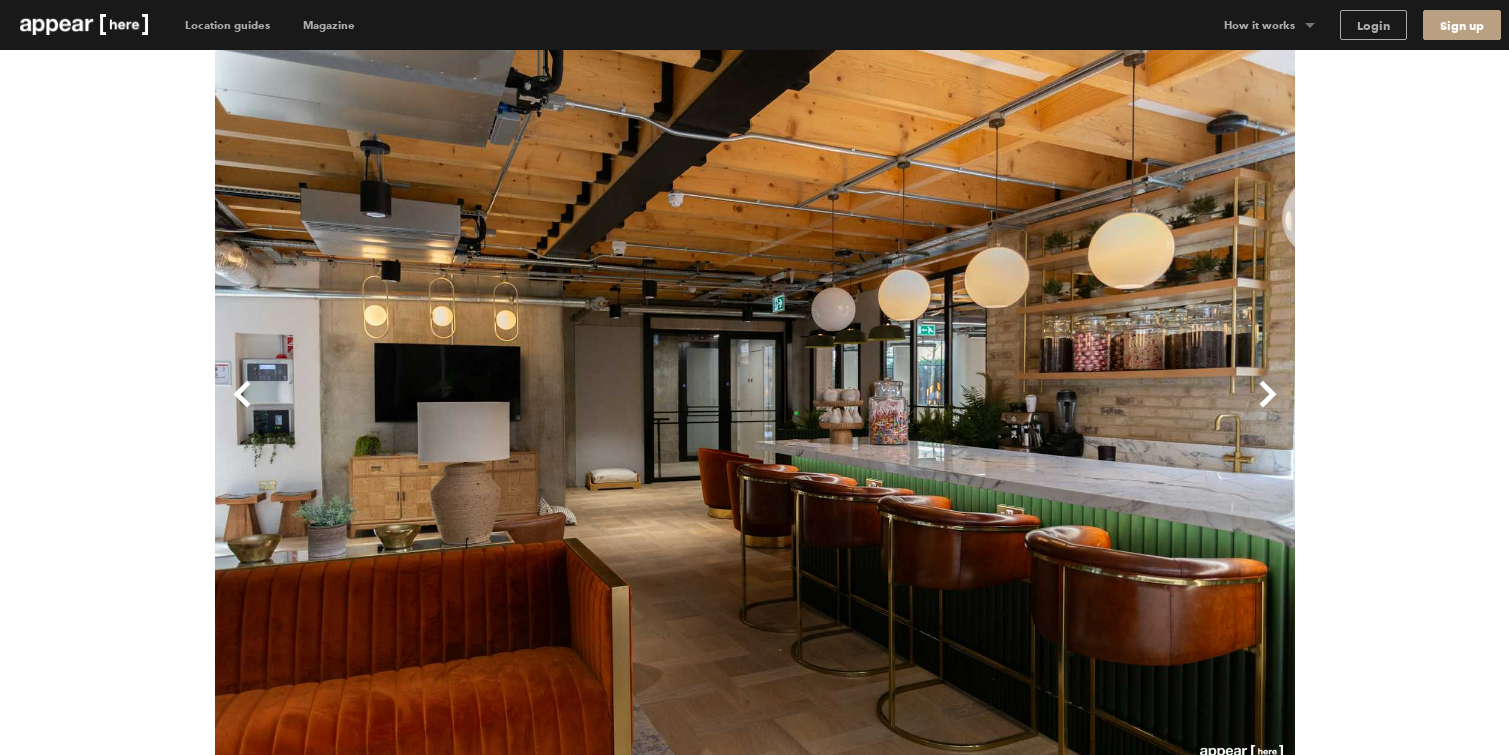 click on "Next" at bounding box center (1025, 410) 